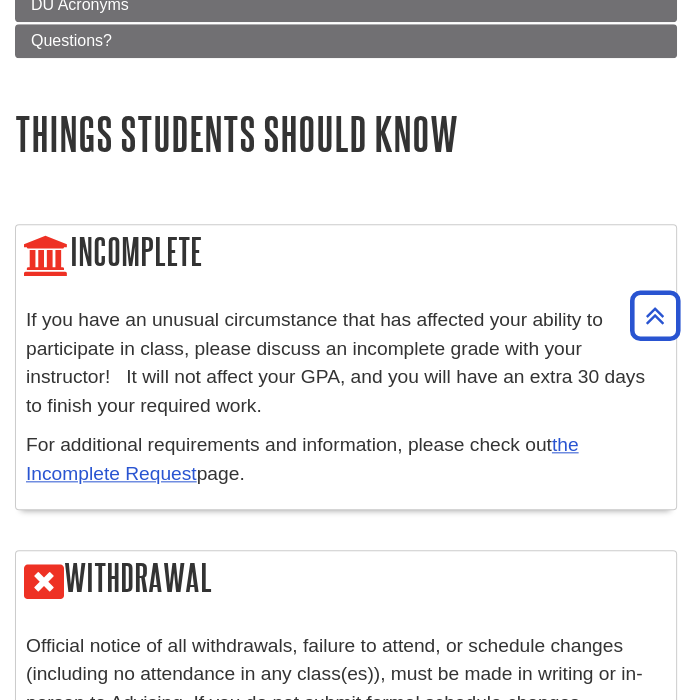 scroll, scrollTop: 1088, scrollLeft: 0, axis: vertical 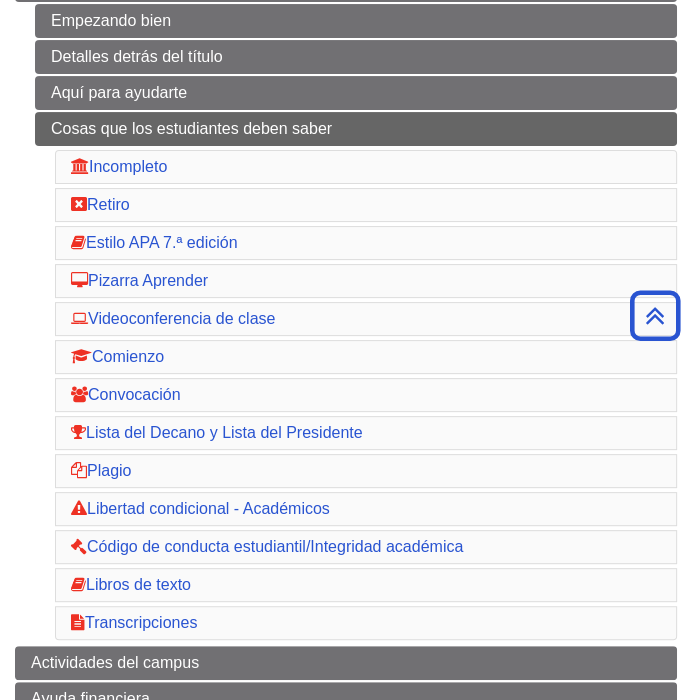 click on "Empezando bien
Detalles detrás del título
Aquí para ayudarte
Cosas que los estudiantes deben saber
Incompleto   Retiro   Estilo APA 7.ª edición   Pizarra Aprender Videoconferencia de clase   Comienzo   Convocación   Lista del Decano y Lista del Presidente   Plagio   Libertad condicional - Académicos   Código de conducta estudiantil/Integridad académica   Libros de texto   Transcripciones" at bounding box center [356, 324] 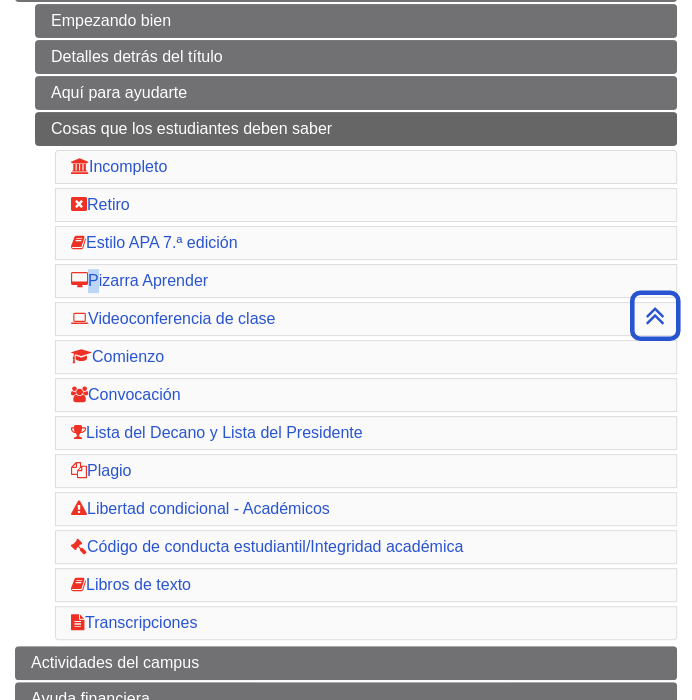 click on "Empezando bien
Detalles detrás del título
Aquí para ayudarte
Cosas que los estudiantes deben saber
Incompleto   Retiro   Estilo APA 7.ª edición   Pizarra Aprender Videoconferencia de clase   Comienzo   Convocación   Lista del Decano y Lista del Presidente   Plagio   Libertad condicional - Académicos   Código de conducta estudiantil/Integridad académica   Libros de texto   Transcripciones" at bounding box center [356, 324] 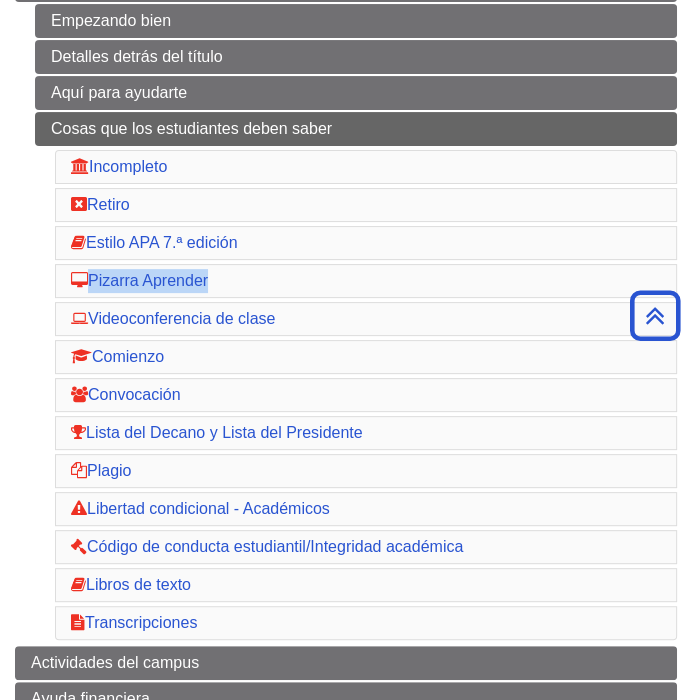 click on "Empezando bien
Detalles detrás del título
Aquí para ayudarte
Cosas que los estudiantes deben saber
Incompleto   Retiro   Estilo APA 7.ª edición   Pizarra Aprender Videoconferencia de clase   Comienzo   Convocación   Lista del Decano y Lista del Presidente   Plagio   Libertad condicional - Académicos   Código de conducta estudiantil/Integridad académica   Libros de texto   Transcripciones" at bounding box center (356, 324) 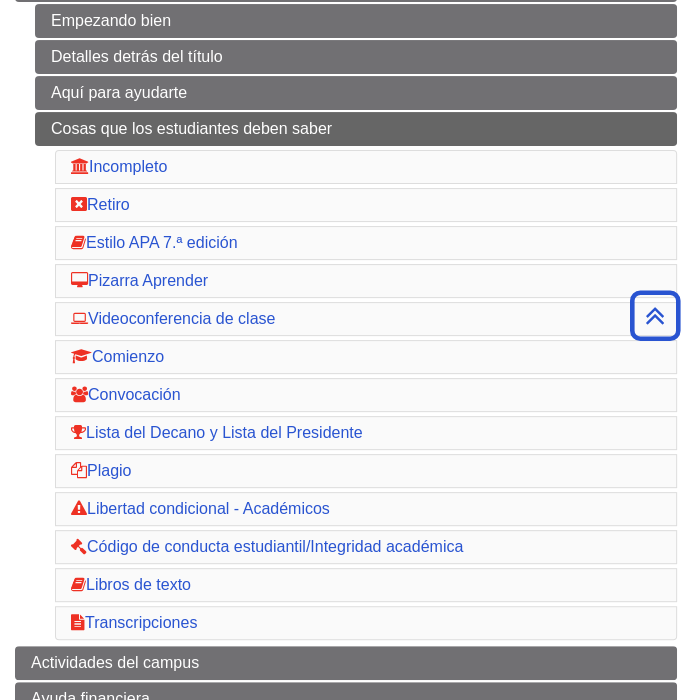 click on "Empezando bien
Detalles detrás del título
Aquí para ayudarte
Cosas que los estudiantes deben saber
Incompleto   Retiro   Estilo APA 7.ª edición   Pizarra Aprender Videoconferencia de clase   Comienzo   Convocación   Lista del Decano y Lista del Presidente   Plagio   Libertad condicional - Académicos   Código de conducta estudiantil/Integridad académica   Libros de texto   Transcripciones" at bounding box center [356, 324] 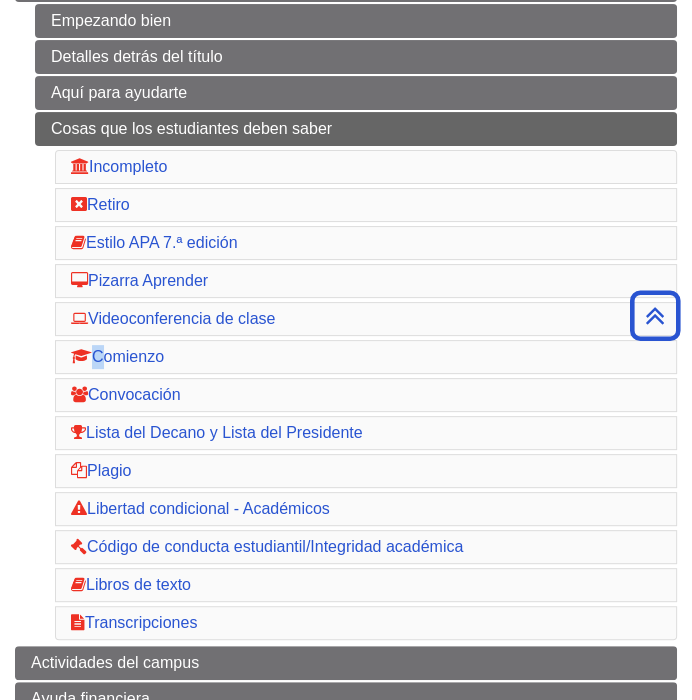 click on "Empezando bien
Detalles detrás del título
Aquí para ayudarte
Cosas que los estudiantes deben saber
Incompleto   Retiro   Estilo APA 7.ª edición   Pizarra Aprender Videoconferencia de clase   Comienzo   Convocación   Lista del Decano y Lista del Presidente   Plagio   Libertad condicional - Académicos   Código de conducta estudiantil/Integridad académica   Libros de texto   Transcripciones" at bounding box center [356, 324] 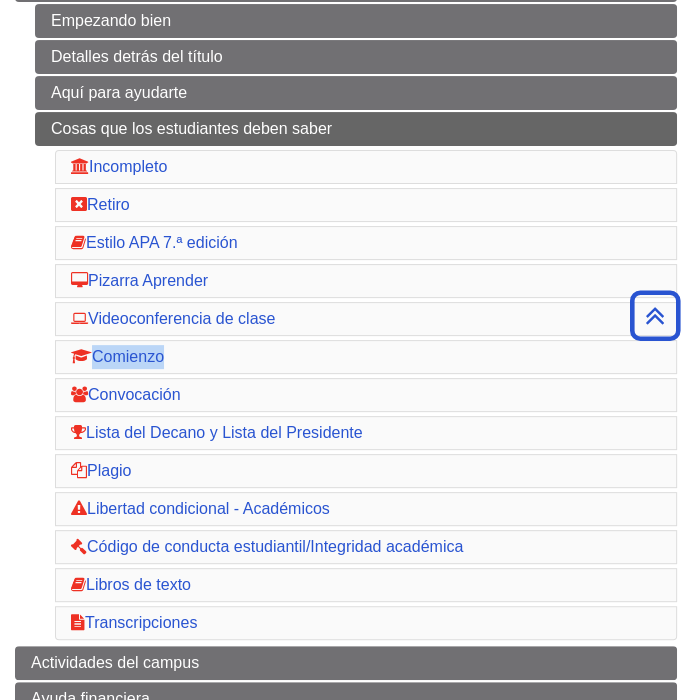 click on "Empezando bien
Detalles detrás del título
Aquí para ayudarte
Cosas que los estudiantes deben saber
Incompleto   Retiro   Estilo APA 7.ª edición   Pizarra Aprender Videoconferencia de clase   Comienzo   Convocación   Lista del Decano y Lista del Presidente   Plagio   Libertad condicional - Académicos   Código de conducta estudiantil/Integridad académica   Libros de texto   Transcripciones" at bounding box center (356, 324) 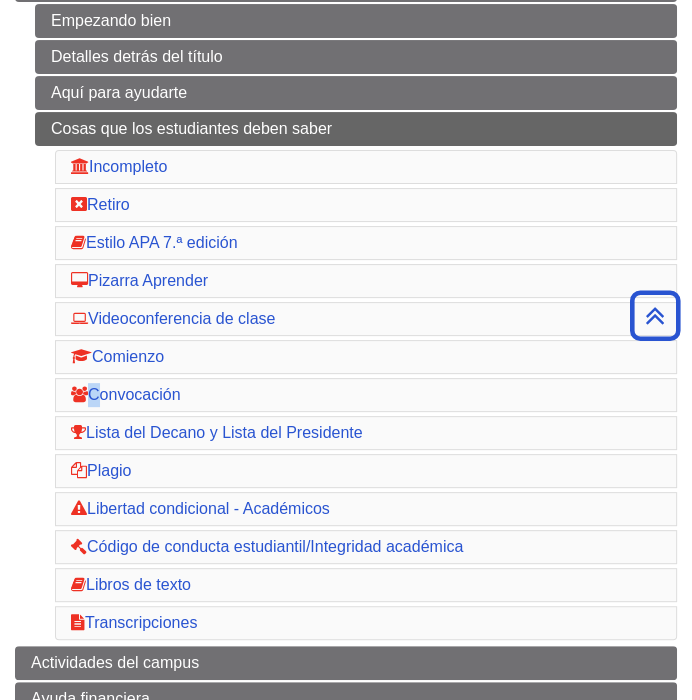 click on "Empezando bien
Detalles detrás del título
Aquí para ayudarte
Cosas que los estudiantes deben saber
Incompleto   Retiro   Estilo APA 7.ª edición   Pizarra Aprender Videoconferencia de clase   Comienzo   Convocación   Lista del Decano y Lista del Presidente   Plagio   Libertad condicional - Académicos   Código de conducta estudiantil/Integridad académica   Libros de texto   Transcripciones" at bounding box center (356, 324) 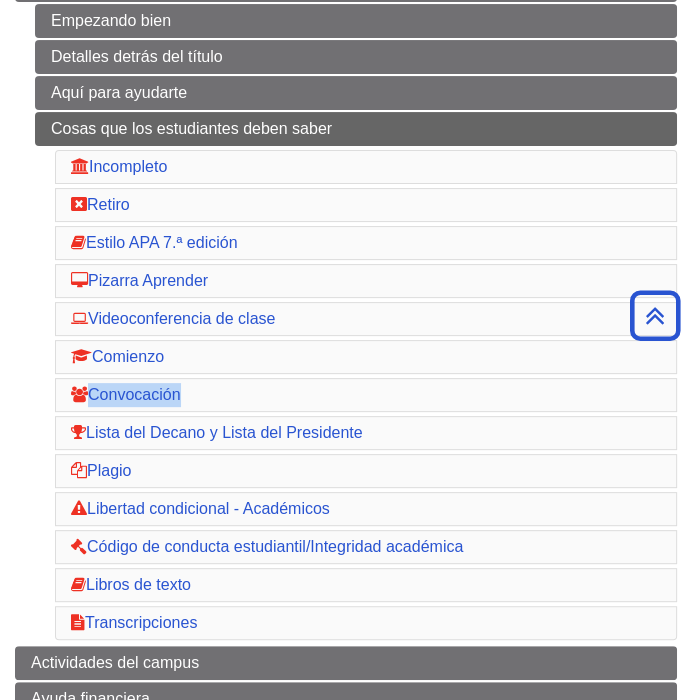 click on "Empezando bien
Detalles detrás del título
Aquí para ayudarte
Cosas que los estudiantes deben saber
Incompleto   Retiro   Estilo APA 7.ª edición   Pizarra Aprender Videoconferencia de clase   Comienzo   Convocación   Lista del Decano y Lista del Presidente   Plagio   Libertad condicional - Académicos   Código de conducta estudiantil/Integridad académica   Libros de texto   Transcripciones" at bounding box center (356, 324) 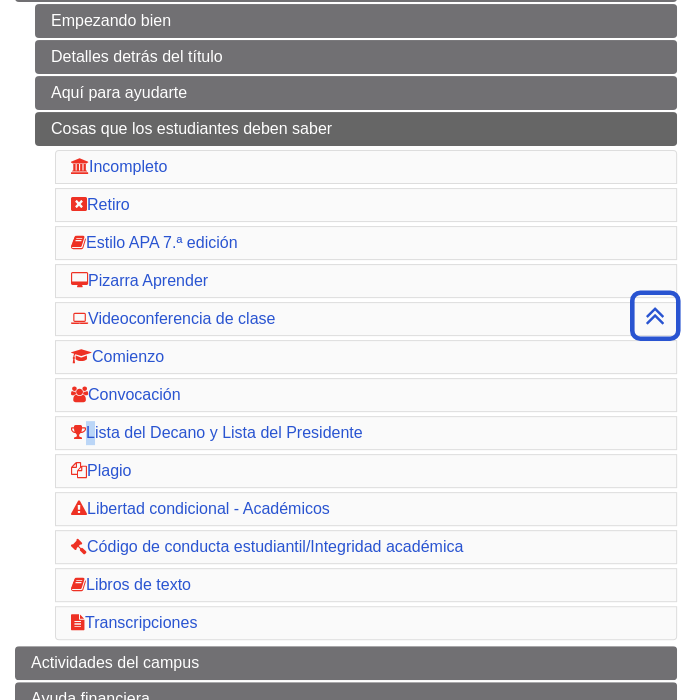 click on "Empezando bien
Detalles detrás del título
Aquí para ayudarte
Cosas que los estudiantes deben saber
Incompleto   Retiro   Estilo APA 7.ª edición   Pizarra Aprender Videoconferencia de clase   Comienzo   Convocación   Lista del Decano y Lista del Presidente   Plagio   Libertad condicional - Académicos   Código de conducta estudiantil/Integridad académica   Libros de texto   Transcripciones" at bounding box center (356, 324) 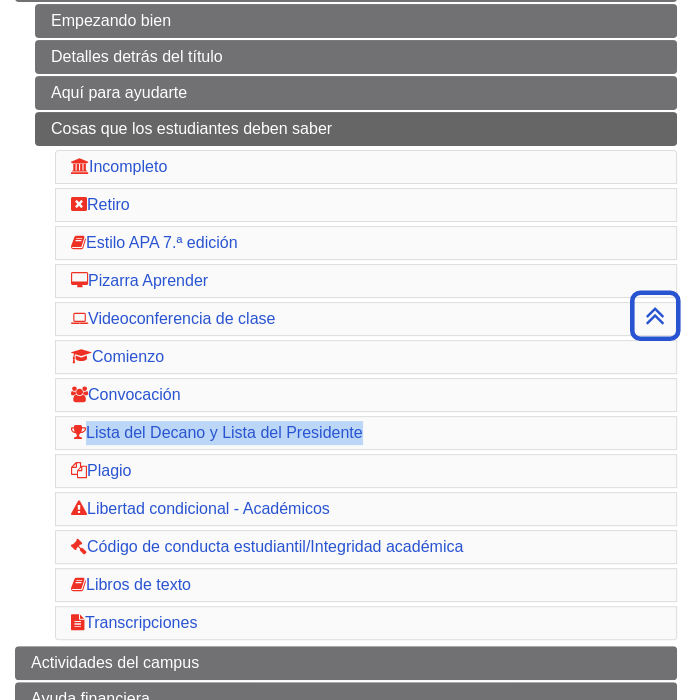 click on "Empezando bien
Detalles detrás del título
Aquí para ayudarte
Cosas que los estudiantes deben saber
Incompleto   Retiro   Estilo APA 7.ª edición   Pizarra Aprender Videoconferencia de clase   Comienzo   Convocación   Lista del Decano y Lista del Presidente   Plagio   Libertad condicional - Académicos   Código de conducta estudiantil/Integridad académica   Libros de texto   Transcripciones" at bounding box center [356, 324] 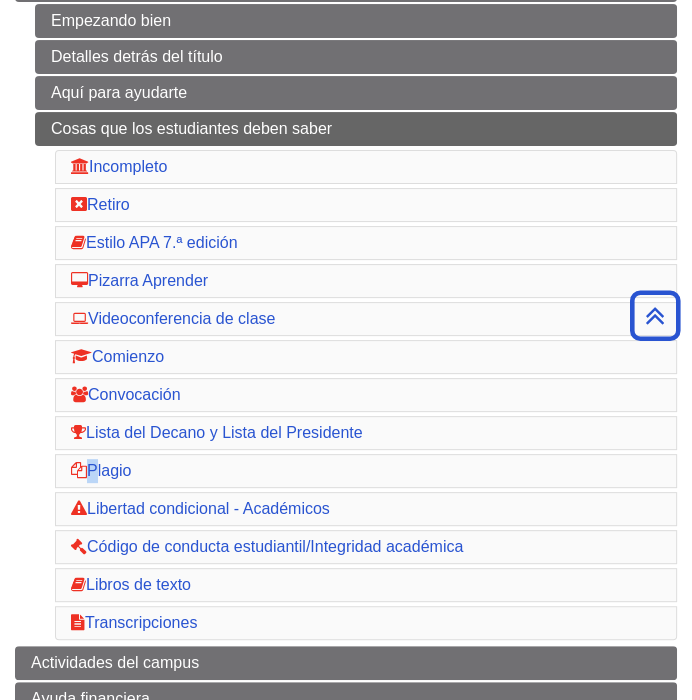 click on "Empezando bien
Detalles detrás del título
Aquí para ayudarte
Cosas que los estudiantes deben saber
Incompleto   Retiro   Estilo APA 7.ª edición   Pizarra Aprender Videoconferencia de clase   Comienzo   Convocación   Lista del Decano y Lista del Presidente   Plagio   Libertad condicional - Académicos   Código de conducta estudiantil/Integridad académica   Libros de texto   Transcripciones" at bounding box center [356, 324] 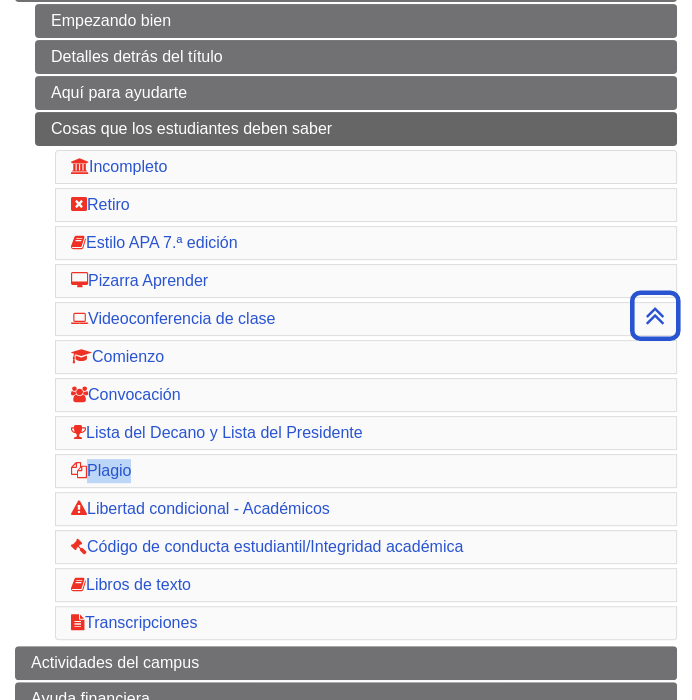 click on "Empezando bien
Detalles detrás del título
Aquí para ayudarte
Cosas que los estudiantes deben saber
Incompleto   Retiro   Estilo APA 7.ª edición   Pizarra Aprender Videoconferencia de clase   Comienzo   Convocación   Lista del Decano y Lista del Presidente   Plagio   Libertad condicional - Académicos   Código de conducta estudiantil/Integridad académica   Libros de texto   Transcripciones" at bounding box center (356, 324) 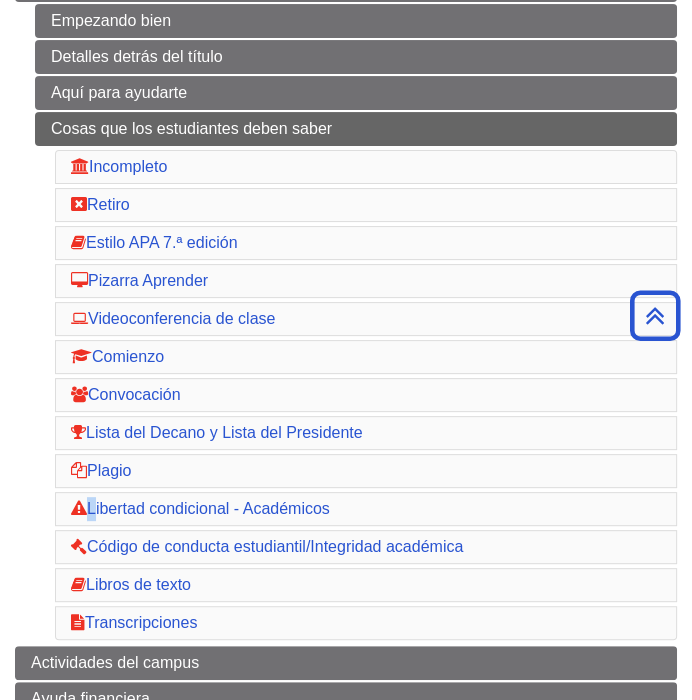 click on "Empezando bien
Detalles detrás del título
Aquí para ayudarte
Cosas que los estudiantes deben saber
Incompleto   Retiro   Estilo APA 7.ª edición   Pizarra Aprender Videoconferencia de clase   Comienzo   Convocación   Lista del Decano y Lista del Presidente   Plagio   Libertad condicional - Académicos   Código de conducta estudiantil/Integridad académica   Libros de texto   Transcripciones" at bounding box center [356, 324] 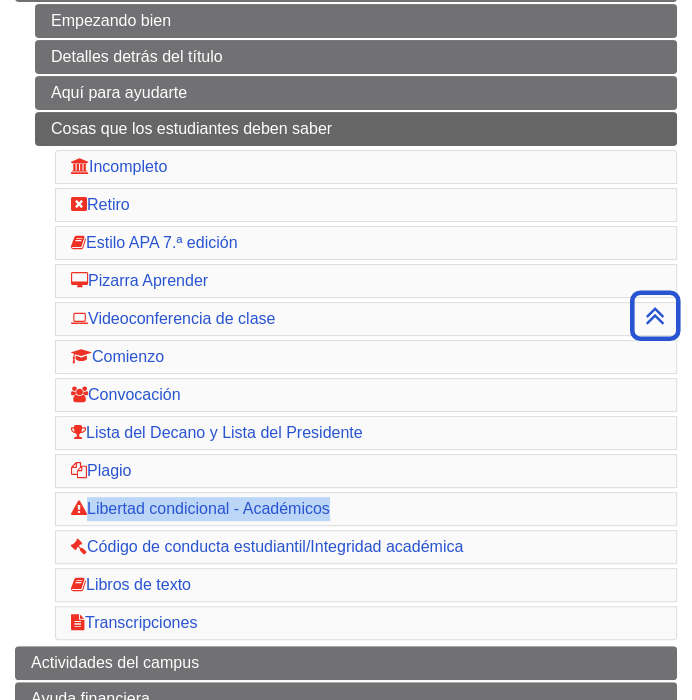 click on "Empezando bien
Detalles detrás del título
Aquí para ayudarte
Cosas que los estudiantes deben saber
Incompleto   Retiro   Estilo APA 7.ª edición   Pizarra Aprender Videoconferencia de clase   Comienzo   Convocación   Lista del Decano y Lista del Presidente   Plagio   Libertad condicional - Académicos   Código de conducta estudiantil/Integridad académica   Libros de texto   Transcripciones" at bounding box center [356, 324] 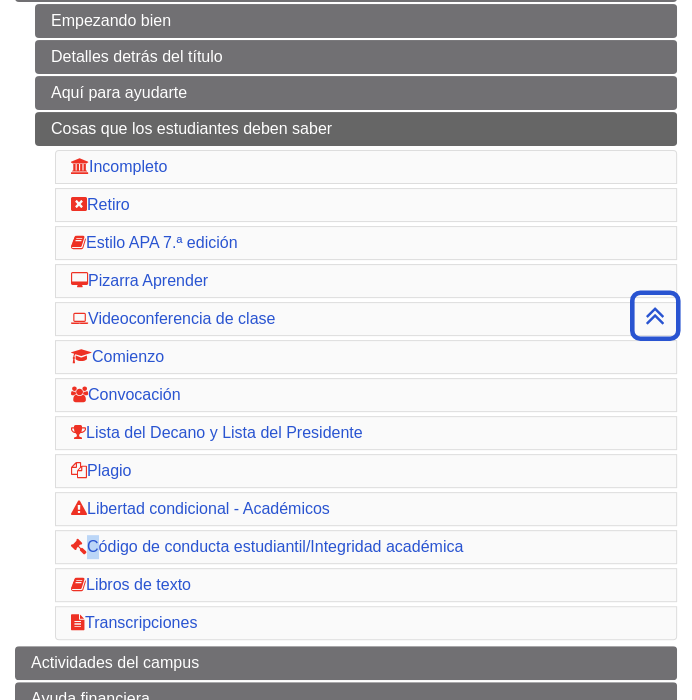 click on "Académica
Empezando bien
Detalles detrás del título
Aquí para ayudarte
Cosas que los estudiantes deben saber
Incompleto   Retiro   Estilo APA 7.ª edición   Pizarra Aprender Videoconferencia de clase   Comienzo   Convocación   Lista del Decano y Lista del Presidente   Plagio   Libertad condicional - Académicos   Código de conducta estudiantil/Integridad académica   Libros de texto   Transcripciones" at bounding box center (346, 306) 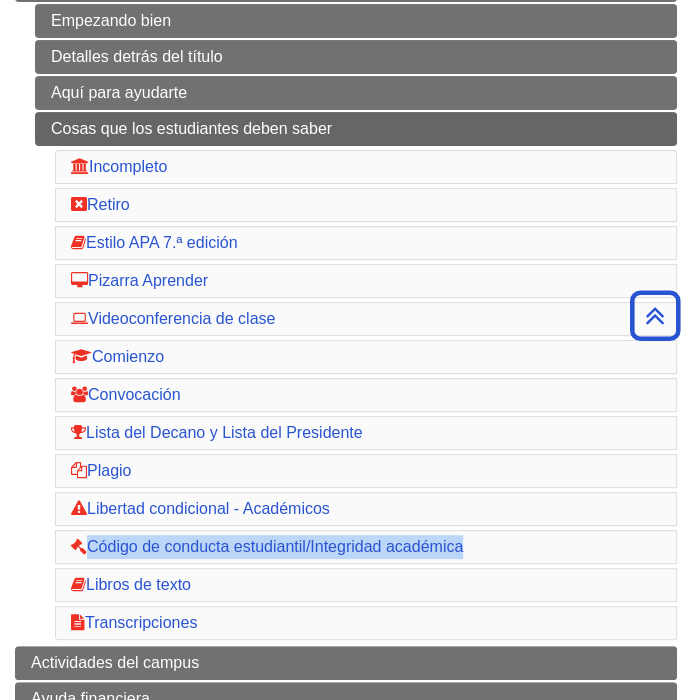click on "Académica
Empezando bien
Detalles detrás del título
Aquí para ayudarte
Cosas que los estudiantes deben saber
Incompleto   Retiro   Estilo APA 7.ª edición   Pizarra Aprender Videoconferencia de clase   Comienzo   Convocación   Lista del Decano y Lista del Presidente   Plagio   Libertad condicional - Académicos   Código de conducta estudiantil/Integridad académica   Libros de texto   Transcripciones" at bounding box center (346, 306) 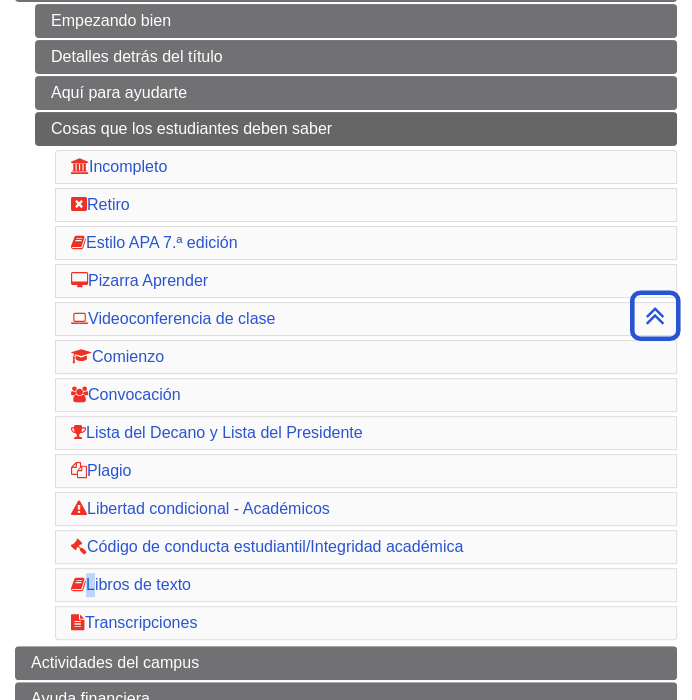 click on "Empezando bien
Detalles detrás del título
Aquí para ayudarte
Cosas que los estudiantes deben saber
Incompleto   Retiro   Estilo APA 7.ª edición   Pizarra Aprender Videoconferencia de clase   Comienzo   Convocación   Lista del Decano y Lista del Presidente   Plagio   Libertad condicional - Académicos   Código de conducta estudiantil/Integridad académica   Libros de texto   Transcripciones" at bounding box center (356, 324) 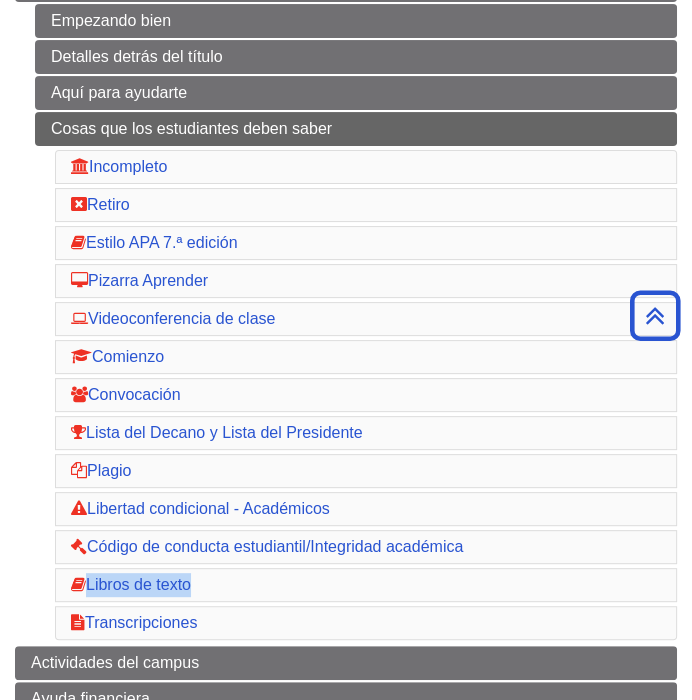 click on "Empezando bien
Detalles detrás del título
Aquí para ayudarte
Cosas que los estudiantes deben saber
Incompleto   Retiro   Estilo APA 7.ª edición   Pizarra Aprender Videoconferencia de clase   Comienzo   Convocación   Lista del Decano y Lista del Presidente   Plagio   Libertad condicional - Académicos   Código de conducta estudiantil/Integridad académica   Libros de texto   Transcripciones" at bounding box center [356, 324] 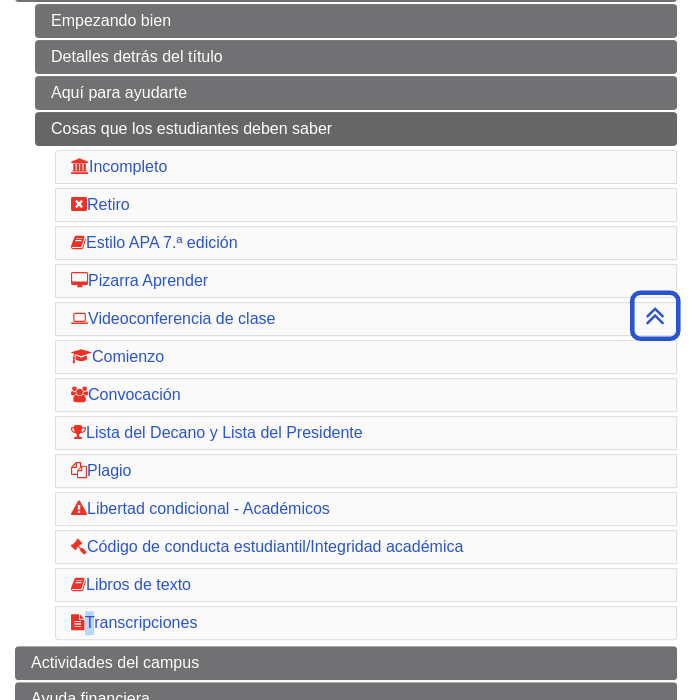 click on "Académica
Empezando bien
Detalles detrás del título
Aquí para ayudarte
Cosas que los estudiantes deben saber
Incompleto   Retiro   Estilo APA 7.ª edición   Pizarra Aprender Videoconferencia de clase   Comienzo   Convocación   Lista del Decano y Lista del Presidente   Plagio   Libertad condicional - Académicos   Código de conducta estudiantil/Integridad académica   Libros de texto   Transcripciones" at bounding box center [346, 306] 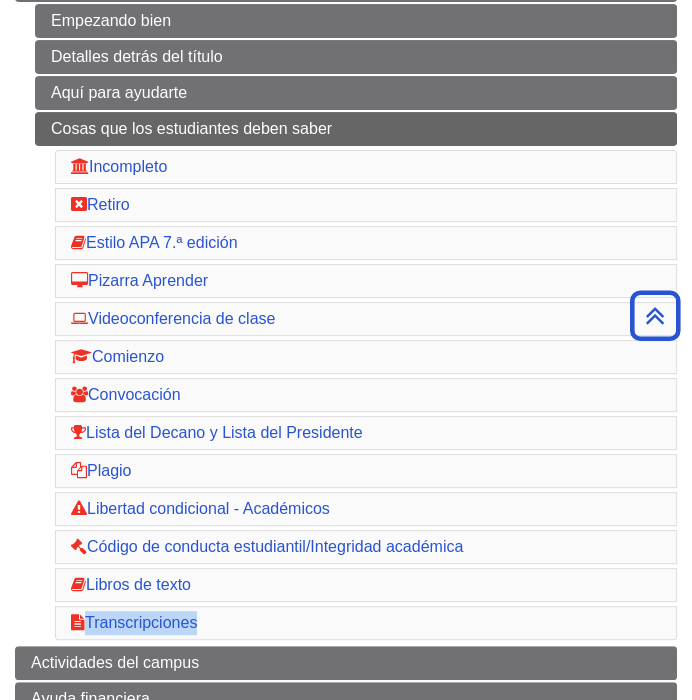 click on "Académica
Empezando bien
Detalles detrás del título
Aquí para ayudarte
Cosas que los estudiantes deben saber
Incompleto   Retiro   Estilo APA 7.ª edición   Pizarra Aprender Videoconferencia de clase   Comienzo   Convocación   Lista del Decano y Lista del Presidente   Plagio   Libertad condicional - Académicos   Código de conducta estudiantil/Integridad académica   Libros de texto   Transcripciones" at bounding box center [346, 306] 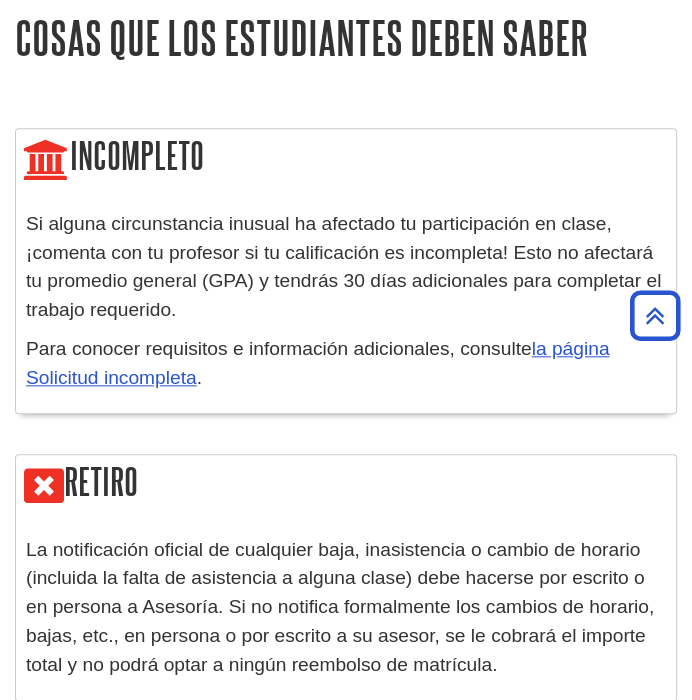 scroll, scrollTop: 1180, scrollLeft: 0, axis: vertical 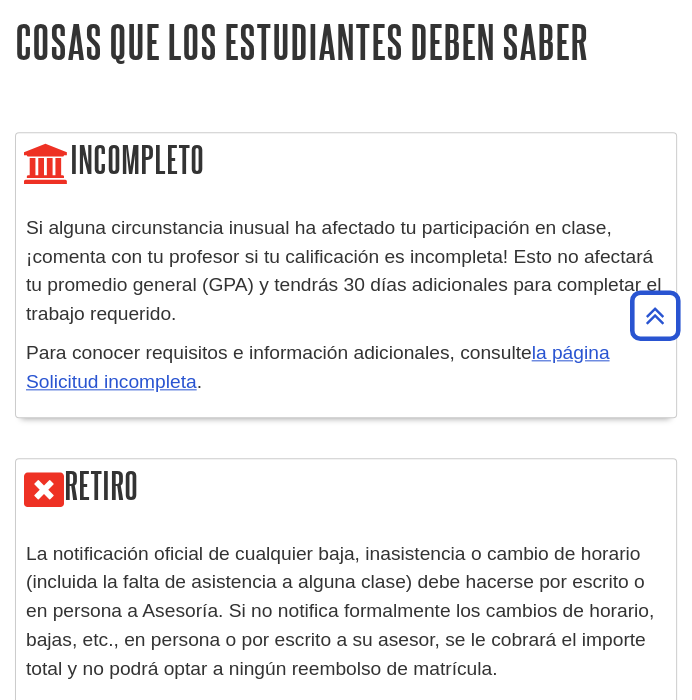 drag, startPoint x: 202, startPoint y: 373, endPoint x: 25, endPoint y: 220, distance: 233.96153 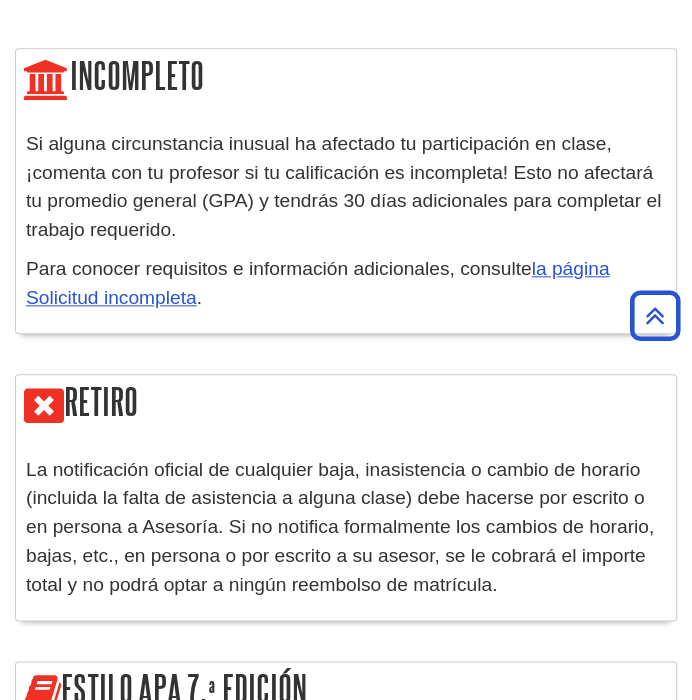 click on "La notificación oficial de cualquier baja, inasistencia o cambio de horario (incluida la falta de asistencia a alguna clase) debe hacerse por escrito o en persona a Asesoría. Si no notifica formalmente los cambios de horario, bajas, etc., en persona o por escrito a su asesor, se le cobrará el importe total y no podrá optar a ningún reembolso de matrícula." at bounding box center [346, 528] 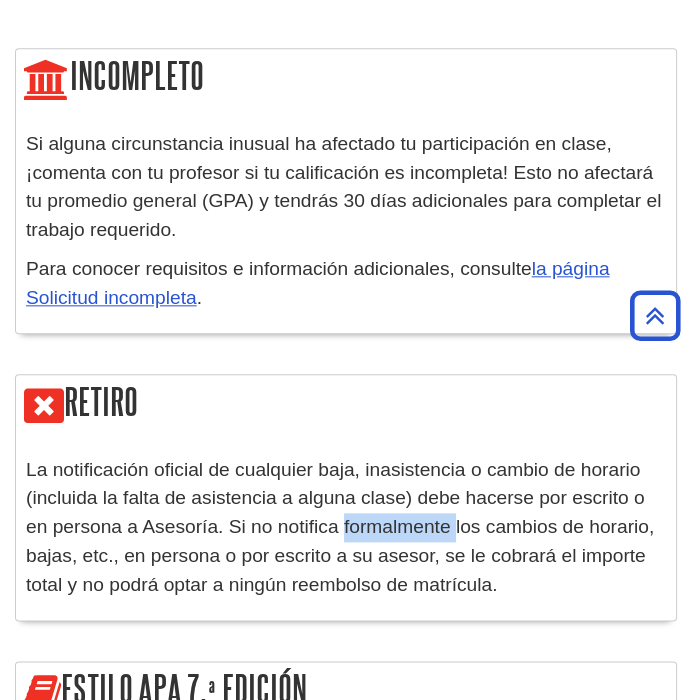 click on "La notificación oficial de cualquier baja, inasistencia o cambio de horario (incluida la falta de asistencia a alguna clase) debe hacerse por escrito o en persona a Asesoría. Si no notifica formalmente los cambios de horario, bajas, etc., en persona o por escrito a su asesor, se le cobrará el importe total y no podrá optar a ningún reembolso de matrícula." at bounding box center [346, 528] 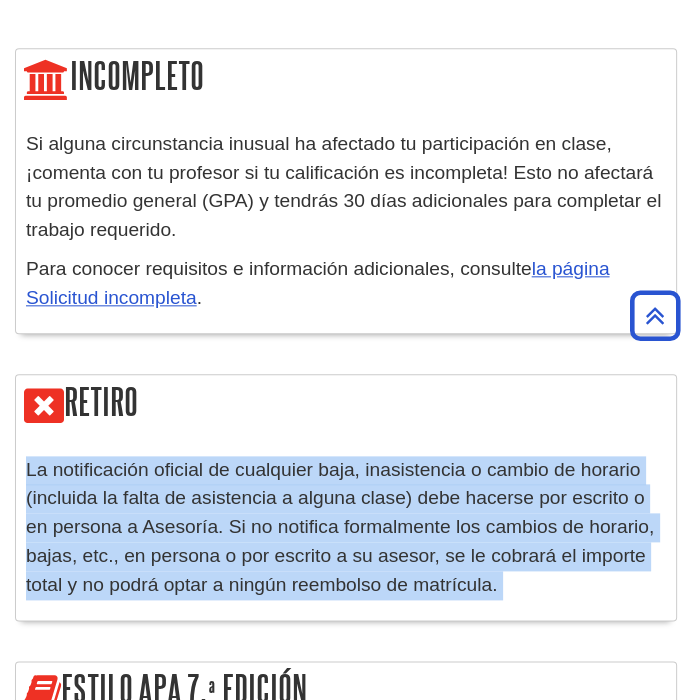 click on "La notificación oficial de cualquier baja, inasistencia o cambio de horario (incluida la falta de asistencia a alguna clase) debe hacerse por escrito o en persona a Asesoría. Si no notifica formalmente los cambios de horario, bajas, etc., en persona o por escrito a su asesor, se le cobrará el importe total y no podrá optar a ningún reembolso de matrícula." at bounding box center [346, 528] 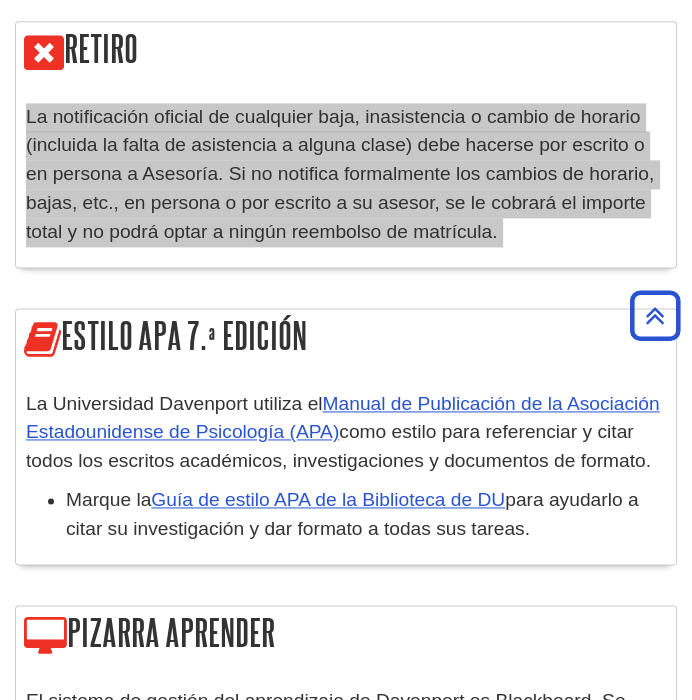scroll, scrollTop: 1620, scrollLeft: 0, axis: vertical 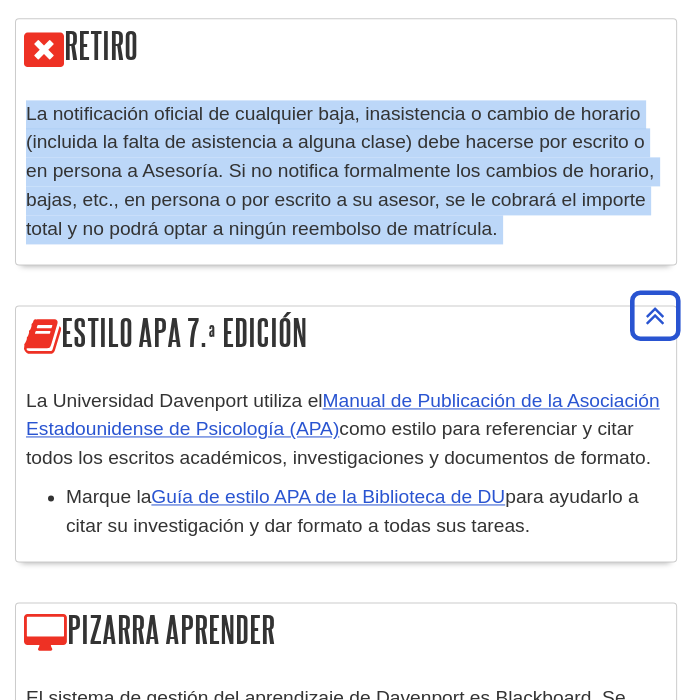 drag, startPoint x: 535, startPoint y: 514, endPoint x: 22, endPoint y: 390, distance: 527.7736 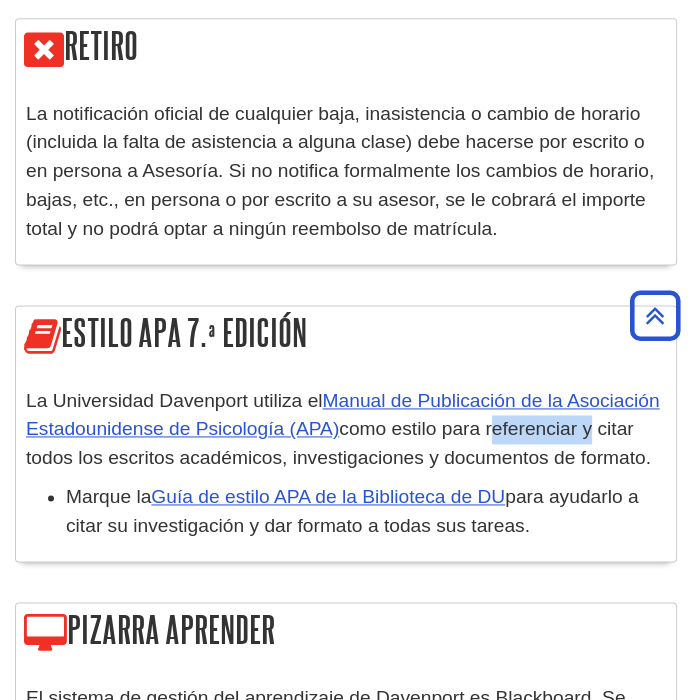 click on "como estilo para referenciar y citar todos los escritos académicos, investigaciones y documentos de formato." at bounding box center [338, 443] 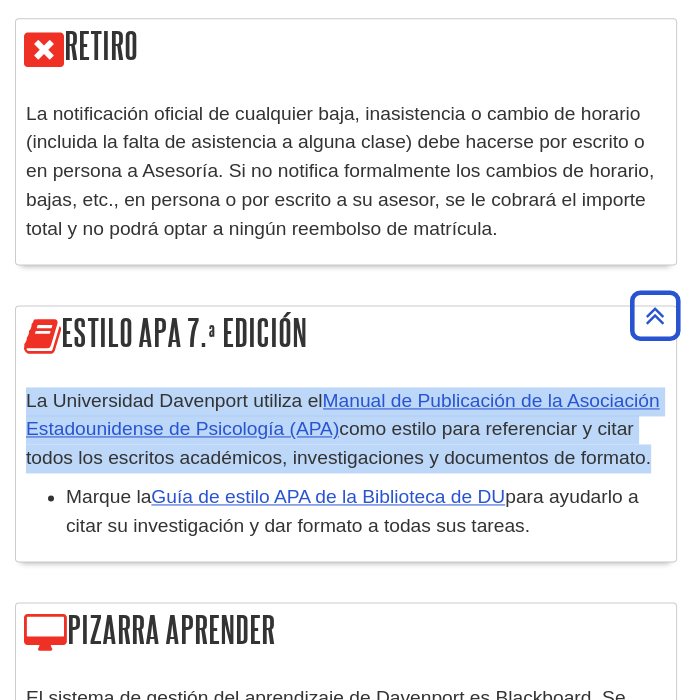 click on "como estilo para referenciar y citar todos los escritos académicos, investigaciones y documentos de formato." at bounding box center (338, 443) 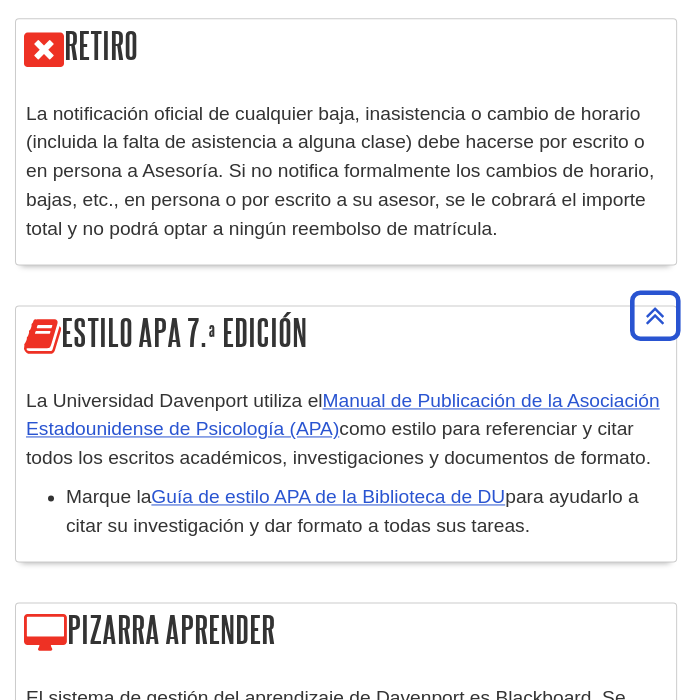 click on "para ayudarlo a citar su investigación y dar formato a todas sus tareas." at bounding box center [352, 511] 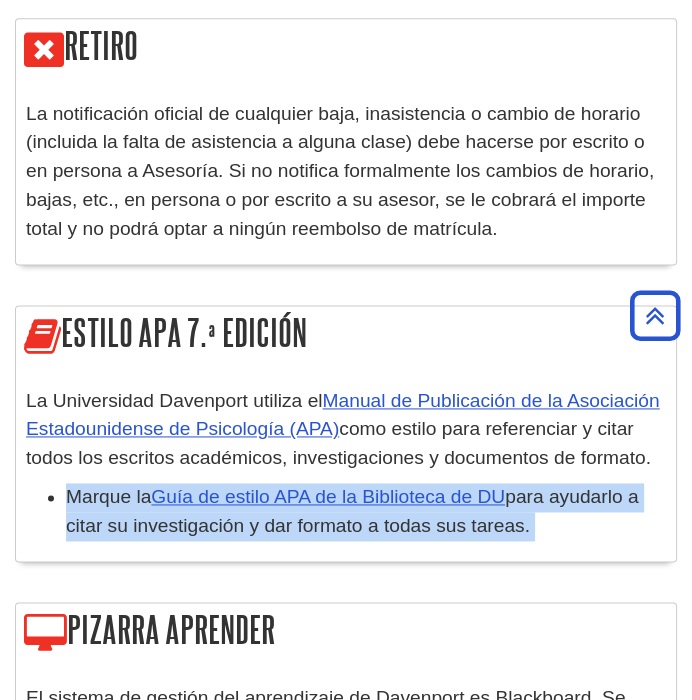click on "para ayudarlo a citar su investigación y dar formato a todas sus tareas." at bounding box center (352, 511) 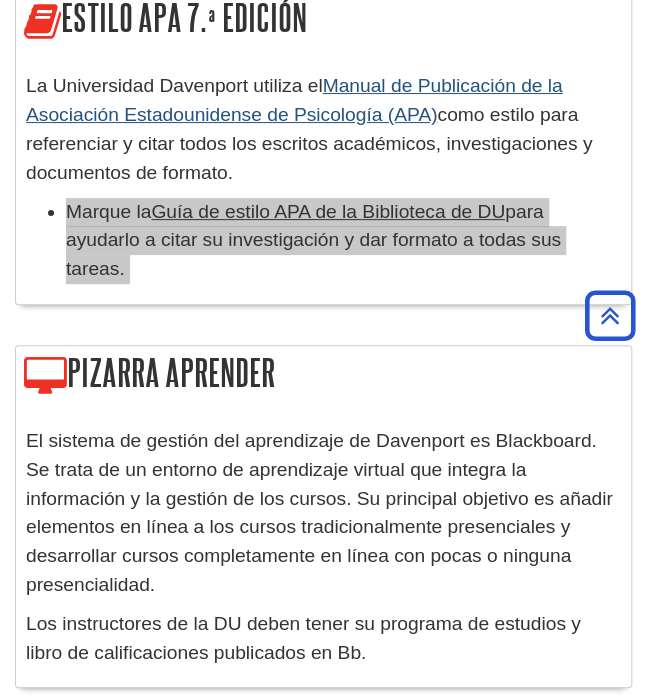 scroll, scrollTop: 2094, scrollLeft: 0, axis: vertical 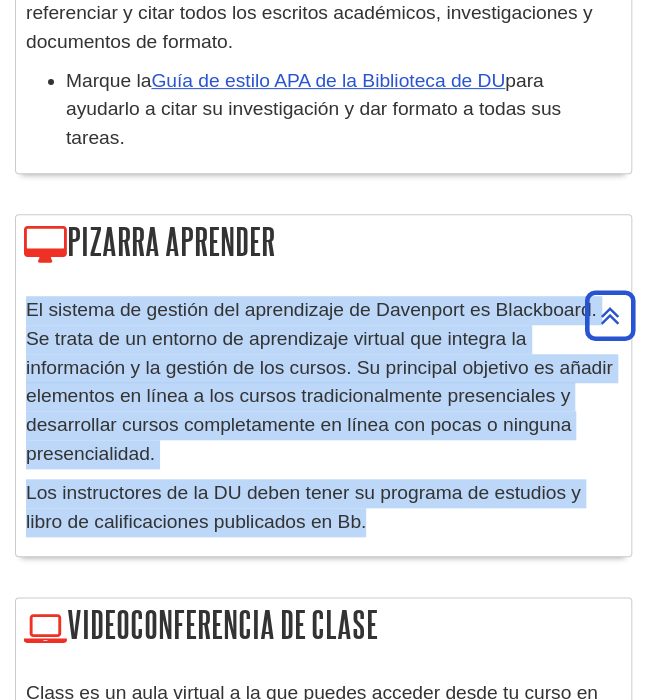 drag, startPoint x: 372, startPoint y: 484, endPoint x: 22, endPoint y: 268, distance: 411.2858 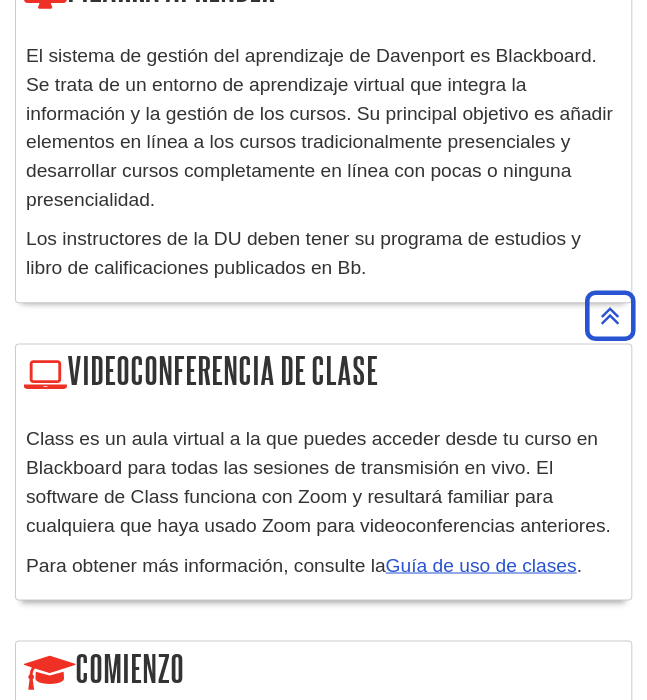 scroll, scrollTop: 2348, scrollLeft: 0, axis: vertical 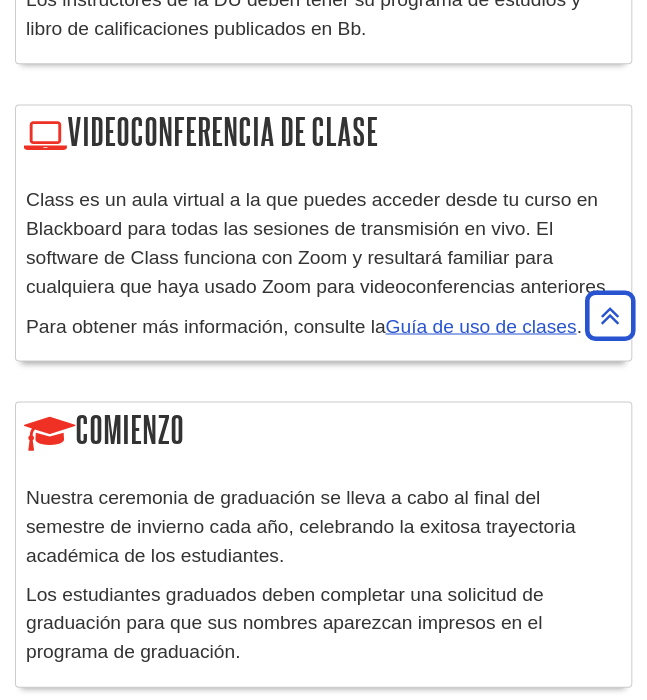 click on "Videoconferencia de clase
Class es un aula virtual a la que puedes acceder desde tu curso en Blackboard para todas las sesiones de transmisión en vivo. El software de Class funciona con Zoom y resultará familiar para cualquiera que haya usado Zoom para videoconferencias anteriores.
Para obtener más información, consulte la  Guía de uso de clases  ." at bounding box center (323, 242) 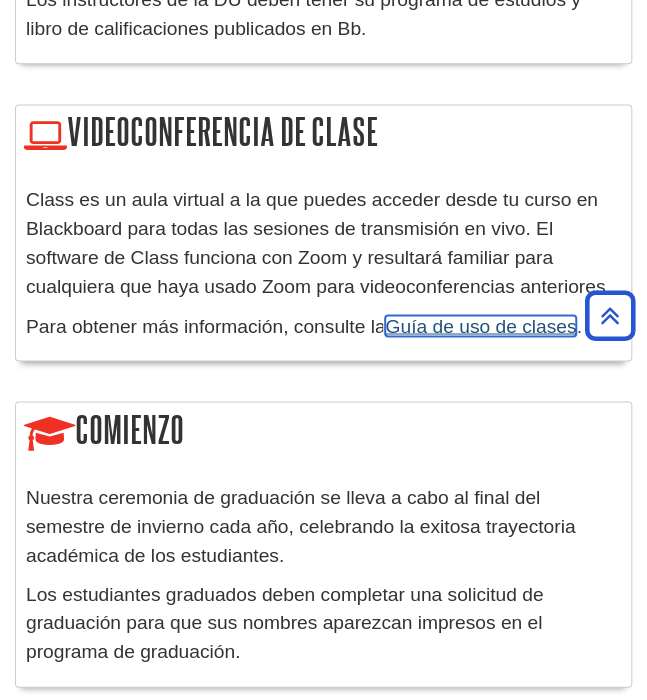 click on "Guía de uso de clases" at bounding box center [480, 325] 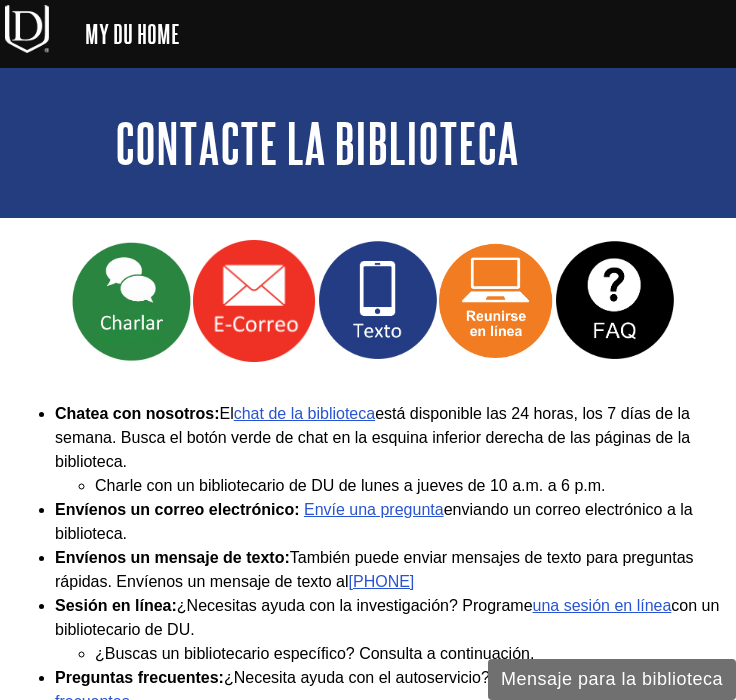scroll, scrollTop: 0, scrollLeft: 0, axis: both 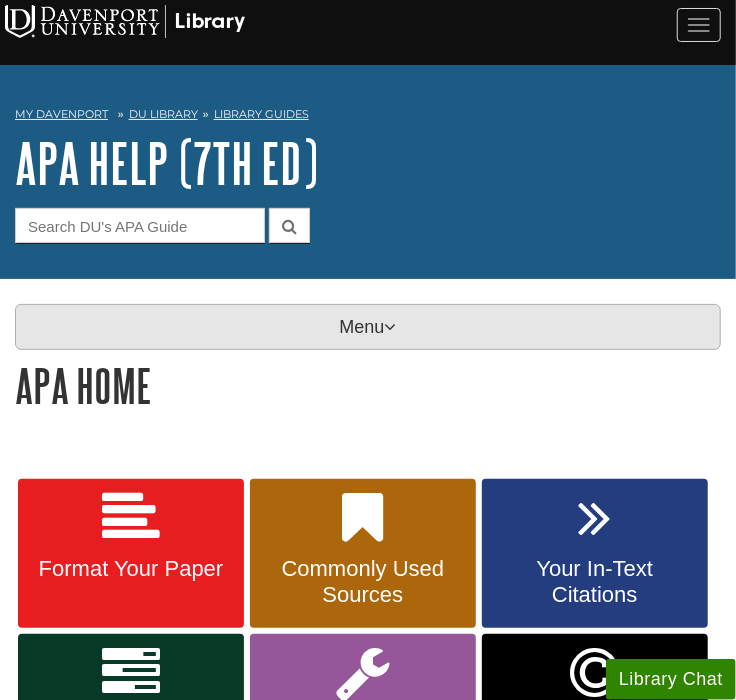 click on "Menu" at bounding box center [368, 327] 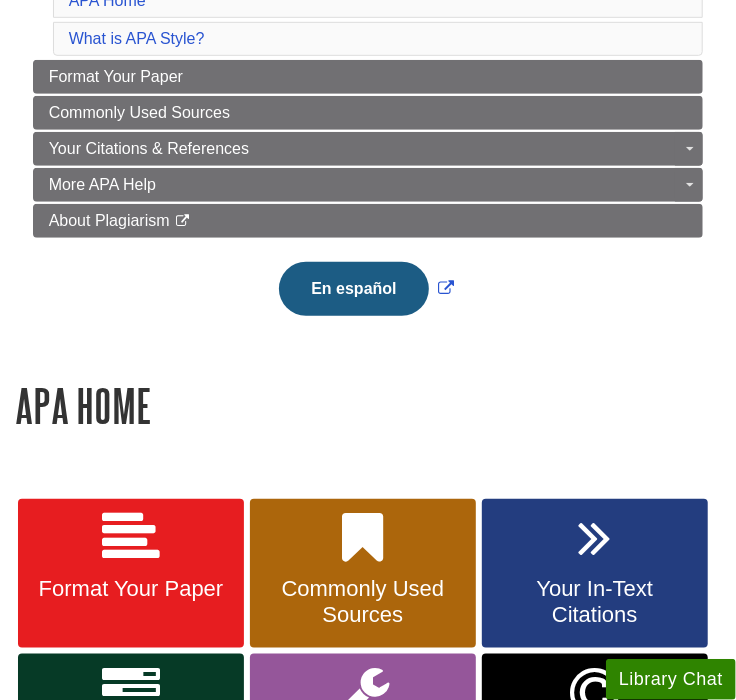 scroll, scrollTop: 414, scrollLeft: 0, axis: vertical 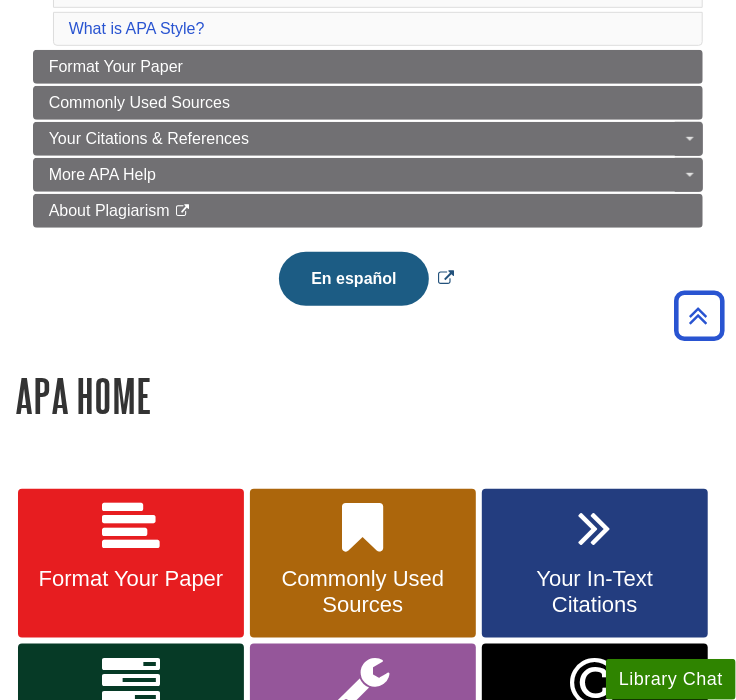 click on "En español" at bounding box center (353, 279) 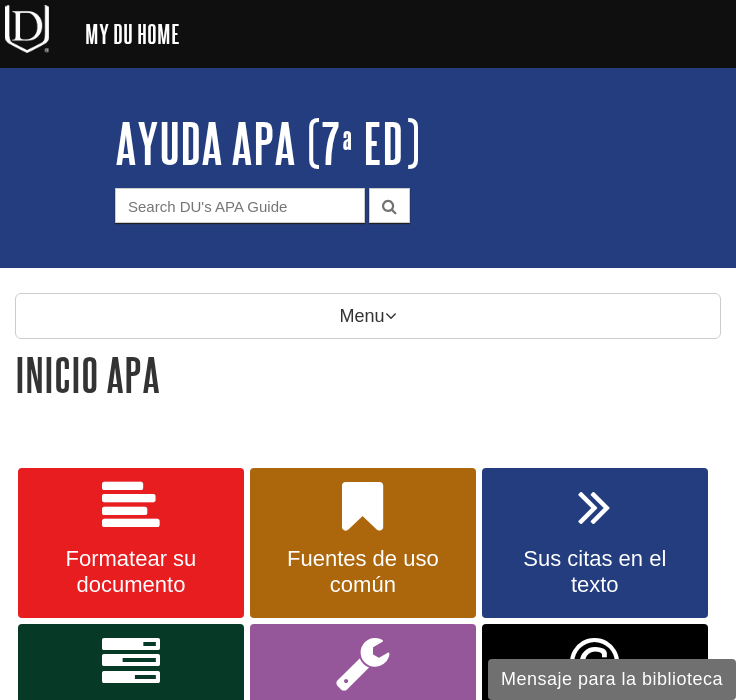 scroll, scrollTop: 0, scrollLeft: 0, axis: both 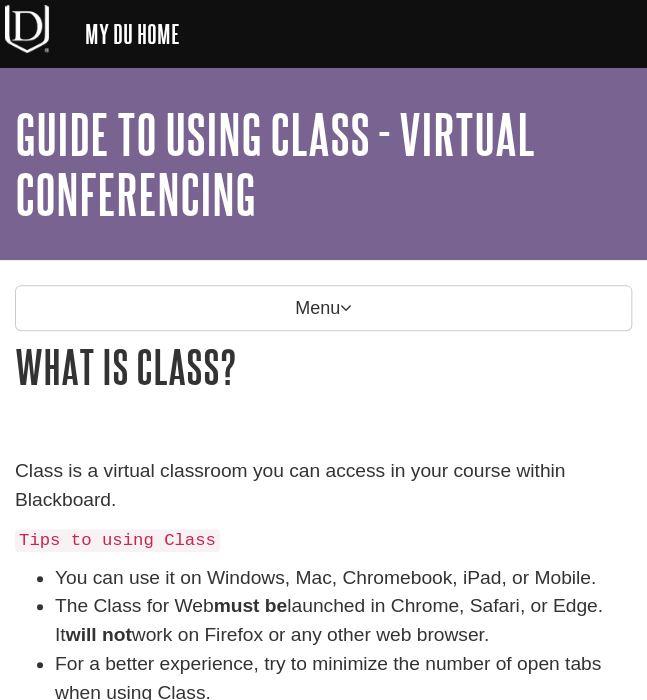 click on "Menu
What is Class?
What is Class? How to Access Class Set Audio and  Video
Using Chat
Raise Hand & Reactions
Taking a Poll
Taking an Assessment, Quiz or Test
Class for Mobile FAQ
This link opens in a new window
En español" at bounding box center (323, 1427) 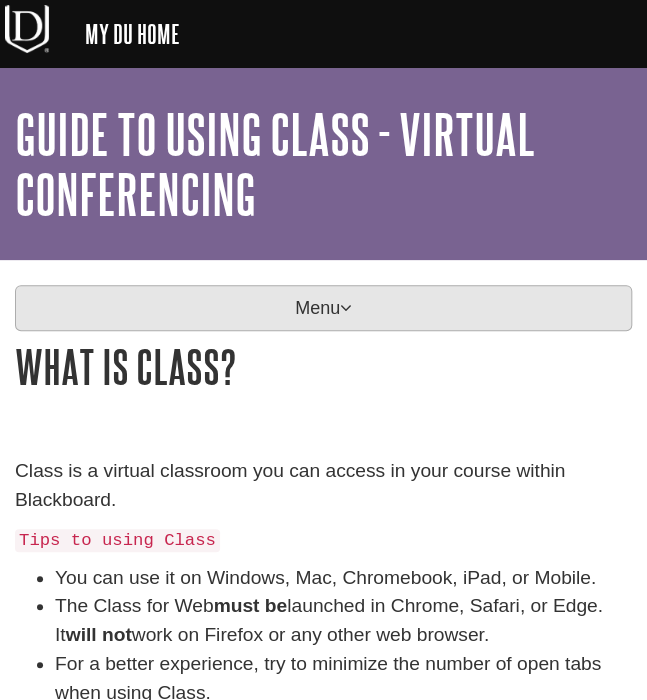 click on "Menu" at bounding box center [323, 308] 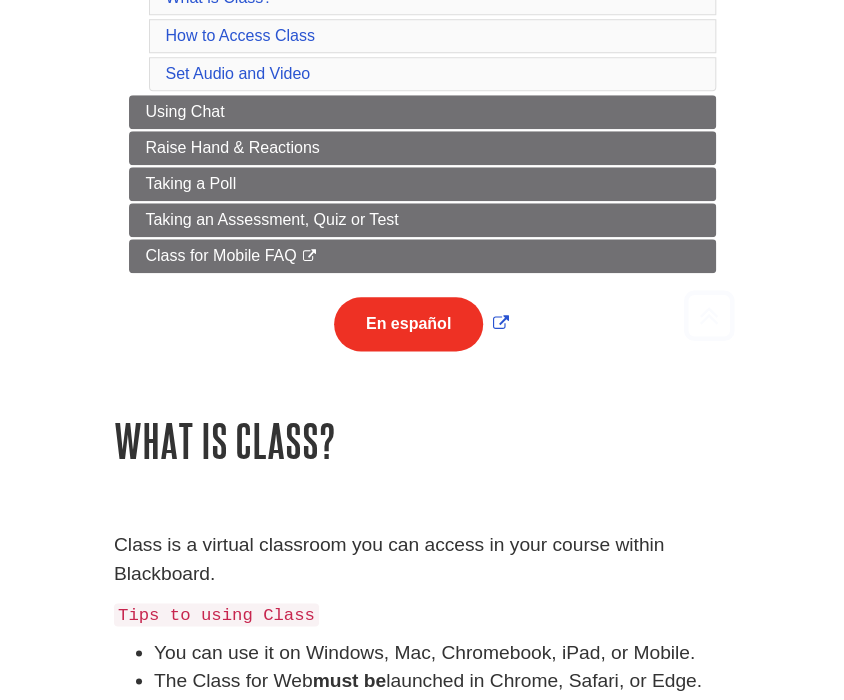 scroll, scrollTop: 448, scrollLeft: 0, axis: vertical 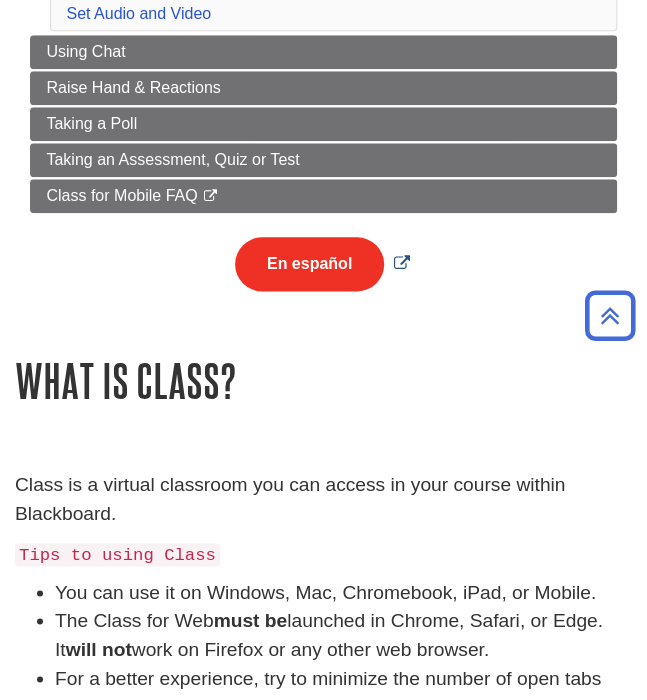 click on "En español" at bounding box center [309, 264] 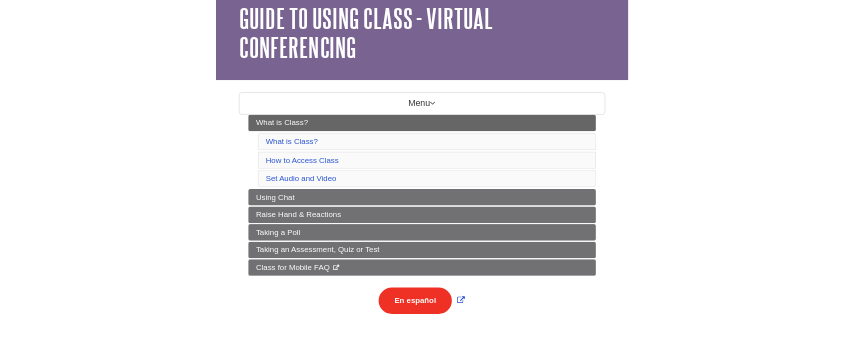 scroll, scrollTop: 0, scrollLeft: 0, axis: both 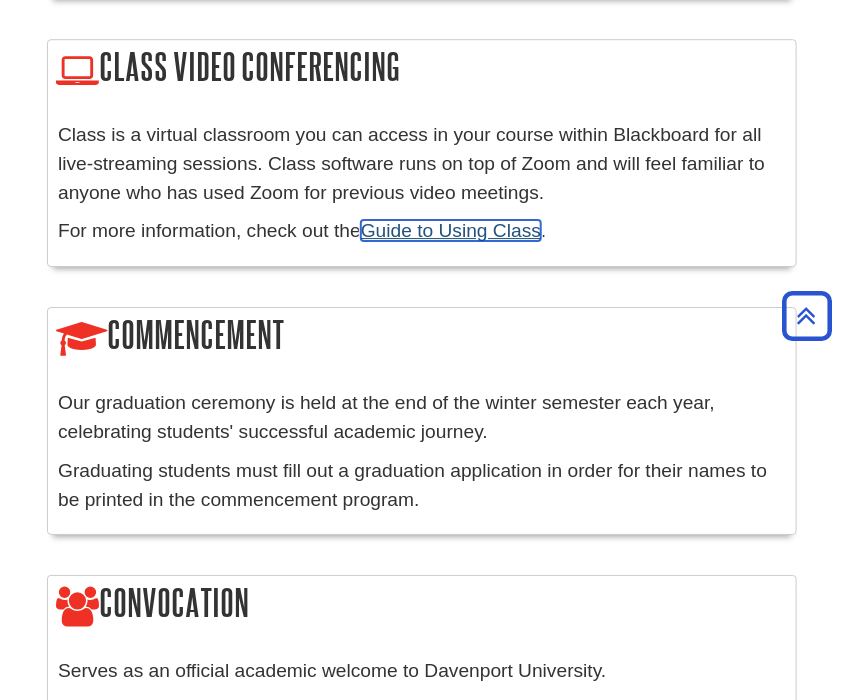 click on "Guide to Using Class" at bounding box center [451, 230] 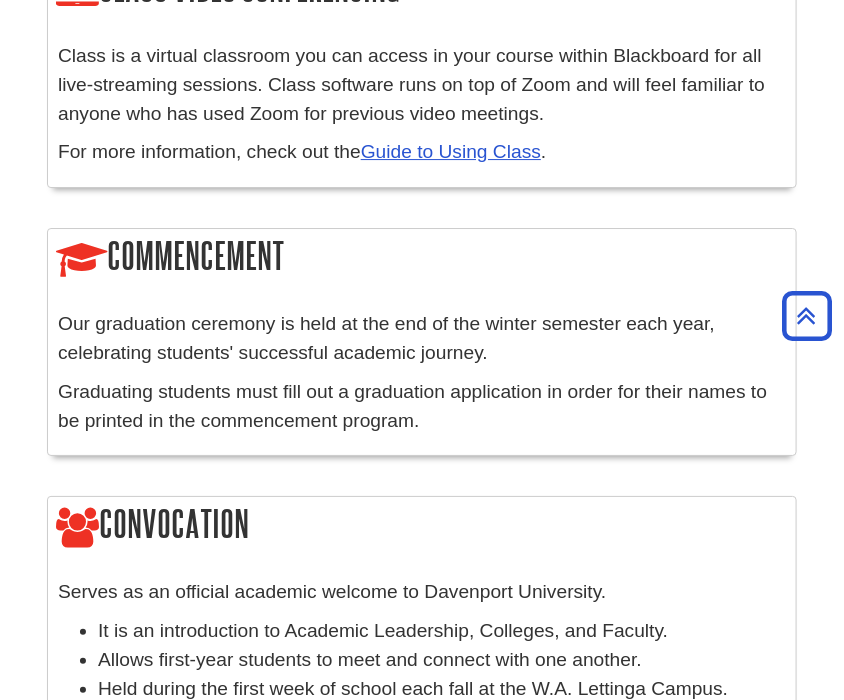 scroll, scrollTop: 1608, scrollLeft: 0, axis: vertical 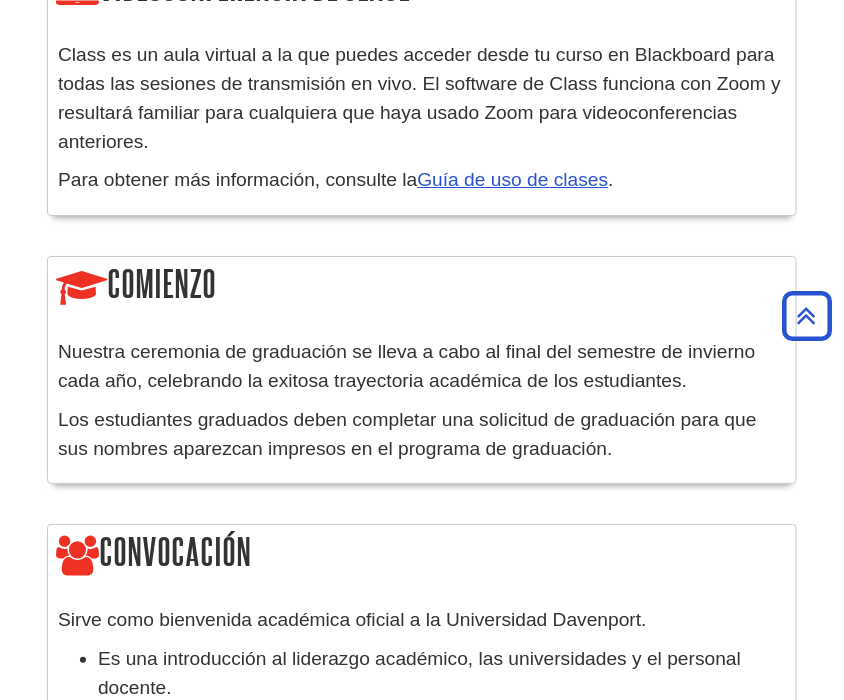 click on "Los estudiantes graduados deben completar una solicitud de graduación para que sus nombres aparezcan impresos en el programa de graduación." at bounding box center [422, 435] 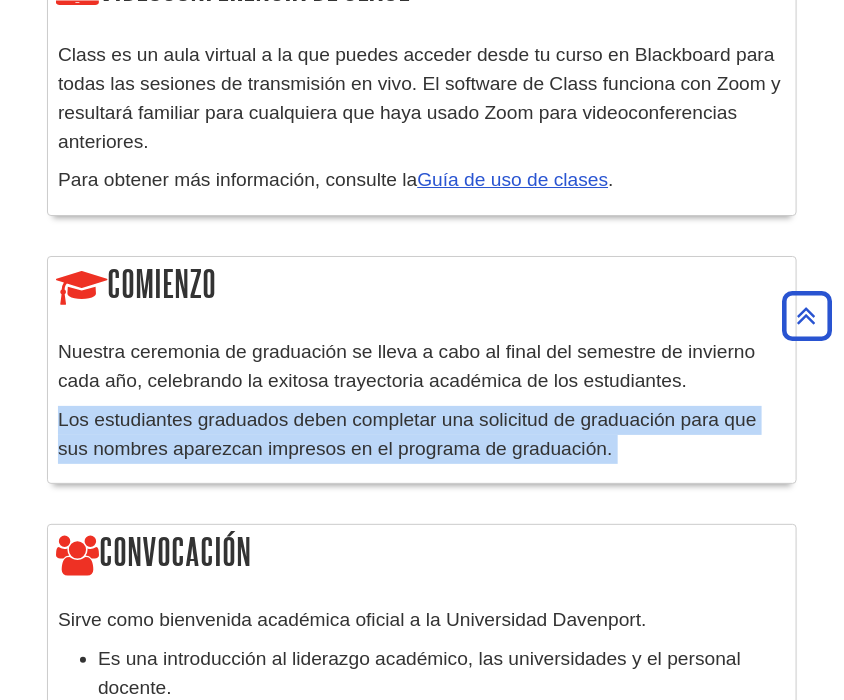 click on "Los estudiantes graduados deben completar una solicitud de graduación para que sus nombres aparezcan impresos en el programa de graduación." at bounding box center (422, 435) 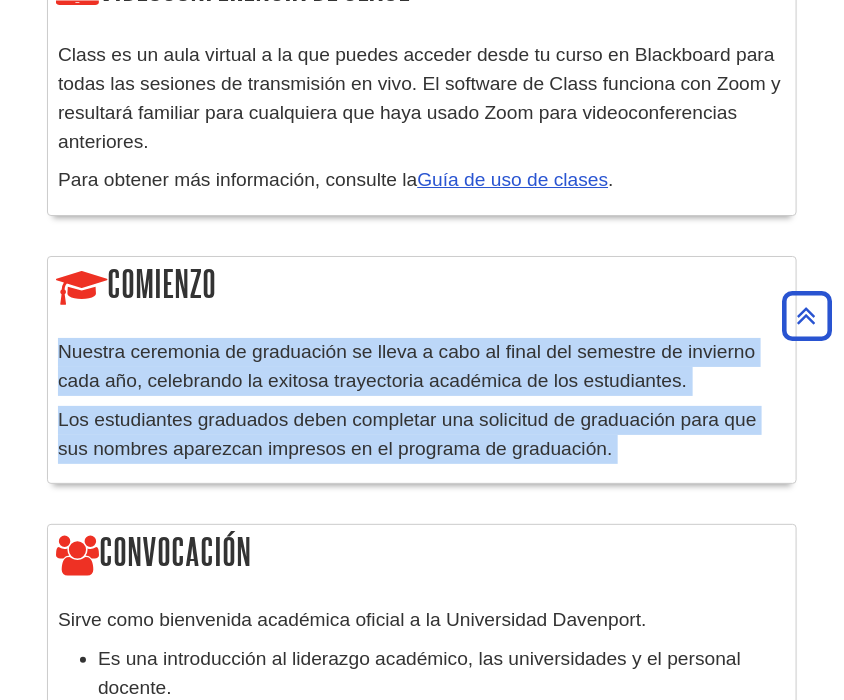 drag, startPoint x: 629, startPoint y: 435, endPoint x: 65, endPoint y: 352, distance: 570.0746 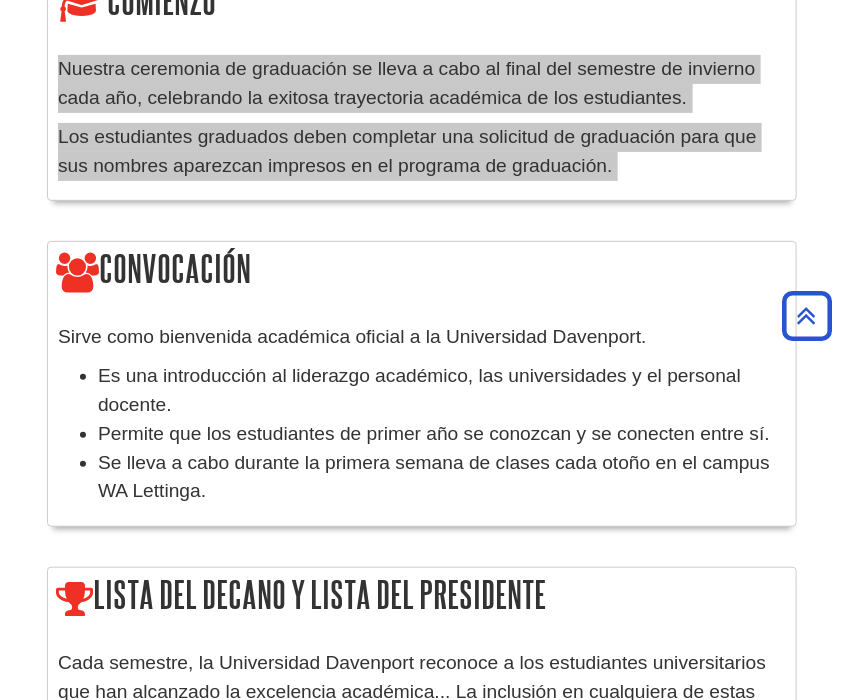 scroll, scrollTop: 1978, scrollLeft: 0, axis: vertical 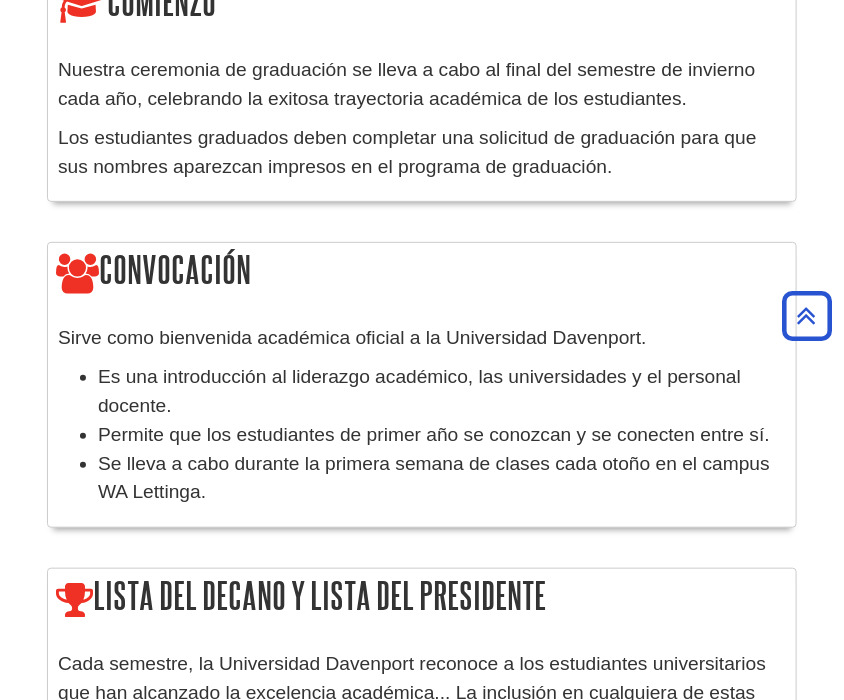 click on "Sirve como bienvenida académica oficial a la Universidad Davenport." at bounding box center (352, 337) 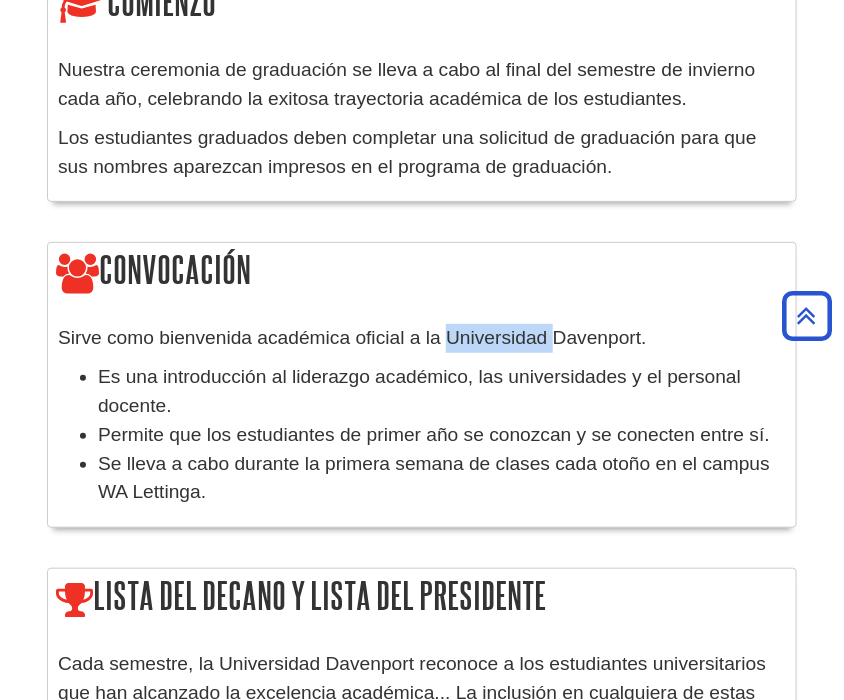 click on "Sirve como bienvenida académica oficial a la Universidad Davenport." at bounding box center [352, 337] 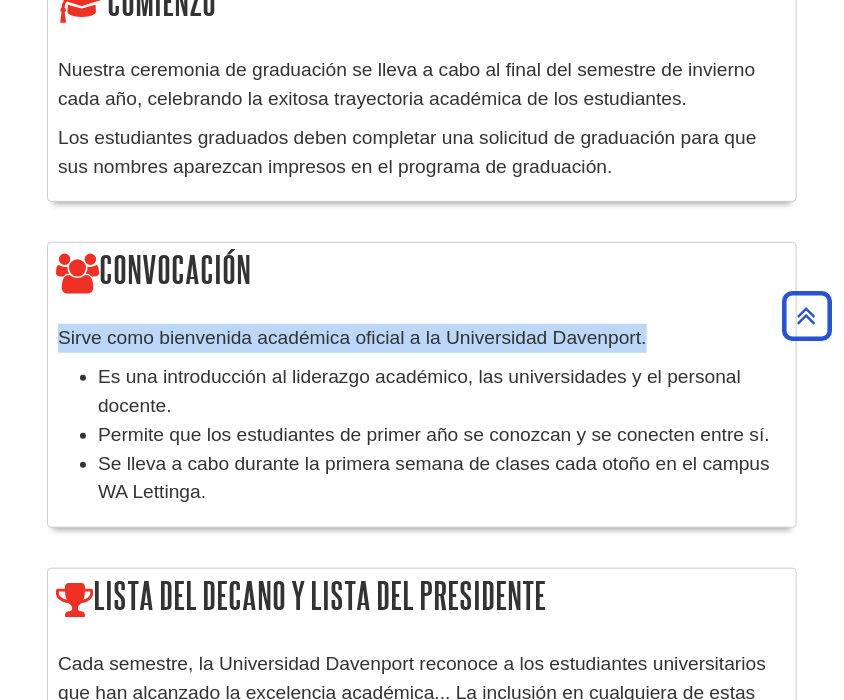 click on "Sirve como bienvenida académica oficial a la Universidad Davenport." at bounding box center (352, 337) 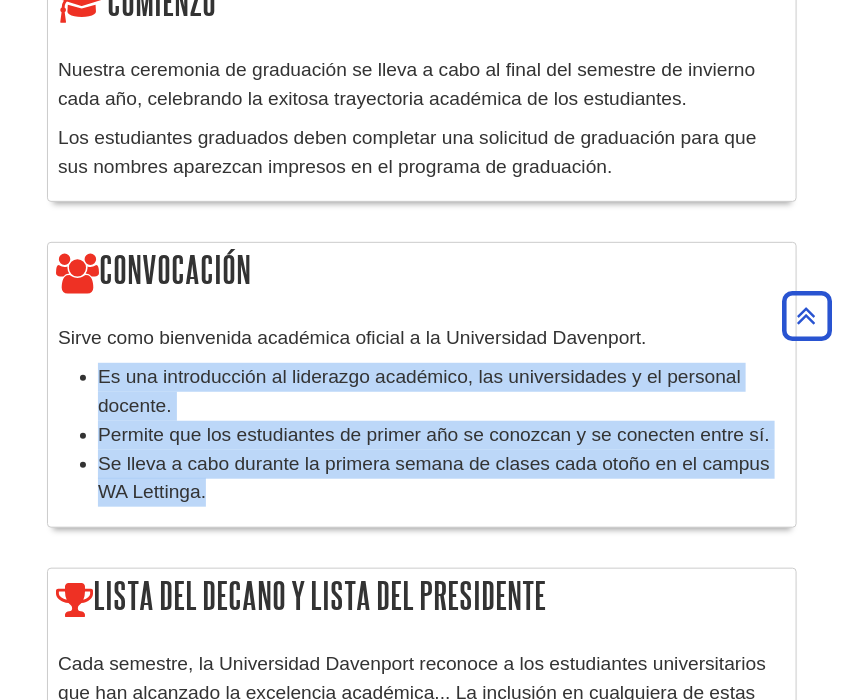 drag, startPoint x: 362, startPoint y: 488, endPoint x: 57, endPoint y: 381, distance: 323.22437 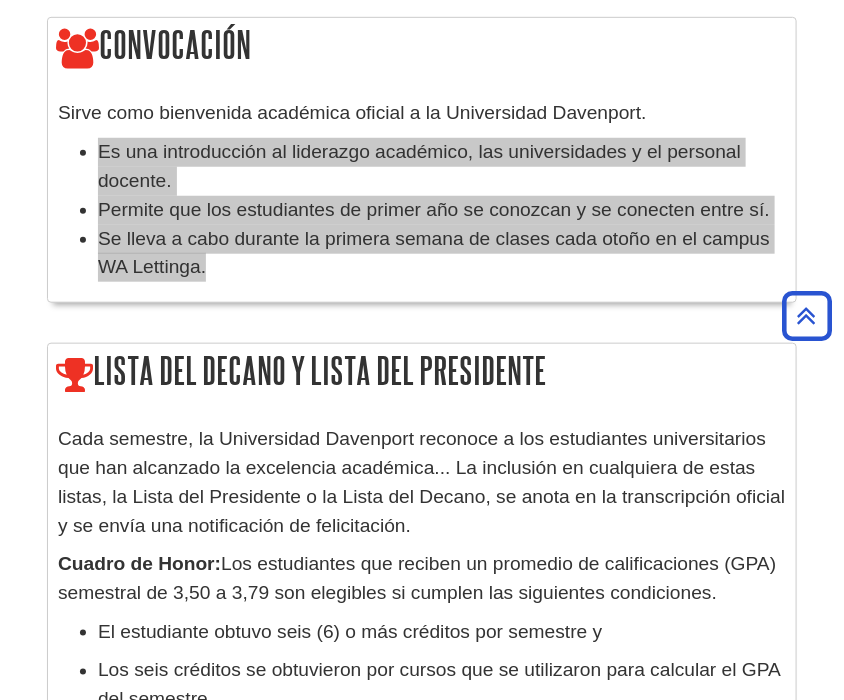 scroll, scrollTop: 2205, scrollLeft: 0, axis: vertical 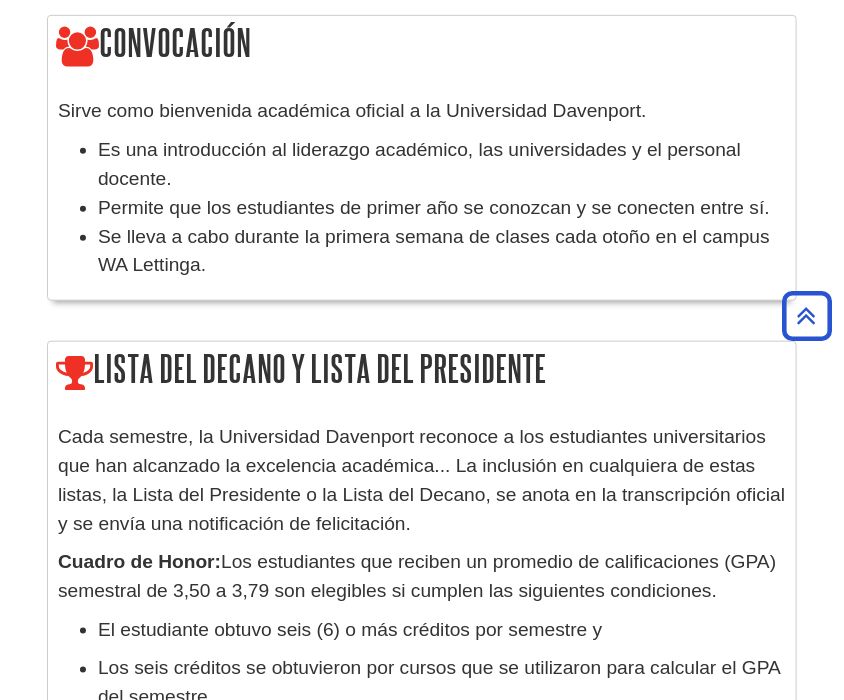 click on "Cada semestre, la Universidad Davenport reconoce a los estudiantes universitarios que han alcanzado la excelencia académica... La inclusión en cualquiera de estas listas, la Lista del Presidente o la Lista del Decano, se anota en la transcripción oficial y se envía una notificación de felicitación." at bounding box center [422, 480] 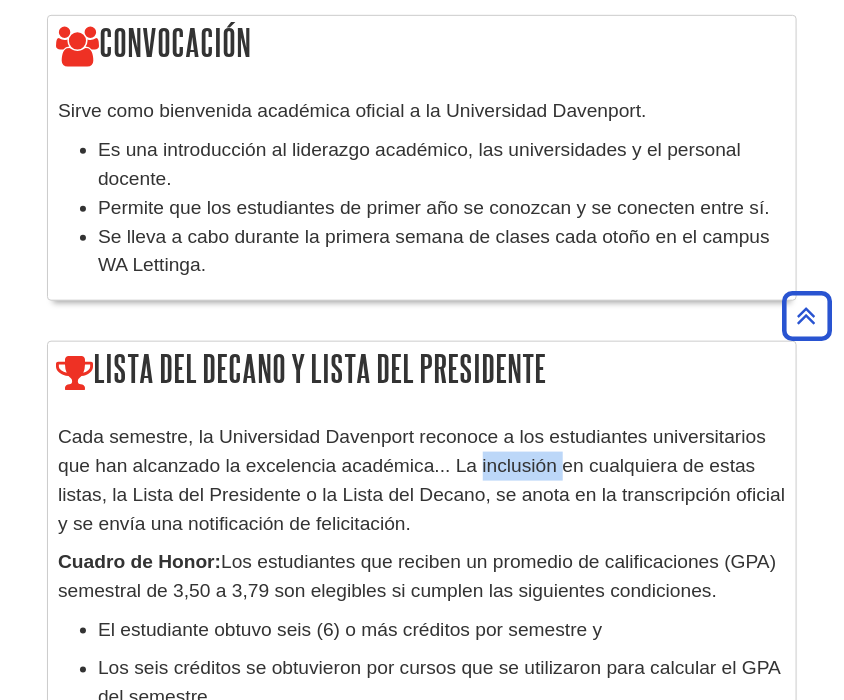 click on "Cada semestre, la Universidad Davenport reconoce a los estudiantes universitarios que han alcanzado la excelencia académica... La inclusión en cualquiera de estas listas, la Lista del Presidente o la Lista del Decano, se anota en la transcripción oficial y se envía una notificación de felicitación." at bounding box center [422, 480] 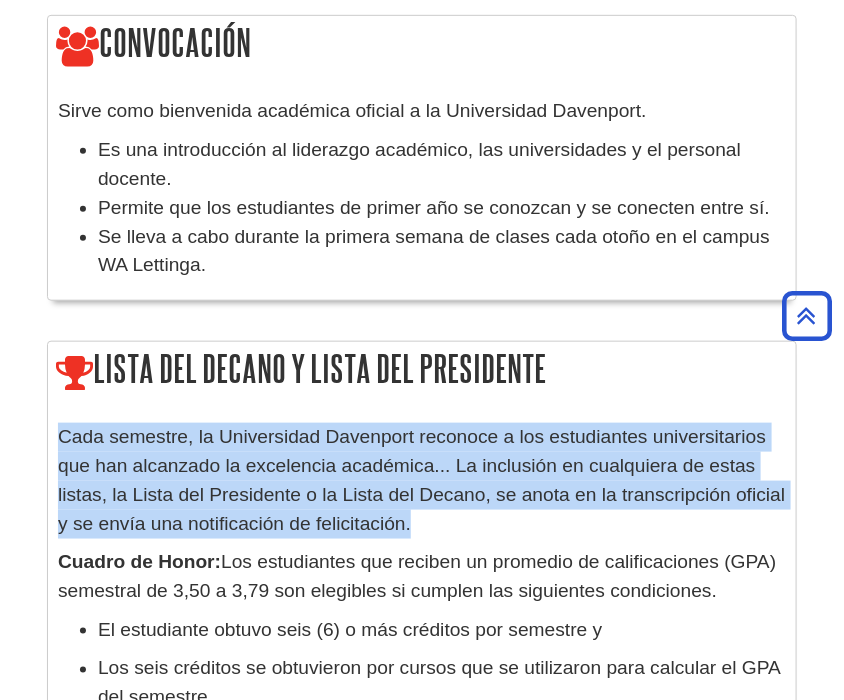 click on "Cada semestre, la Universidad Davenport reconoce a los estudiantes universitarios que han alcanzado la excelencia académica... La inclusión en cualquiera de estas listas, la Lista del Presidente o la Lista del Decano, se anota en la transcripción oficial y se envía una notificación de felicitación." at bounding box center [422, 480] 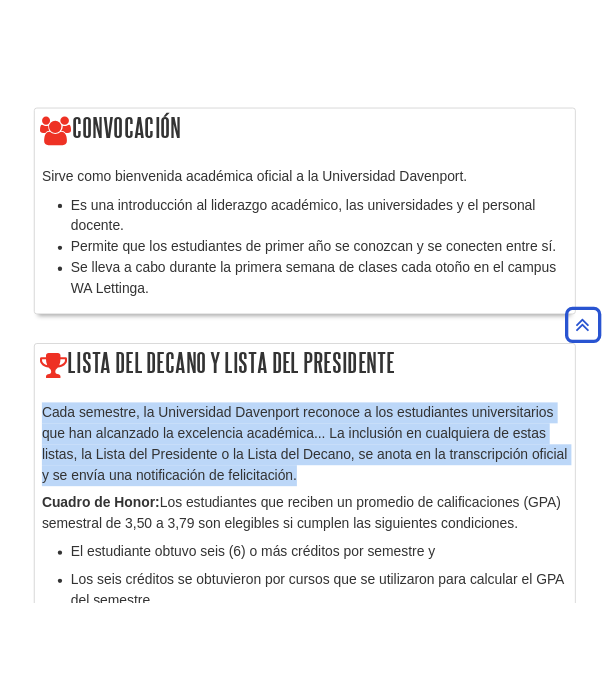 scroll, scrollTop: 2301, scrollLeft: 0, axis: vertical 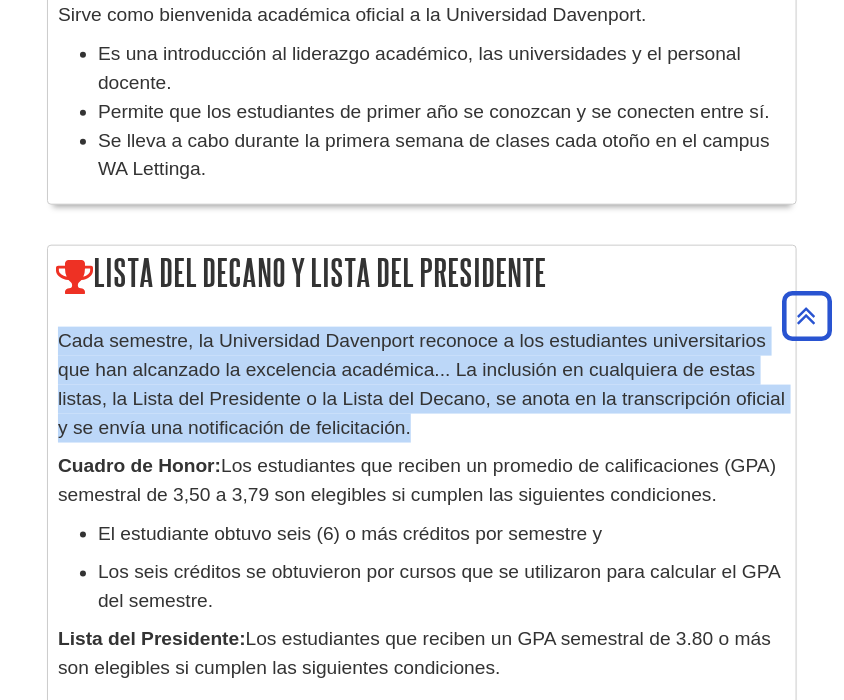 drag, startPoint x: 723, startPoint y: 490, endPoint x: 60, endPoint y: 334, distance: 681.1057 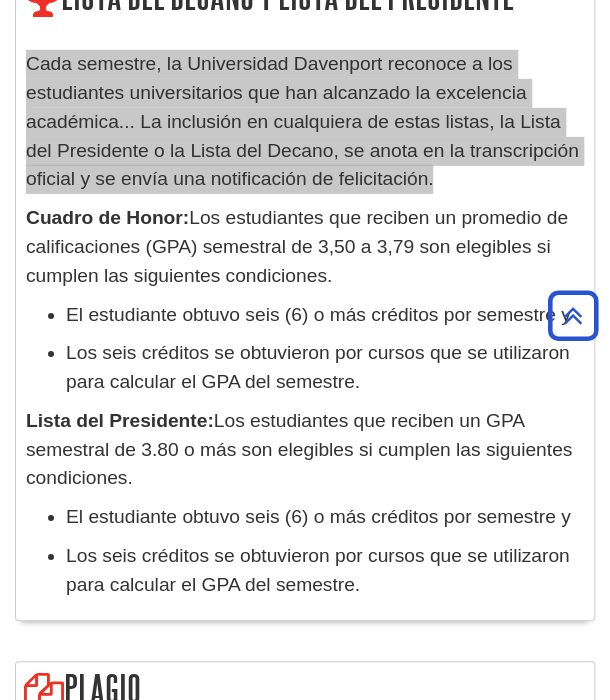 scroll, scrollTop: 2936, scrollLeft: 0, axis: vertical 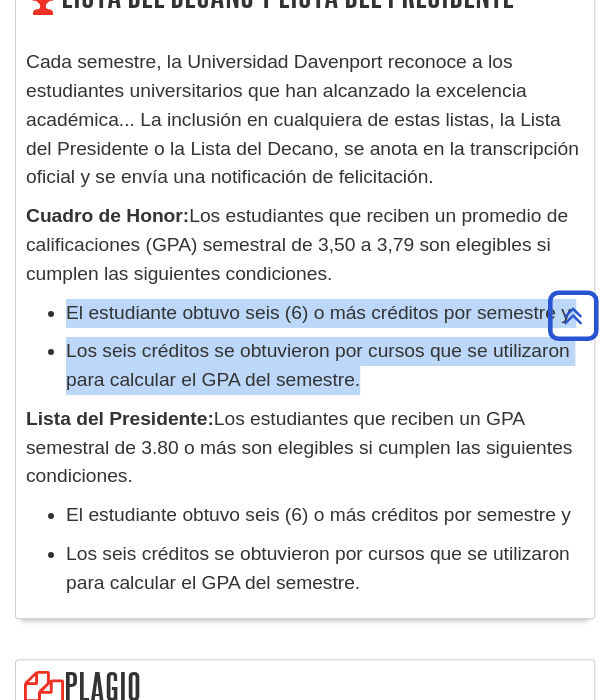drag, startPoint x: 365, startPoint y: 402, endPoint x: 54, endPoint y: 338, distance: 317.51694 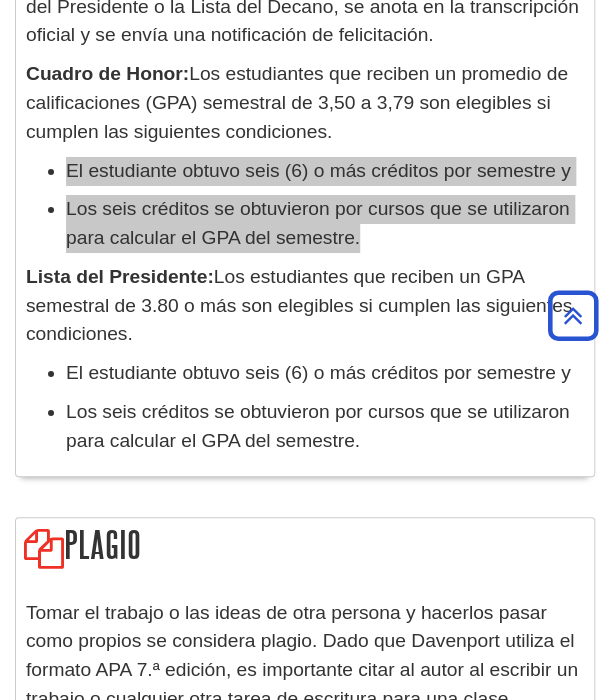 scroll, scrollTop: 3080, scrollLeft: 0, axis: vertical 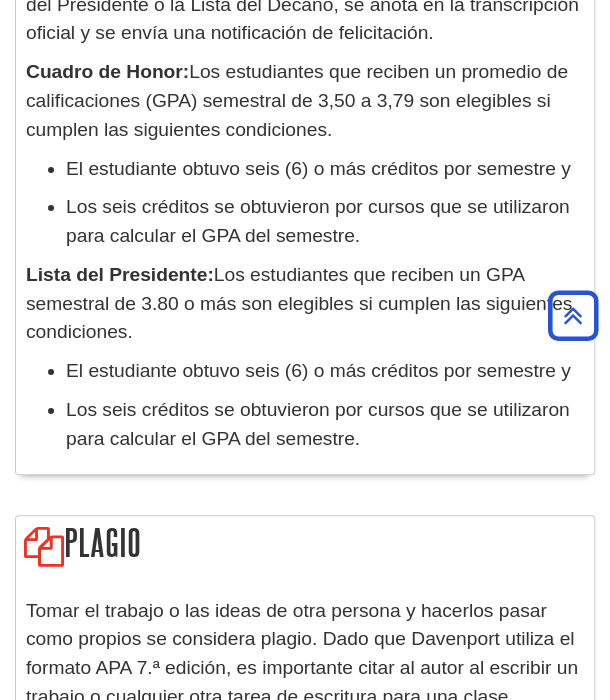 click on "Los estudiantes que reciben un GPA semestral de 3.80 o más son elegibles si cumplen las siguientes condiciones." at bounding box center (299, 303) 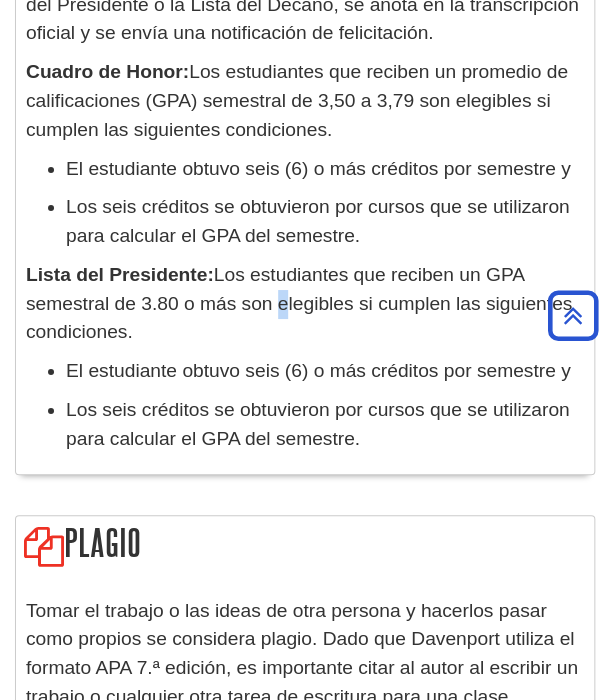 click on "Los estudiantes que reciben un GPA semestral de 3.80 o más son elegibles si cumplen las siguientes condiciones." at bounding box center (299, 303) 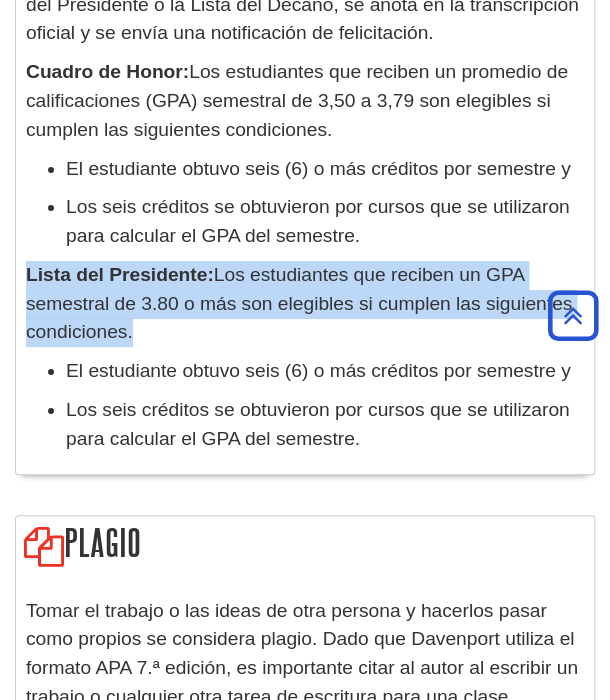 click on "Los estudiantes que reciben un GPA semestral de 3.80 o más son elegibles si cumplen las siguientes condiciones." at bounding box center [299, 303] 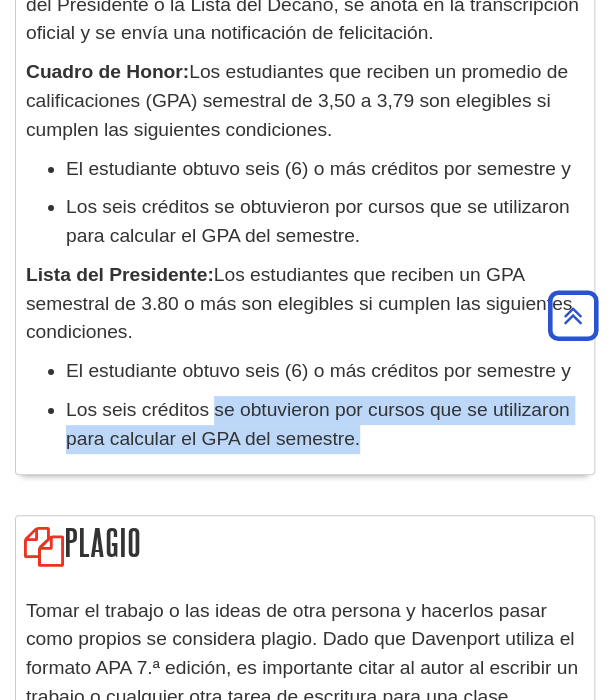 drag, startPoint x: 357, startPoint y: 463, endPoint x: 214, endPoint y: 444, distance: 144.25671 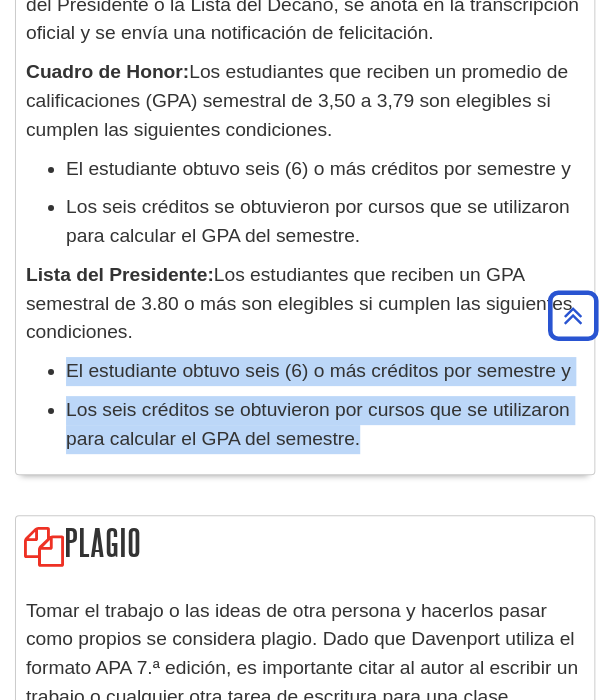 drag, startPoint x: 380, startPoint y: 466, endPoint x: 48, endPoint y: 399, distance: 338.69308 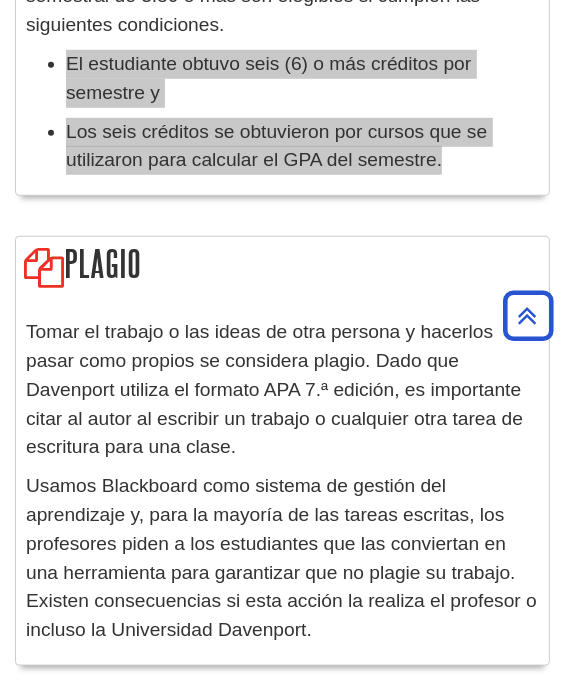 scroll, scrollTop: 3643, scrollLeft: 0, axis: vertical 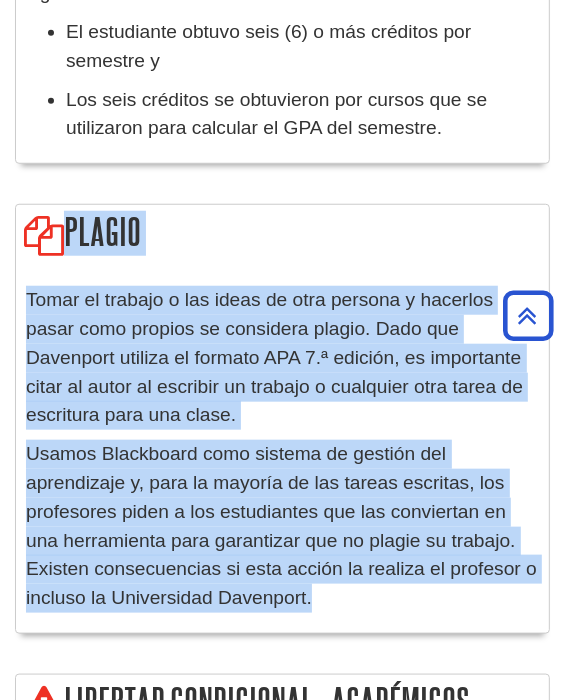 drag, startPoint x: 264, startPoint y: 530, endPoint x: 9, endPoint y: 250, distance: 378.71494 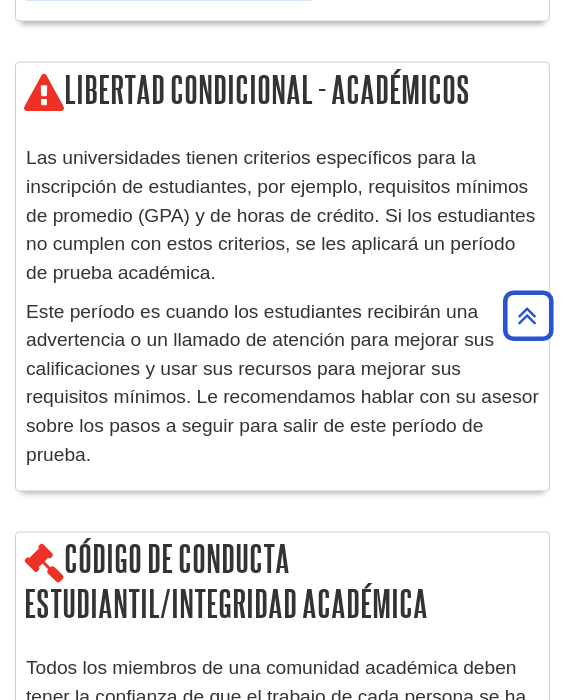 scroll, scrollTop: 3815, scrollLeft: 0, axis: vertical 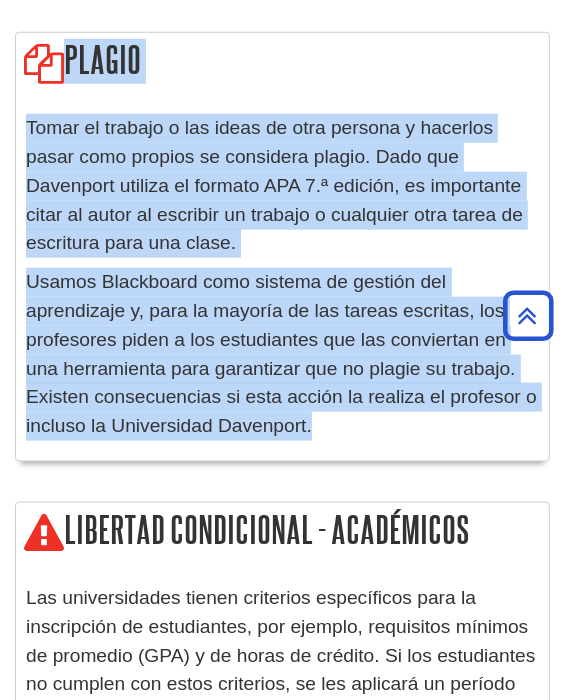 click on "Plagio
Tomar el trabajo o las ideas de otra persona y hacerlos pasar como propios se considera plagio. Dado que Davenport utiliza el formato APA 7.ª edición, es importante citar al autor al escribir un trabajo o cualquier otra tarea de escritura para una clase.
Usamos Blackboard como sistema de gestión del aprendizaje y, para la mayoría de las tareas escritas, los profesores piden a los estudiantes que las conviertan en una herramienta para garantizar que no plagie su trabajo. Existen consecuencias si esta acción la realiza el profesor o incluso la Universidad Davenport." at bounding box center (282, 257) 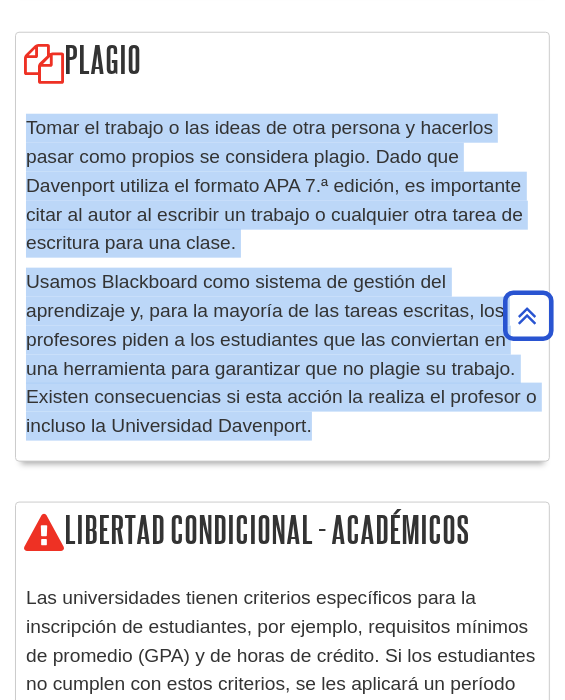 drag, startPoint x: 259, startPoint y: 360, endPoint x: 18, endPoint y: 75, distance: 373.23718 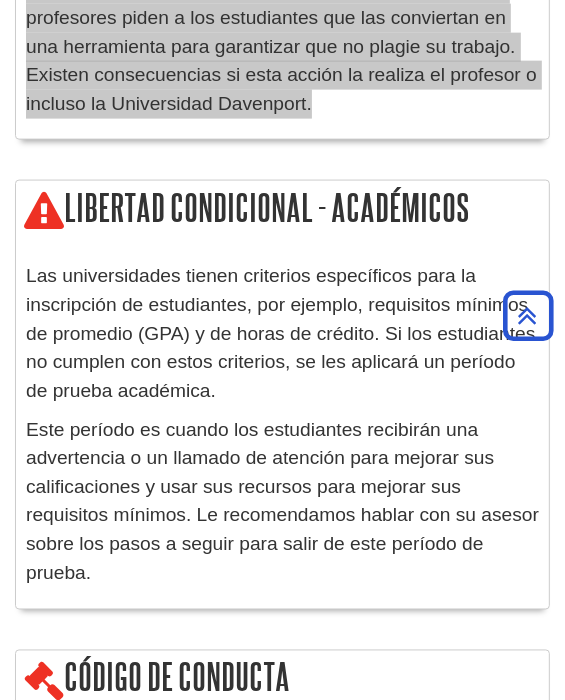 scroll, scrollTop: 4157, scrollLeft: 0, axis: vertical 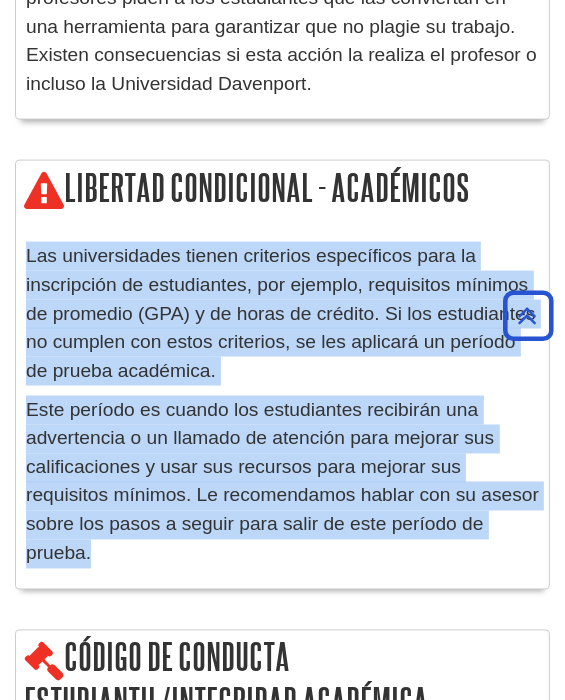 drag, startPoint x: 468, startPoint y: 461, endPoint x: 22, endPoint y: 198, distance: 517.7692 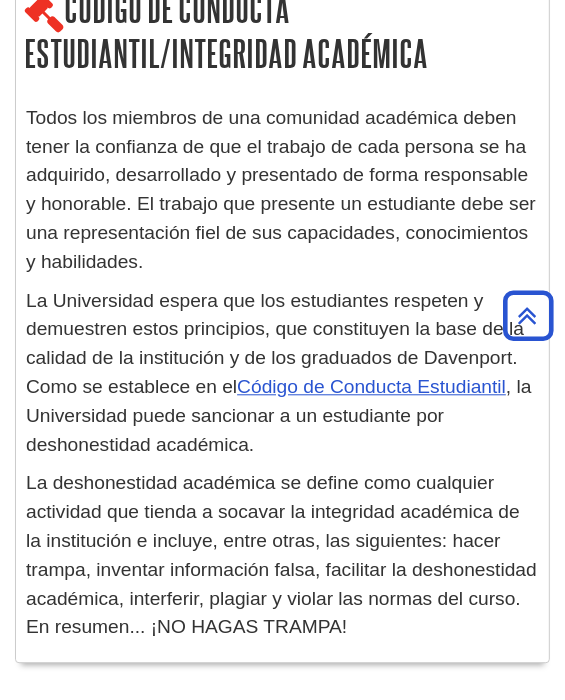 scroll, scrollTop: 4806, scrollLeft: 0, axis: vertical 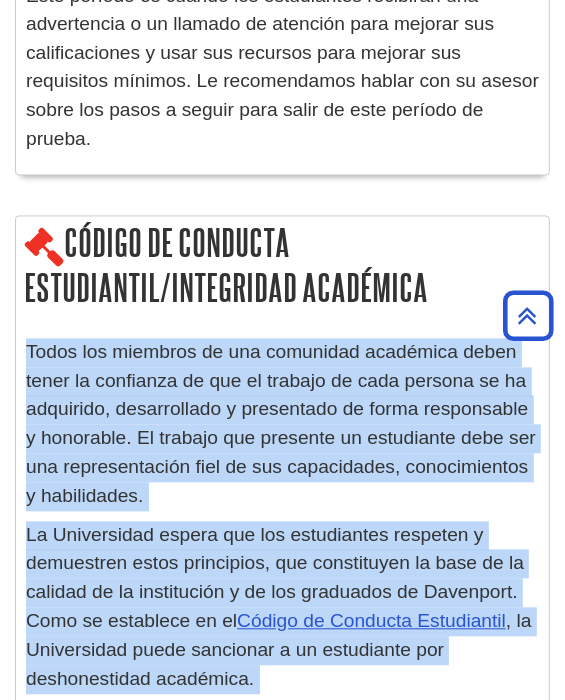 drag, startPoint x: 355, startPoint y: 535, endPoint x: 20, endPoint y: 268, distance: 428.38535 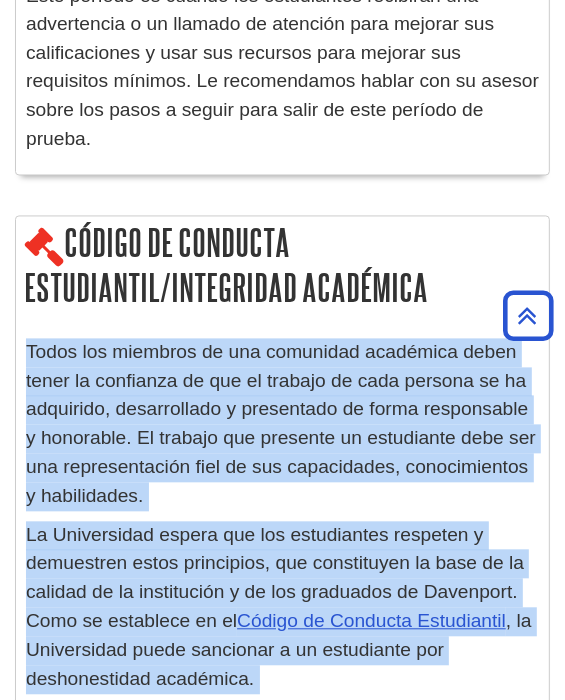 click on "Todos los miembros de una comunidad académica deben tener la confianza de que el trabajo de cada persona se ha adquirido, desarrollado y presentado de forma responsable y honorable. El trabajo que presente un estudiante debe ser una representación fiel de sus capacidades, conocimientos y habilidades." at bounding box center (282, 425) 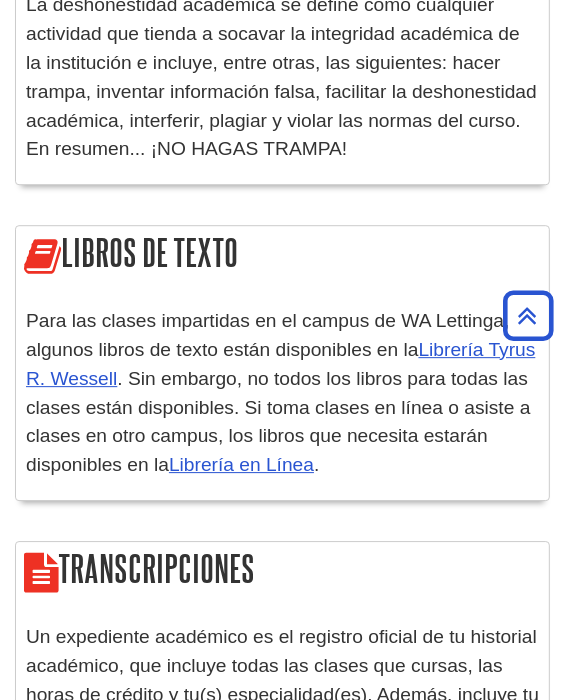 scroll, scrollTop: 5285, scrollLeft: 0, axis: vertical 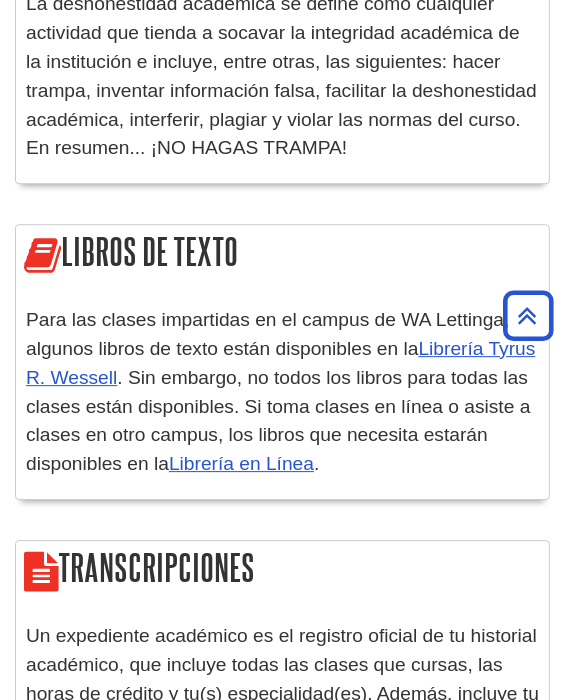 drag, startPoint x: 353, startPoint y: 363, endPoint x: 22, endPoint y: 233, distance: 355.61356 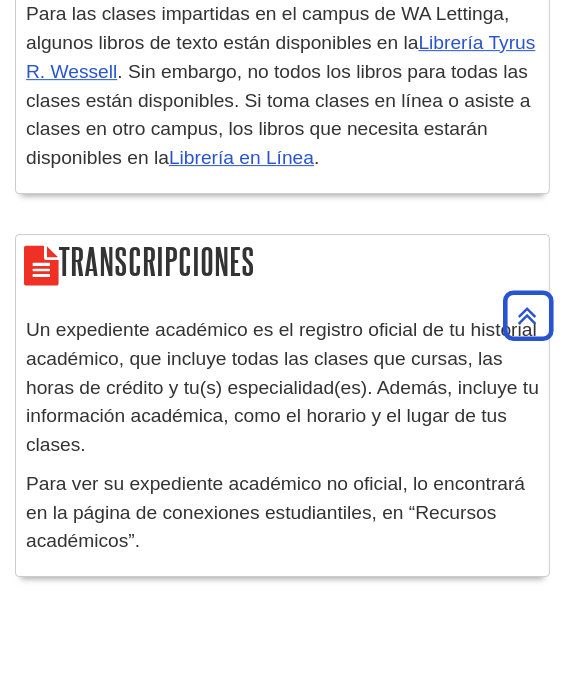 scroll, scrollTop: 5590, scrollLeft: 0, axis: vertical 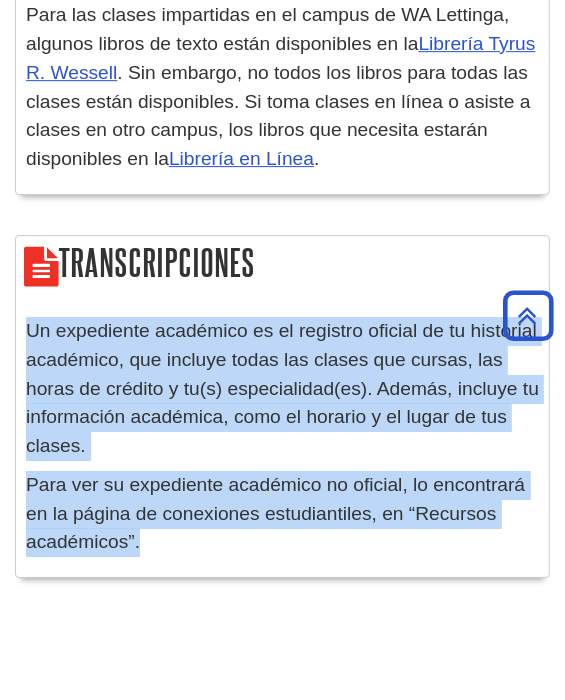 drag, startPoint x: 225, startPoint y: 452, endPoint x: 28, endPoint y: 247, distance: 284.3132 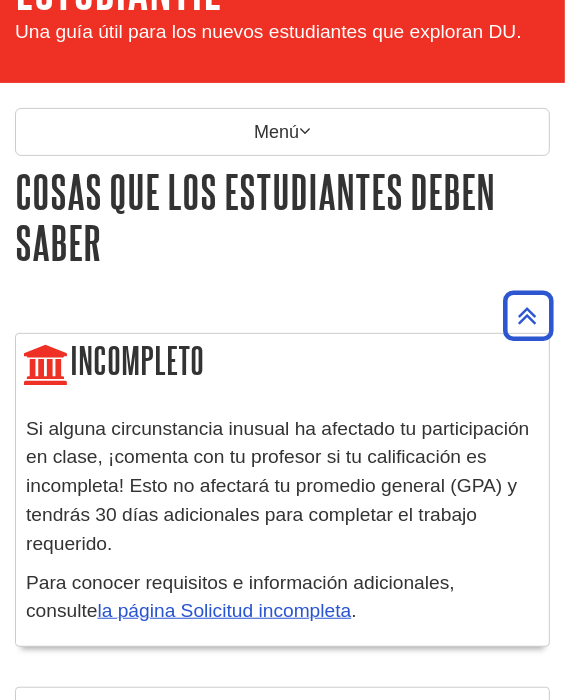 scroll, scrollTop: 0, scrollLeft: 0, axis: both 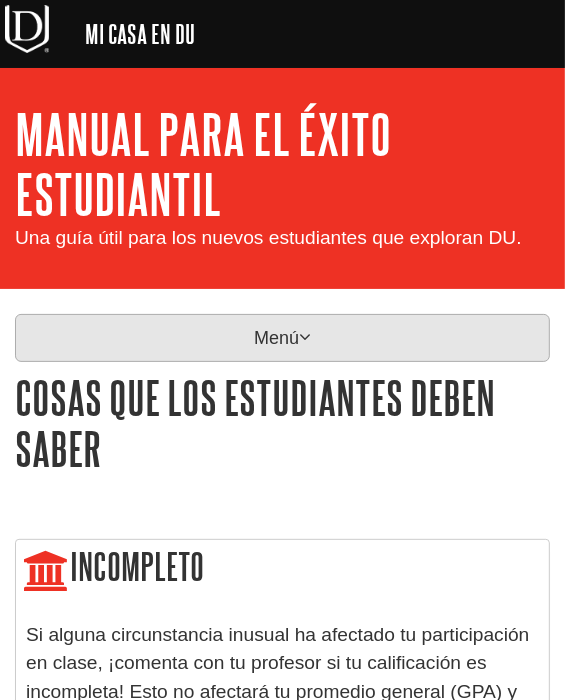 click on "Menú" at bounding box center [282, 338] 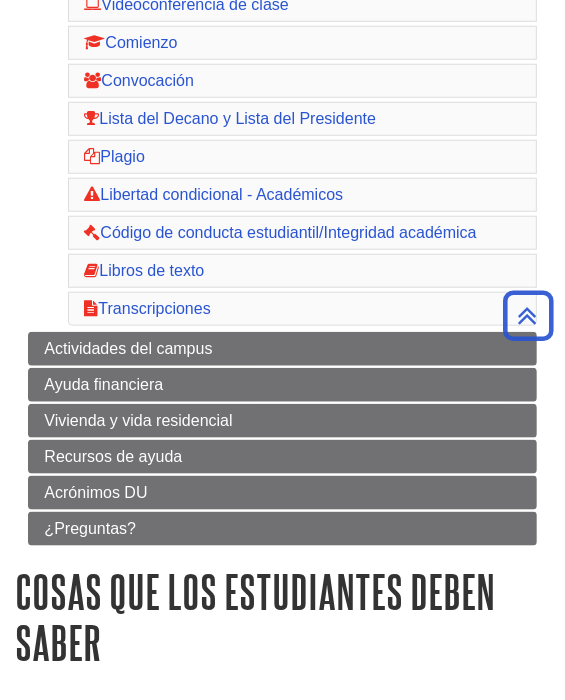 scroll, scrollTop: 708, scrollLeft: 0, axis: vertical 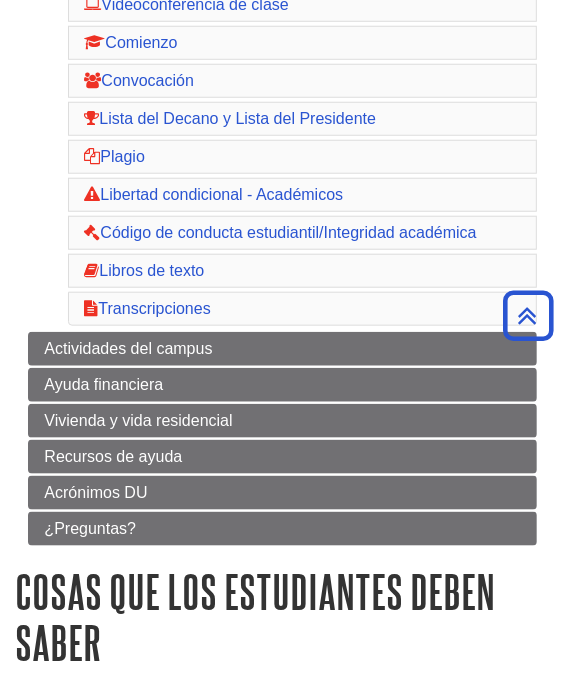 click on "Académica
Empezando bien
Detalles detrás del título
Aquí para ayudarte
Cosas que los estudiantes deben saber
Incompleto   Retiro   Estilo APA 7.ª edición   Pizarra Aprender Videoconferencia de clase   Comienzo   Convocación   Lista del Decano y Lista del Presidente   Plagio   Libertad condicional - Académicos   Código de conducta estudiantil/Integridad académica   Libros de texto   Transcripciones
Actividades del campus
Ayuda financiera
Vivienda y vida residencial" at bounding box center [282, 100] 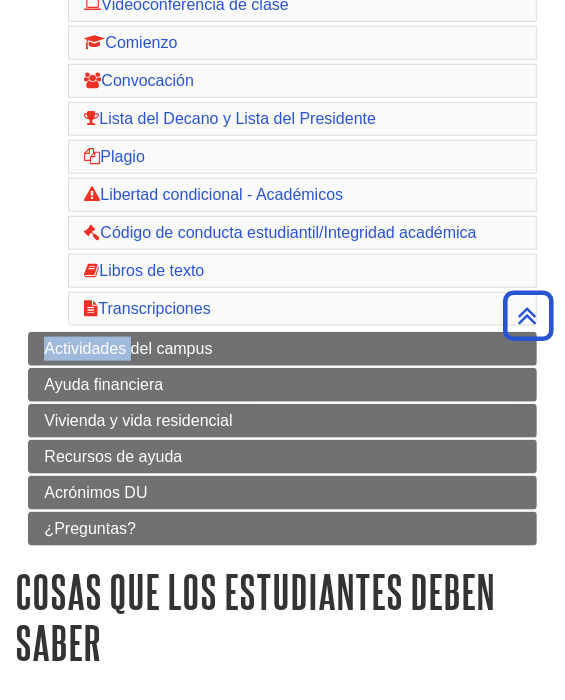 click on "Académica
Empezando bien
Detalles detrás del título
Aquí para ayudarte
Cosas que los estudiantes deben saber
Incompleto   Retiro   Estilo APA 7.ª edición   Pizarra Aprender Videoconferencia de clase   Comienzo   Convocación   Lista del Decano y Lista del Presidente   Plagio   Libertad condicional - Académicos   Código de conducta estudiantil/Integridad académica   Libros de texto   Transcripciones
Actividades del campus
Ayuda financiera
Vivienda y vida residencial" at bounding box center [282, 100] 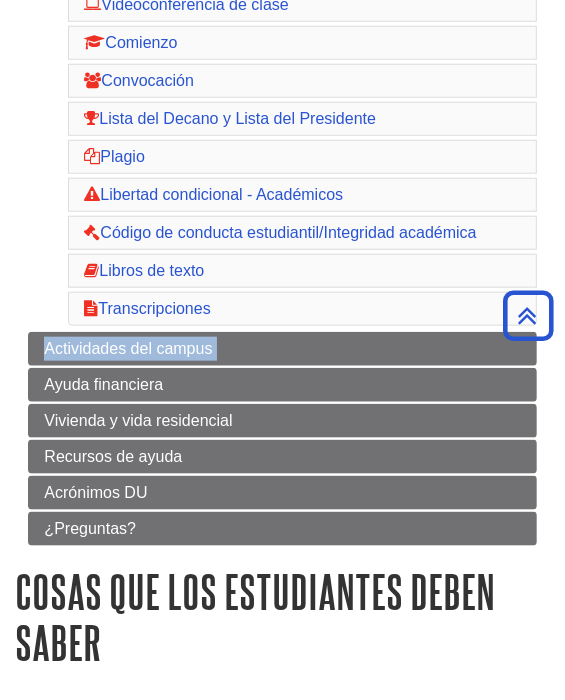 click on "Académica
Empezando bien
Detalles detrás del título
Aquí para ayudarte
Cosas que los estudiantes deben saber
Incompleto   Retiro   Estilo APA 7.ª edición   Pizarra Aprender Videoconferencia de clase   Comienzo   Convocación   Lista del Decano y Lista del Presidente   Plagio   Libertad condicional - Académicos   Código de conducta estudiantil/Integridad académica   Libros de texto   Transcripciones
Actividades del campus
Ayuda financiera
Vivienda y vida residencial" at bounding box center (282, 100) 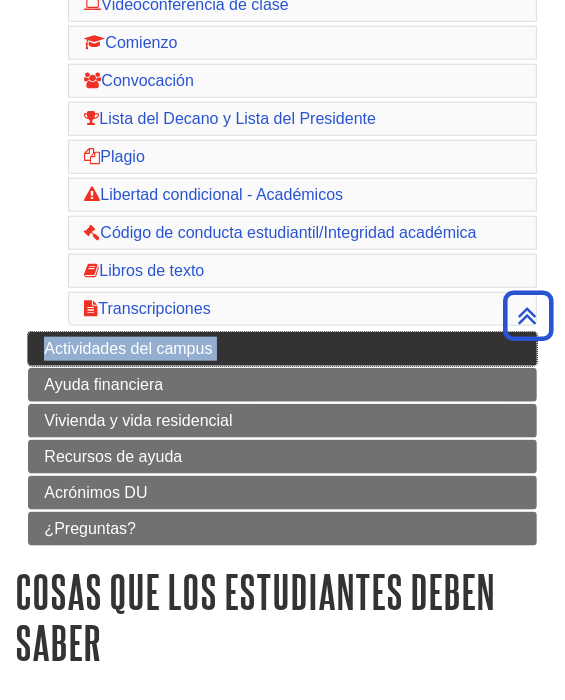 click on "Actividades del campus" at bounding box center [282, 349] 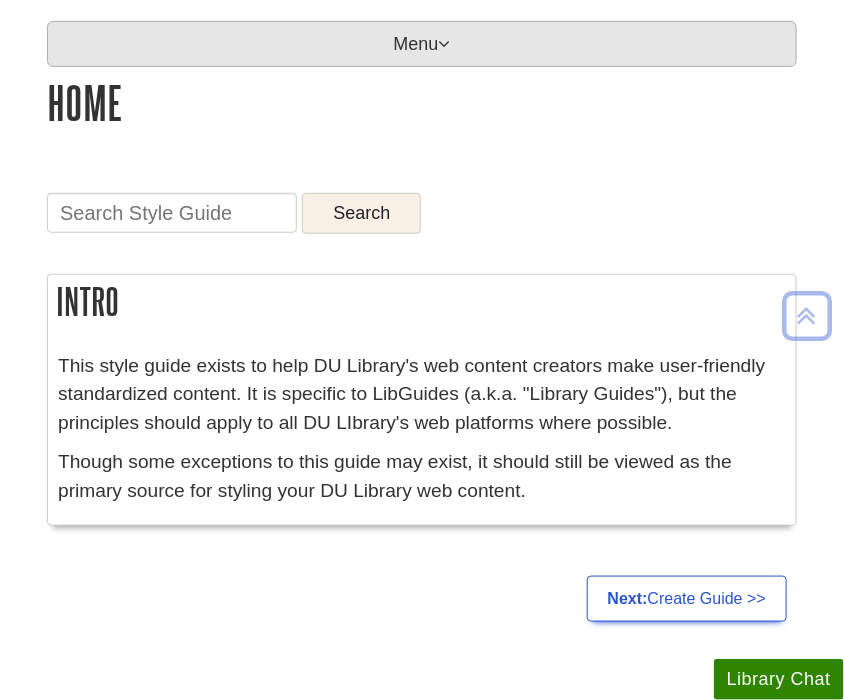 scroll, scrollTop: 228, scrollLeft: 0, axis: vertical 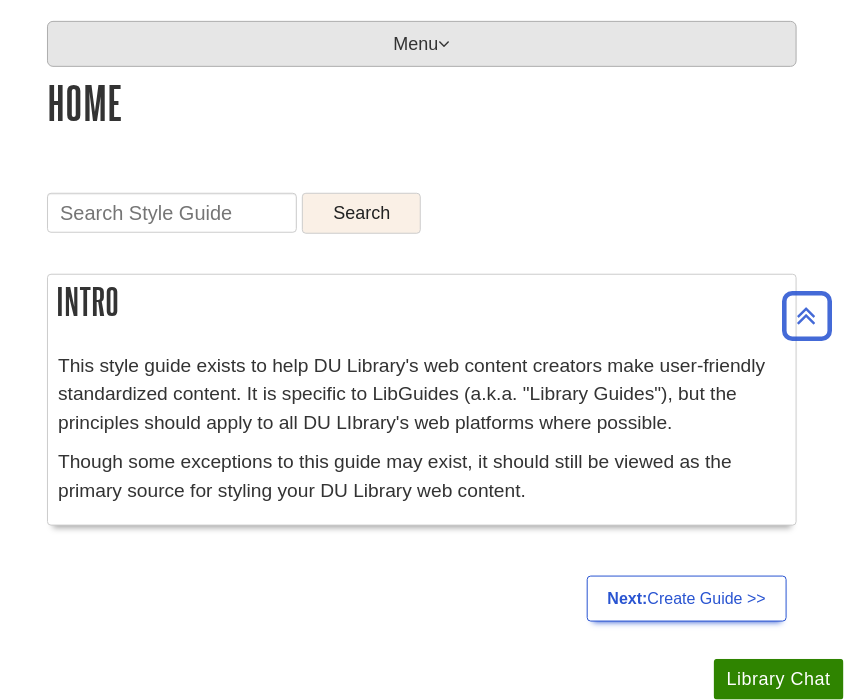 click on "Menu" at bounding box center (422, 44) 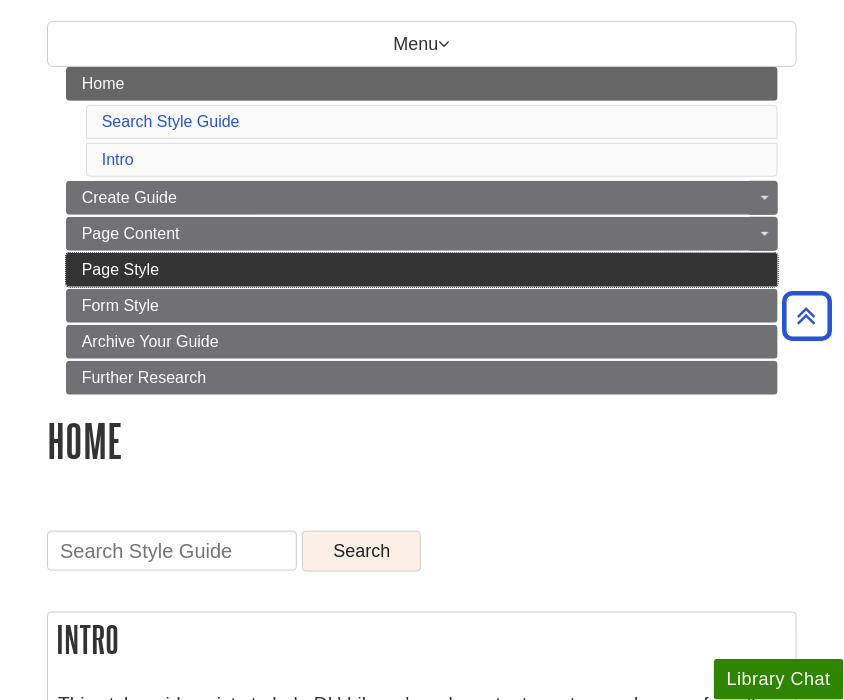 click on "Page Style" at bounding box center [422, 270] 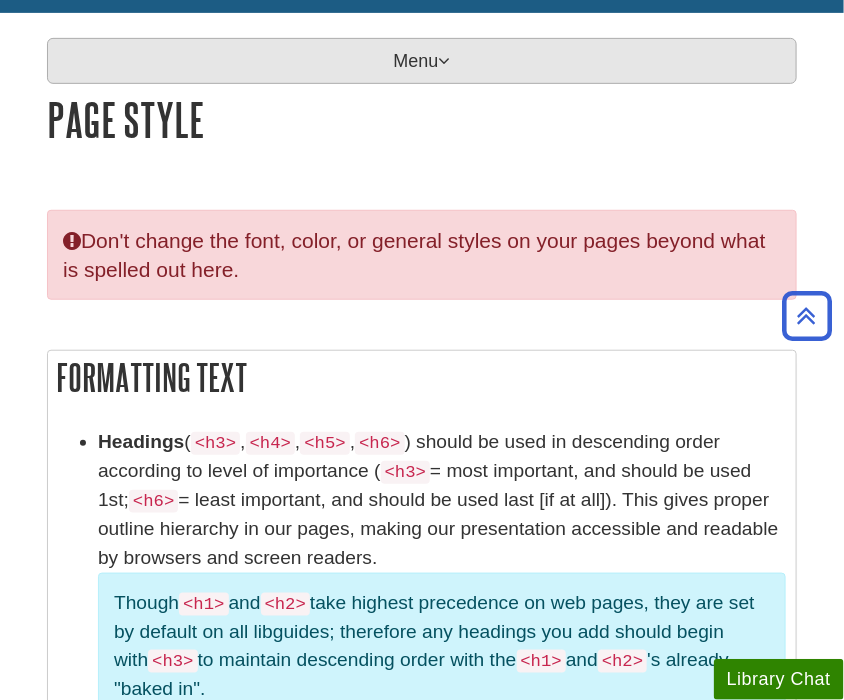 scroll, scrollTop: 213, scrollLeft: 0, axis: vertical 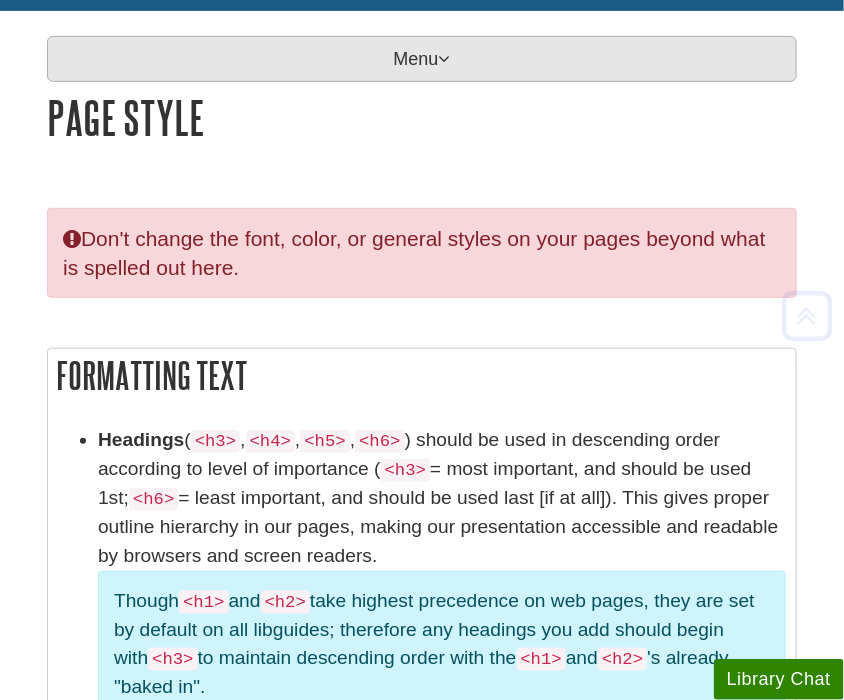 click on "Menu" at bounding box center (422, 59) 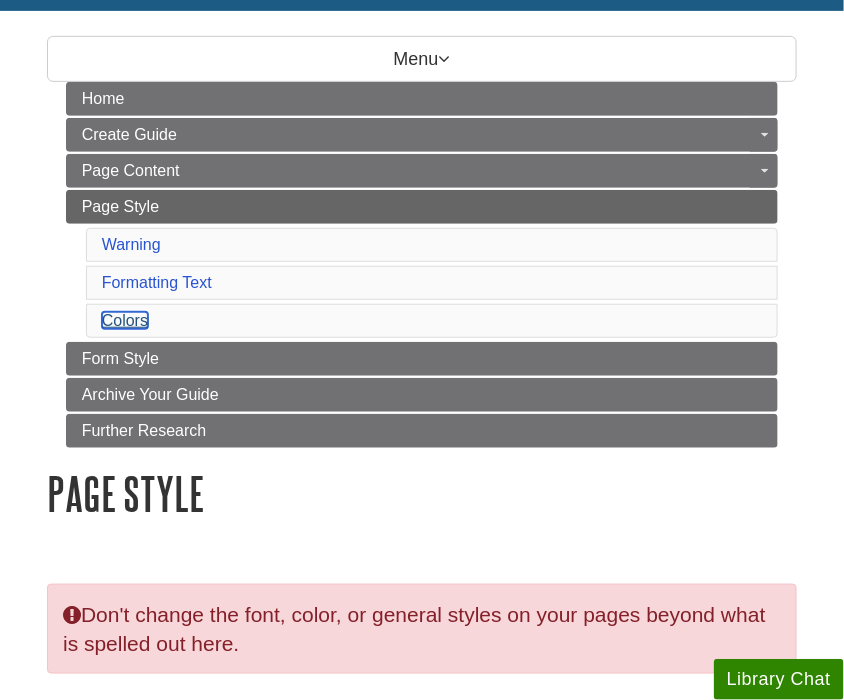 click on "Colors" at bounding box center [125, 320] 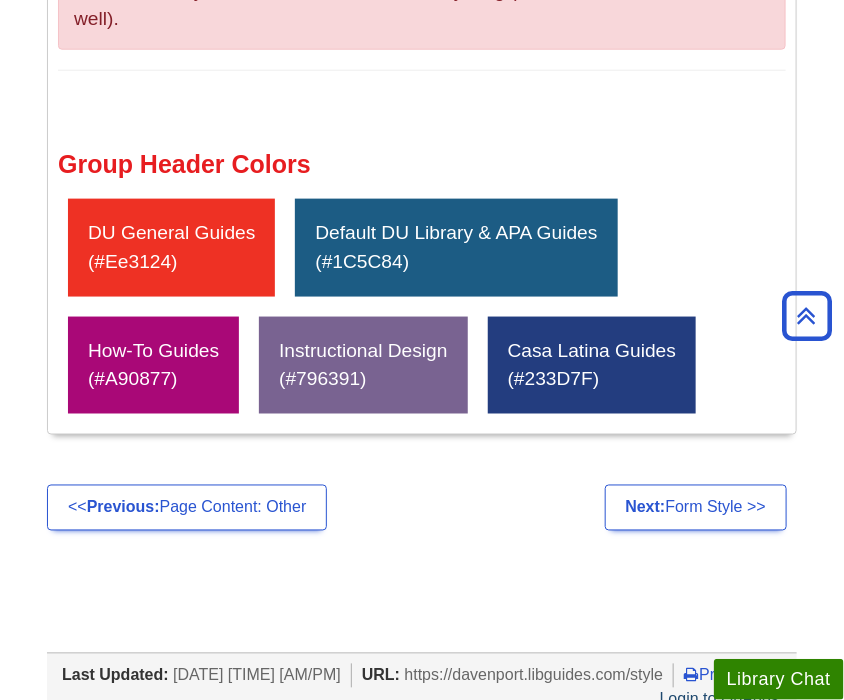 scroll, scrollTop: 2442, scrollLeft: 0, axis: vertical 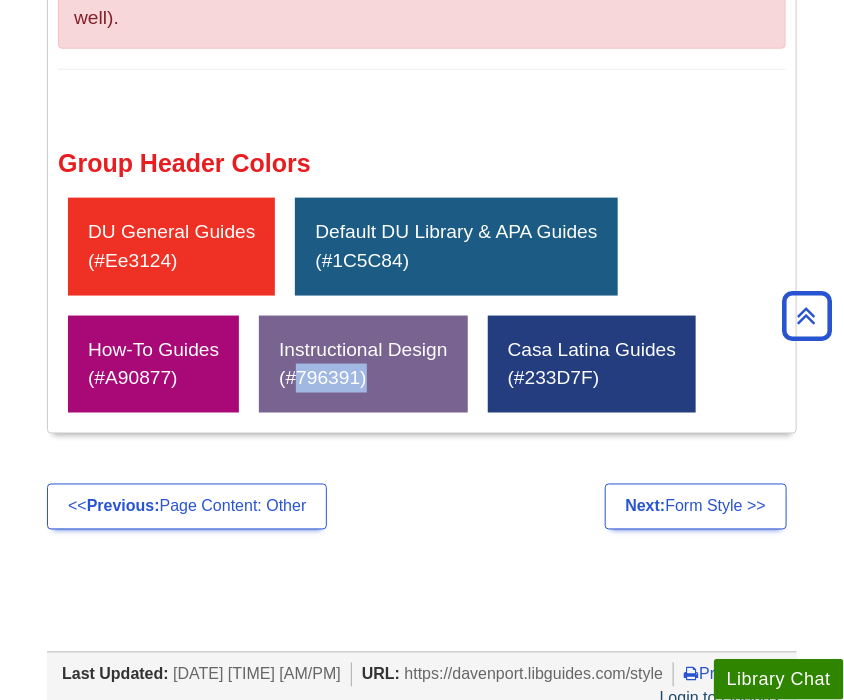 drag, startPoint x: 360, startPoint y: 370, endPoint x: 288, endPoint y: 369, distance: 72.00694 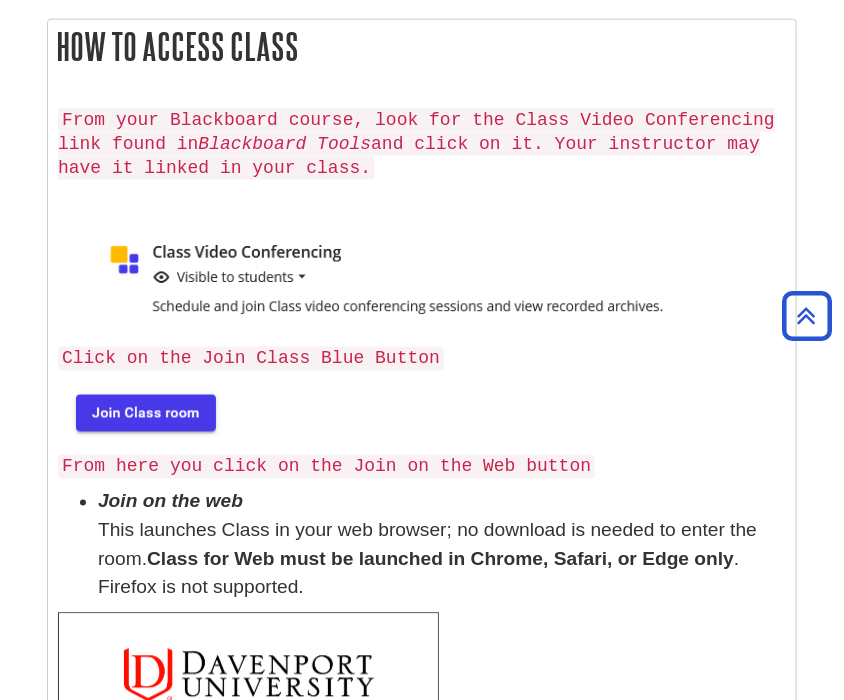 scroll, scrollTop: 168, scrollLeft: 0, axis: vertical 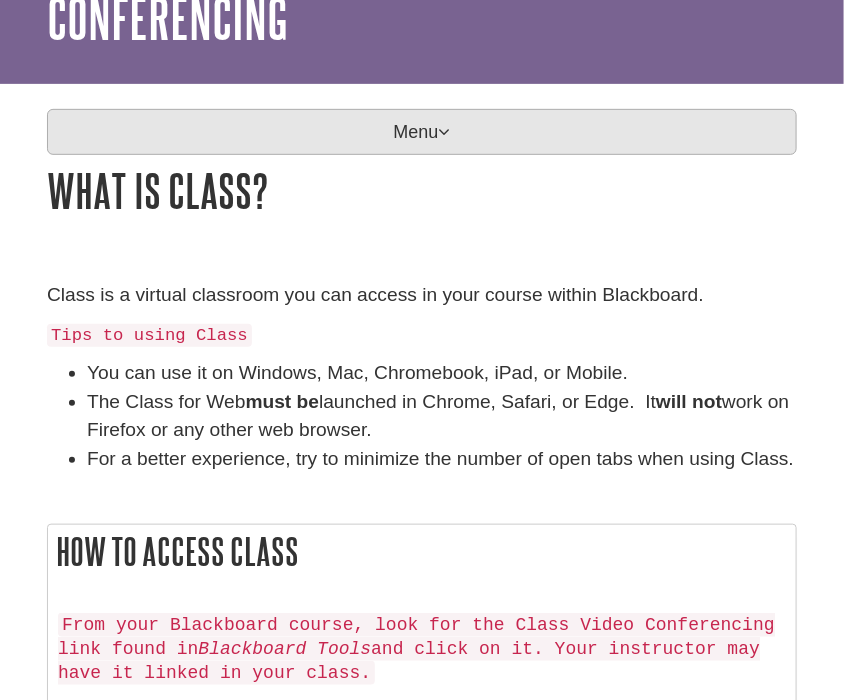 click at bounding box center [445, 132] 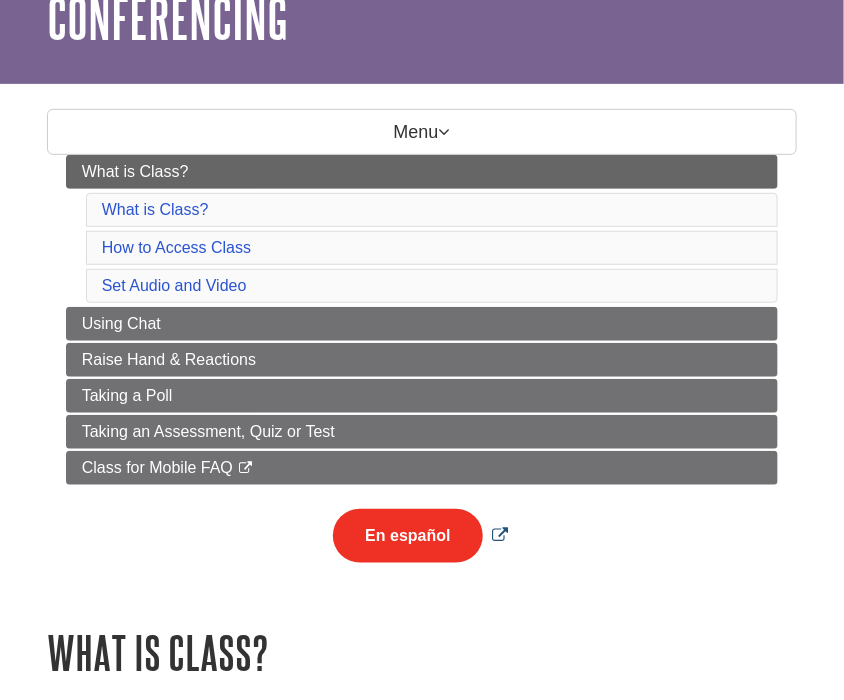click on "En español" at bounding box center [407, 536] 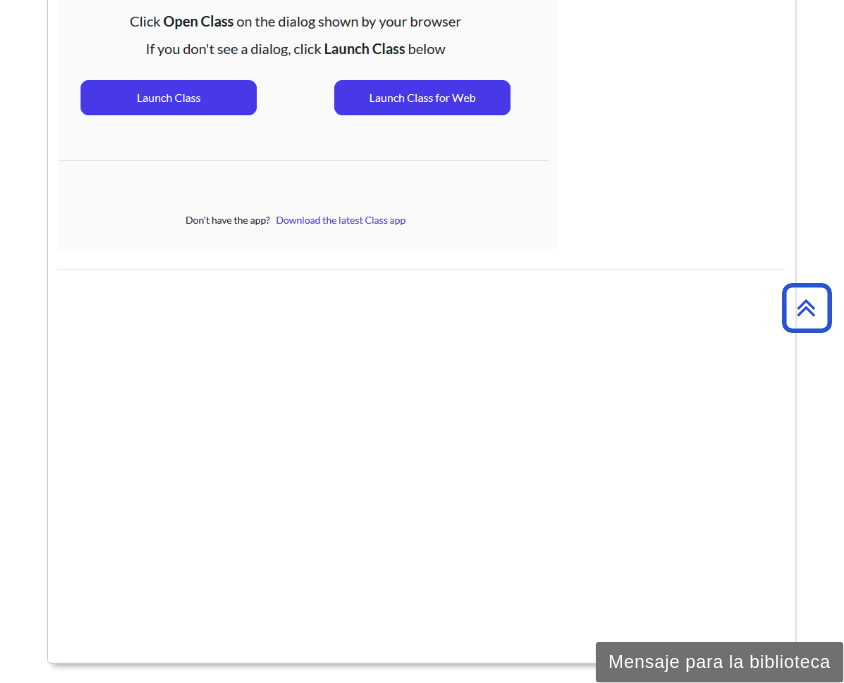 scroll, scrollTop: 2218, scrollLeft: 0, axis: vertical 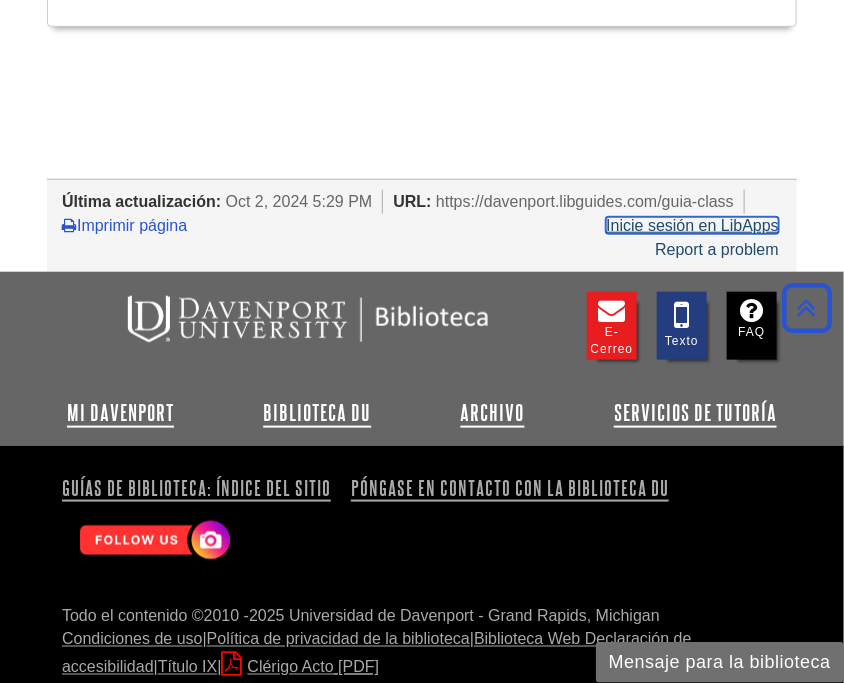 click on "Inicie sesión en LibApps" at bounding box center [692, 225] 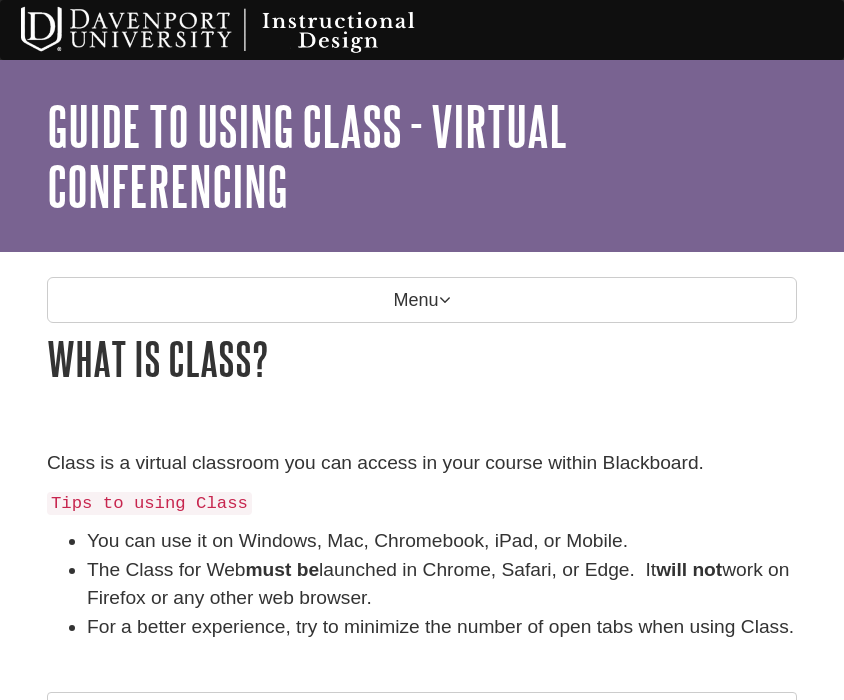 scroll, scrollTop: 168, scrollLeft: 0, axis: vertical 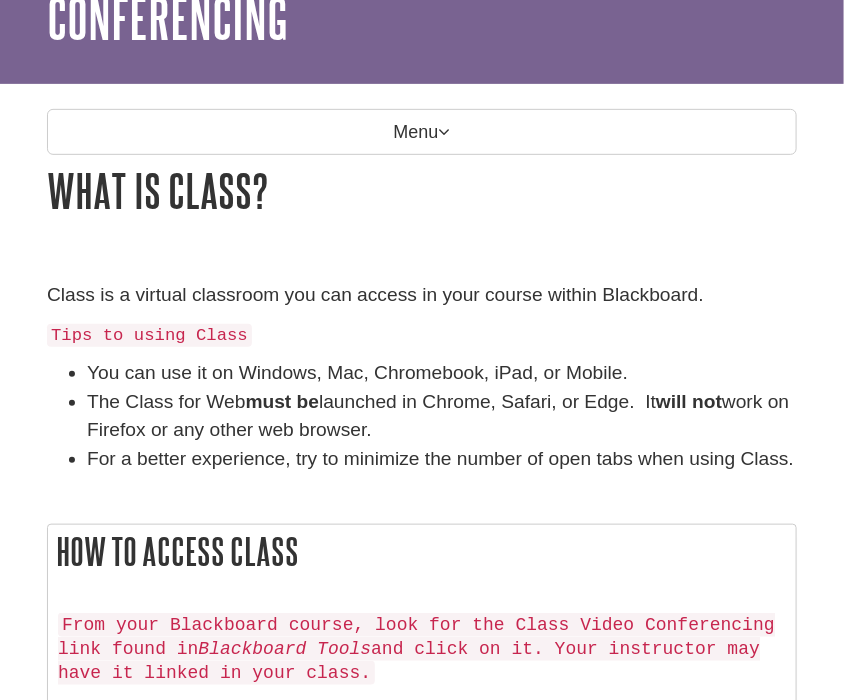 click on "Menu
What is Class?
What is Class? How to Access Class Set Audio and  Video
Using Chat
Raise Hand & Reactions
Taking a Poll
Taking an Assessment, Quiz or Test
Class for Mobile FAQ
This link opens in a new window
En español" at bounding box center [422, 1218] 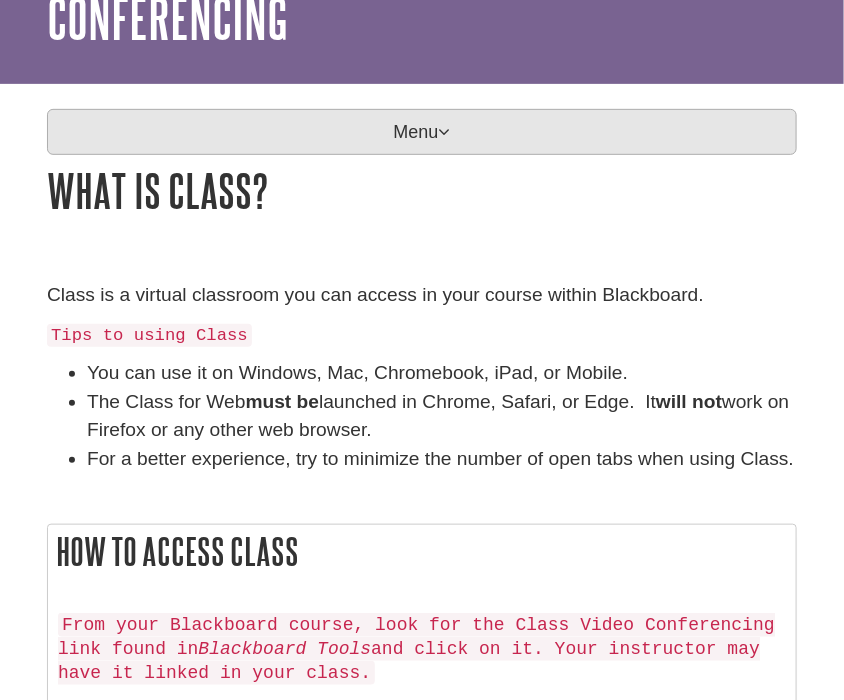 click on "Menu" at bounding box center [422, 132] 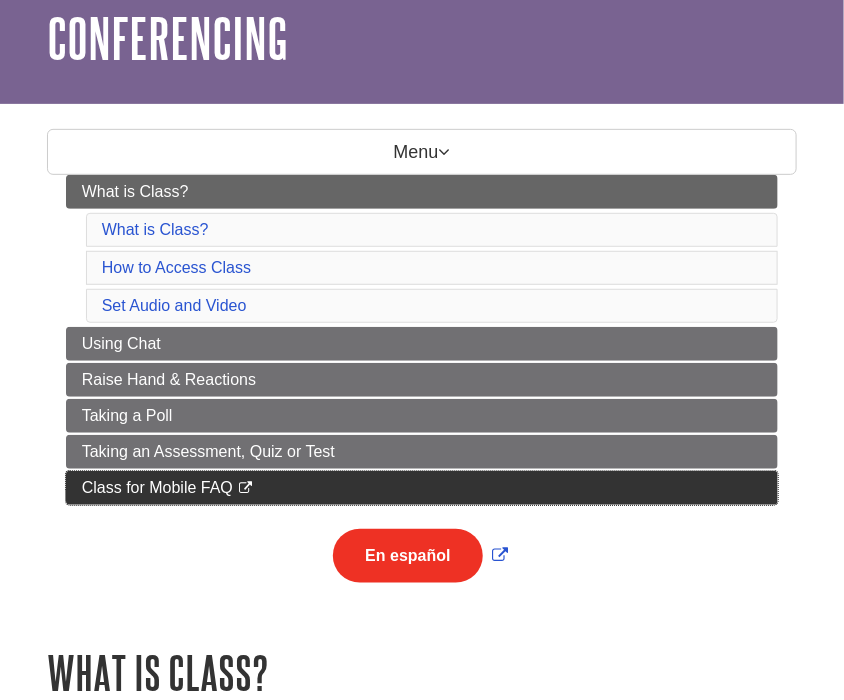 scroll, scrollTop: 148, scrollLeft: 0, axis: vertical 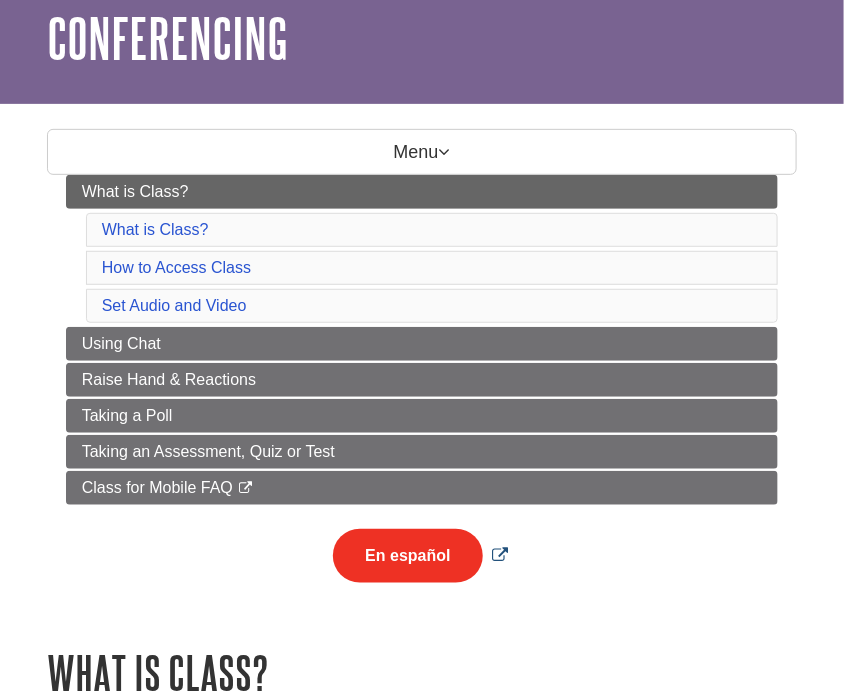 click on "En español" at bounding box center (407, 556) 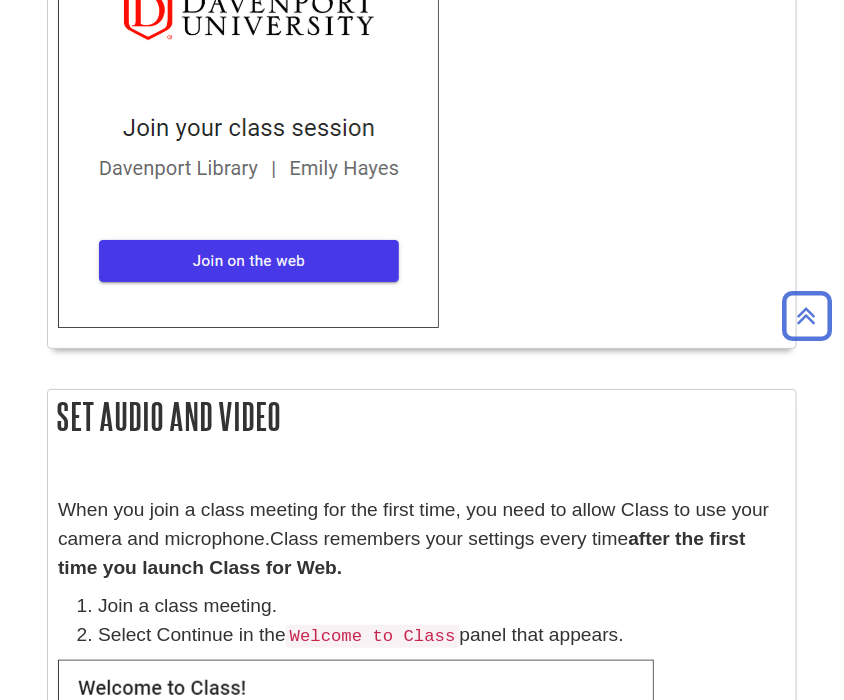 scroll, scrollTop: 2688, scrollLeft: 0, axis: vertical 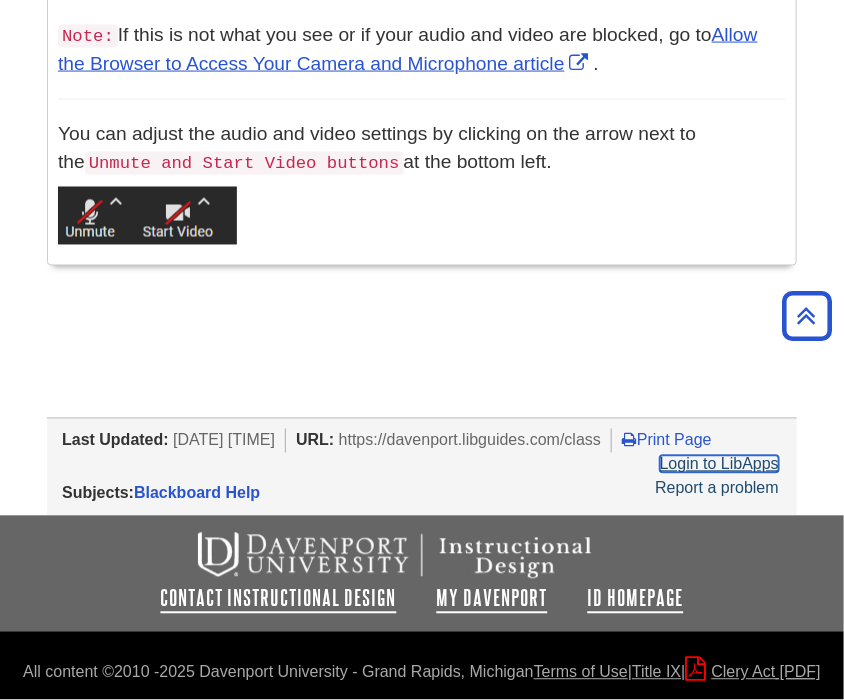 click on "Login to LibApps" at bounding box center [719, 464] 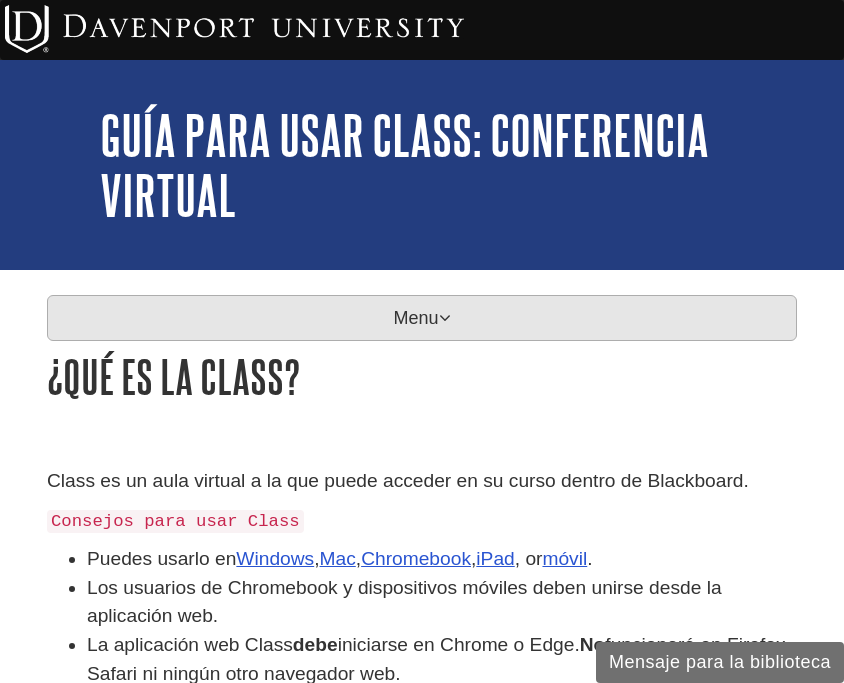 scroll, scrollTop: 0, scrollLeft: 0, axis: both 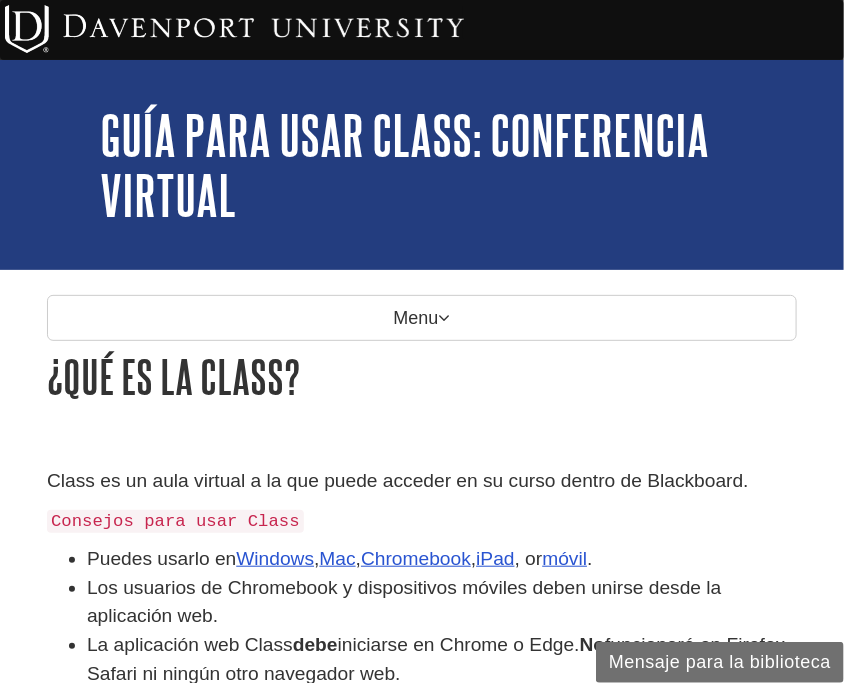 click on "Menu
¿Qué es la Class?
¿Qué es la Class? Cómo acceder a la Class
Usando el chat
Levantar la mano y reacciones
Realizar una encuesta
Realizar una evaluación, cuestionario o prueba
Preguntas frecuentes sobre la clase para dispositivos móviles
This link opens in a new window" at bounding box center [422, 323] 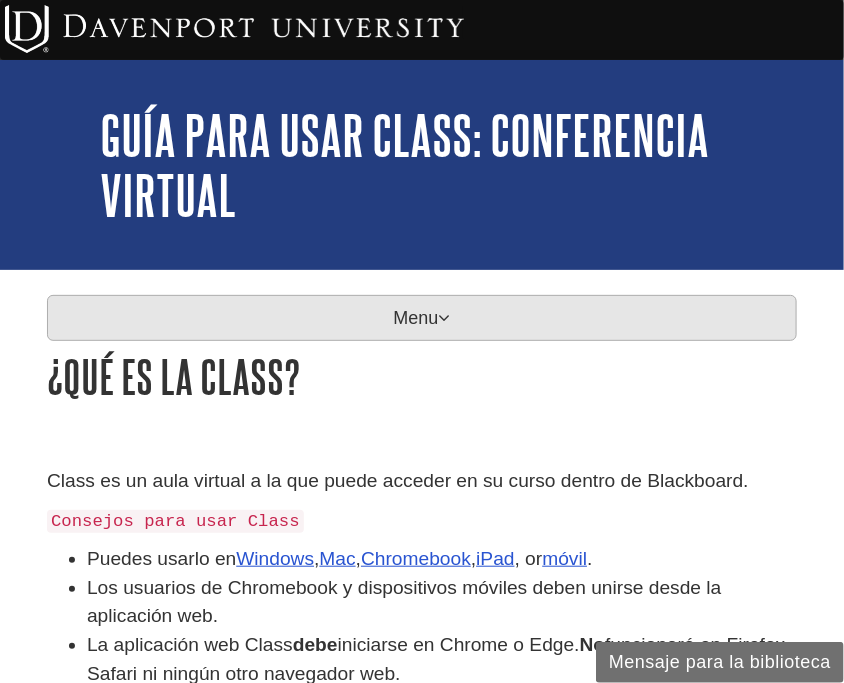 click on "Menu" at bounding box center [422, 318] 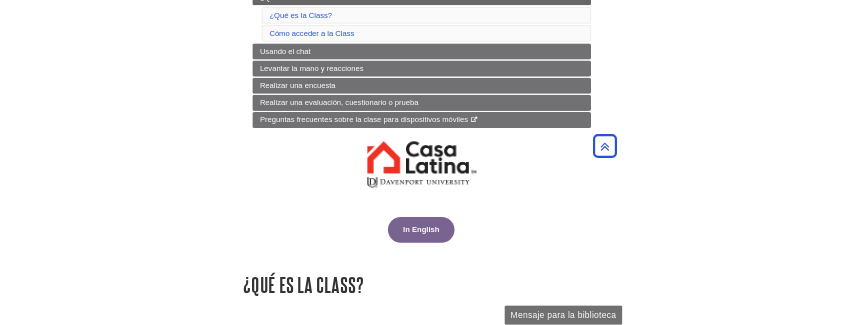 scroll, scrollTop: 0, scrollLeft: 0, axis: both 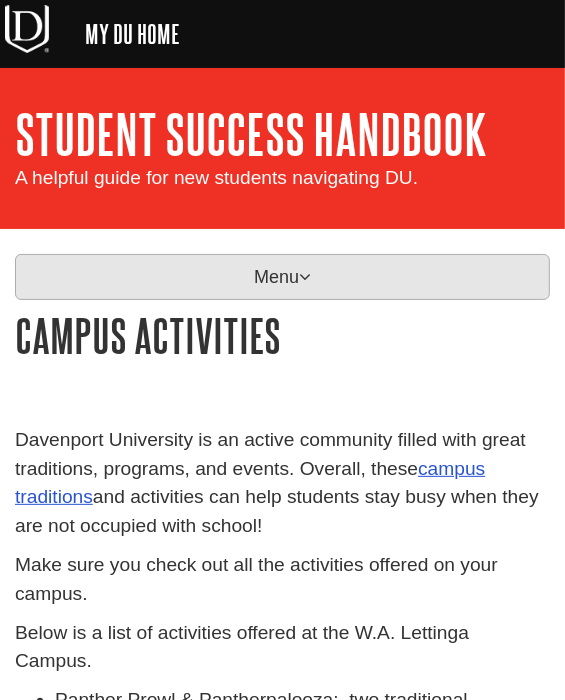 click on "Menu" at bounding box center [282, 277] 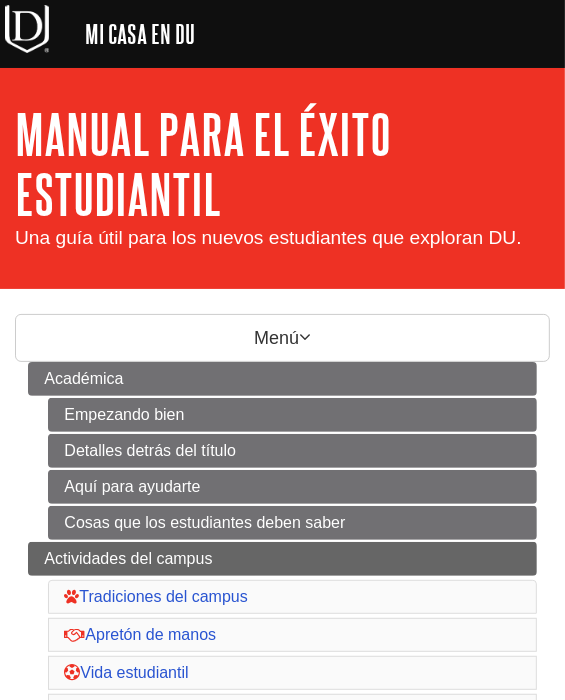 click on "Actividades del campus
Tradiciones del campus   Apretón de manos   Vida estudiantil   Sociedad de Honor     Servicios para estudiantes militares   Roca espiritual   Estudiar en el extranjero   Oportunidades de voluntariado" at bounding box center (282, 711) 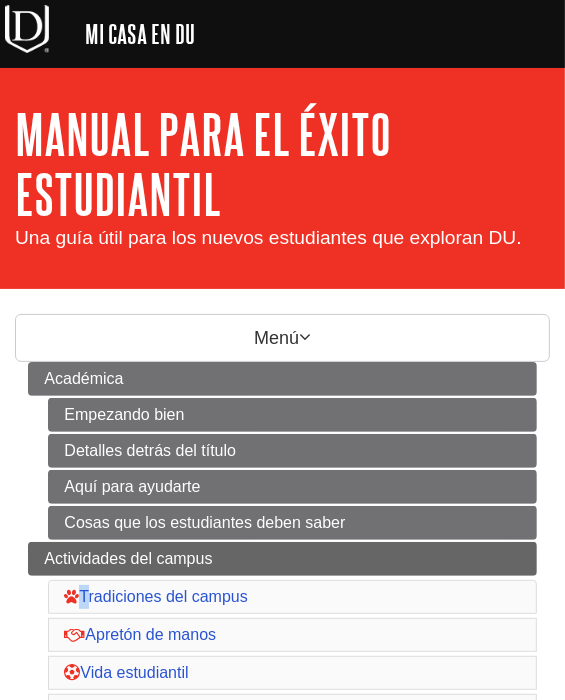click on "Actividades del campus
Tradiciones del campus   Apretón de manos   Vida estudiantil   Sociedad de Honor     Servicios para estudiantes militares   Roca espiritual   Estudiar en el extranjero   Oportunidades de voluntariado" at bounding box center (282, 711) 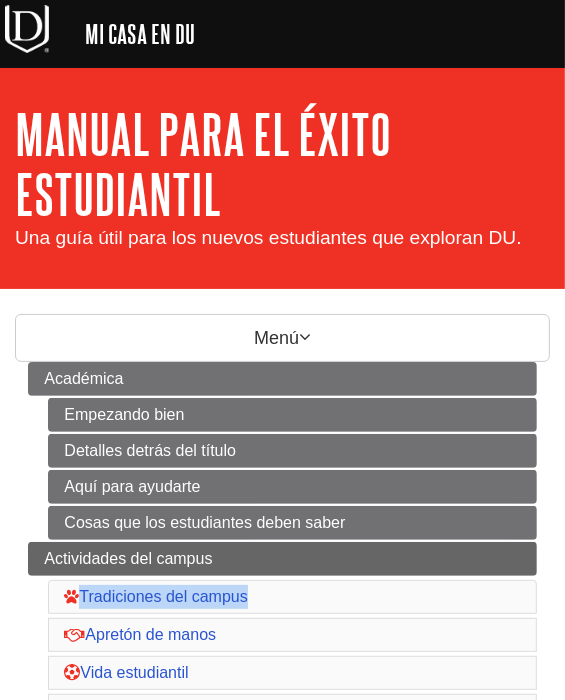 click on "Actividades del campus
Tradiciones del campus   Apretón de manos   Vida estudiantil   Sociedad de Honor     Servicios para estudiantes militares   Roca espiritual   Estudiar en el extranjero   Oportunidades de voluntariado" at bounding box center (282, 711) 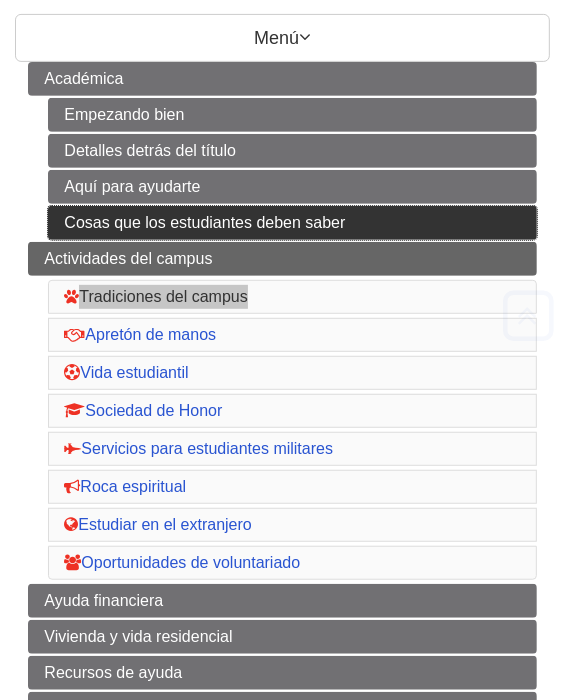 scroll, scrollTop: 303, scrollLeft: 0, axis: vertical 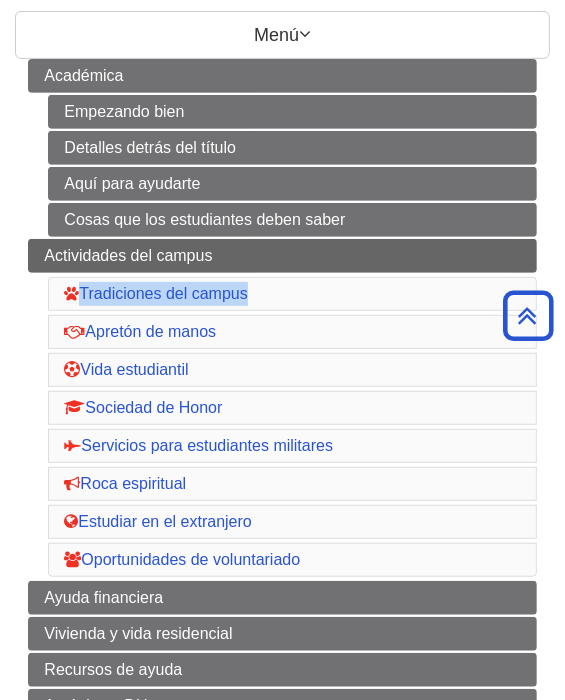 click on "Actividades del campus
Tradiciones del campus   Apretón de manos   Vida estudiantil   Sociedad de Honor     Servicios para estudiantes militares   Roca espiritual   Estudiar en el extranjero   Oportunidades de voluntariado" at bounding box center [282, 408] 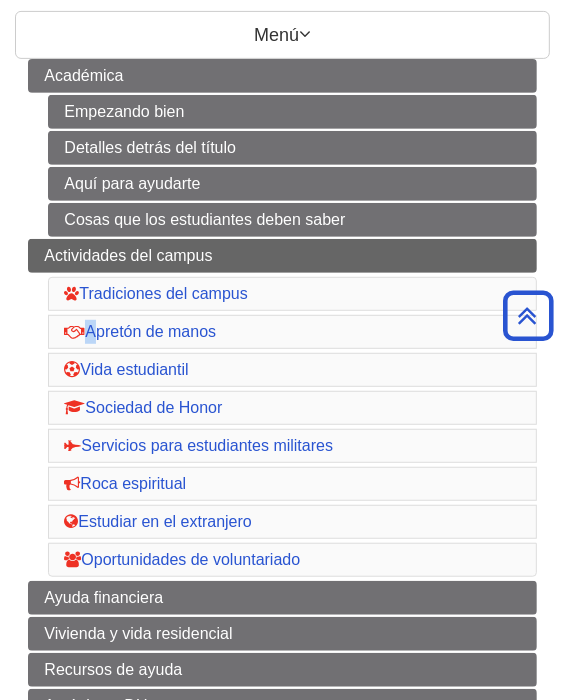click on "Actividades del campus
Tradiciones del campus   Apretón de manos   Vida estudiantil   Sociedad de Honor     Servicios para estudiantes militares   Roca espiritual   Estudiar en el extranjero   Oportunidades de voluntariado" at bounding box center (282, 408) 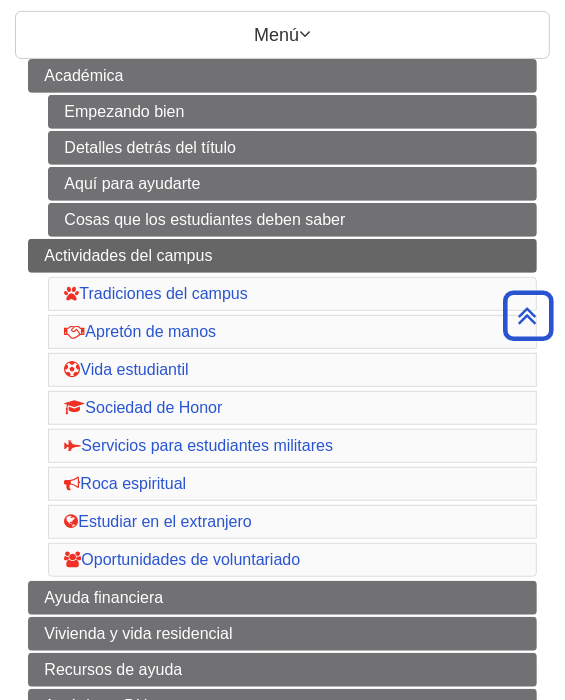 click on "Actividades del campus
Tradiciones del campus   Apretón de manos   Vida estudiantil   Sociedad de Honor     Servicios para estudiantes militares   Roca espiritual   Estudiar en el extranjero   Oportunidades de voluntariado" at bounding box center [282, 408] 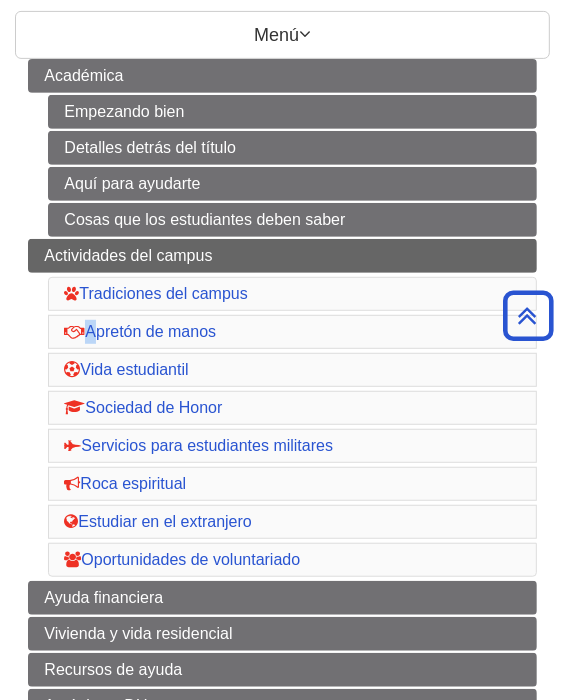 click on "Actividades del campus
Tradiciones del campus   Apretón de manos   Vida estudiantil   Sociedad de Honor     Servicios para estudiantes militares   Roca espiritual   Estudiar en el extranjero   Oportunidades de voluntariado" at bounding box center (282, 408) 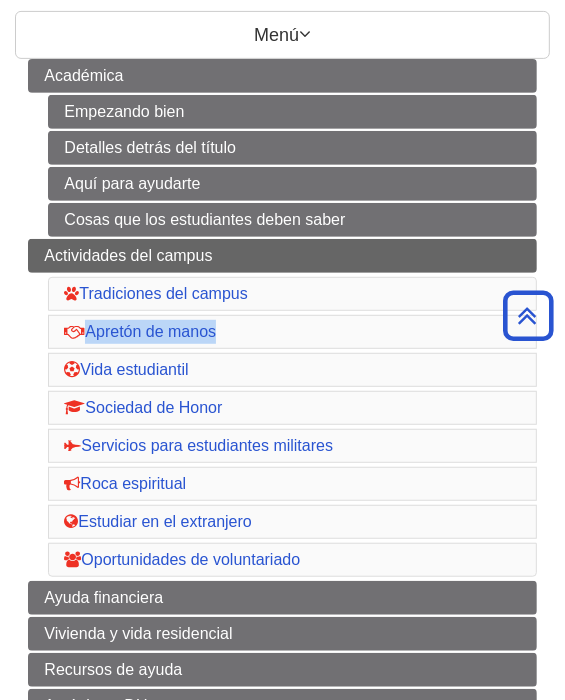click on "Actividades del campus
Tradiciones del campus   Apretón de manos   Vida estudiantil   Sociedad de Honor     Servicios para estudiantes militares   Roca espiritual   Estudiar en el extranjero   Oportunidades de voluntariado" at bounding box center [282, 408] 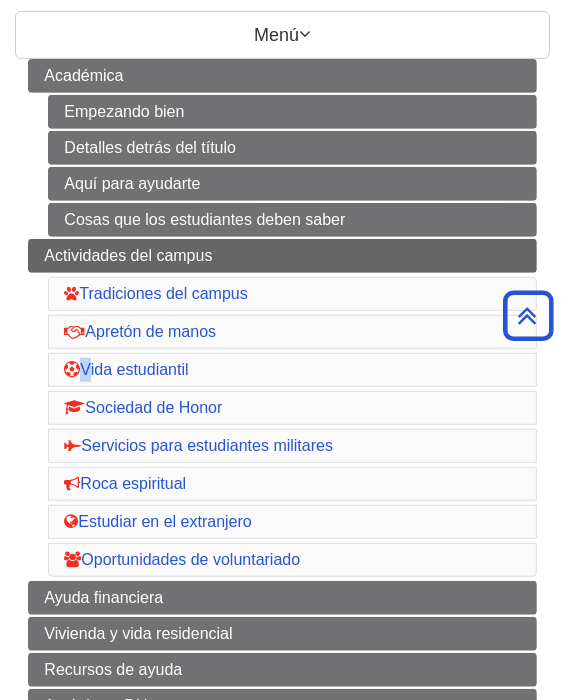 click on "Actividades del campus
Tradiciones del campus   Apretón de manos   Vida estudiantil   Sociedad de Honor     Servicios para estudiantes militares   Roca espiritual   Estudiar en el extranjero   Oportunidades de voluntariado" at bounding box center (282, 408) 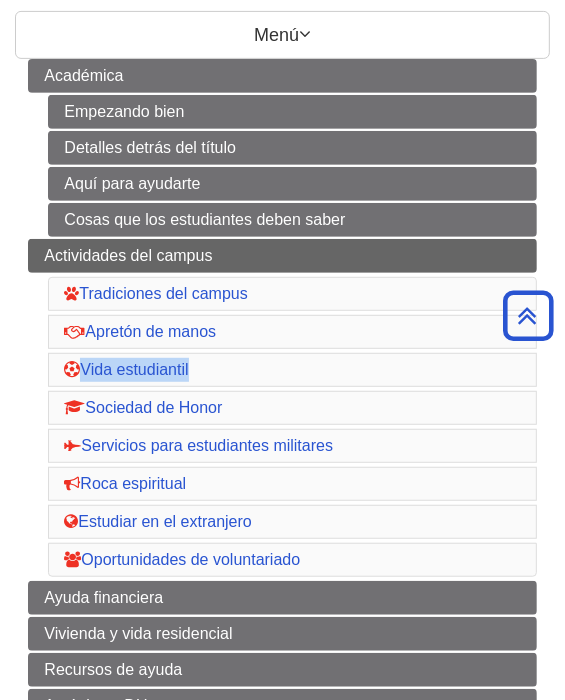 click on "Actividades del campus
Tradiciones del campus   Apretón de manos   Vida estudiantil   Sociedad de Honor     Servicios para estudiantes militares   Roca espiritual   Estudiar en el extranjero   Oportunidades de voluntariado" at bounding box center (282, 408) 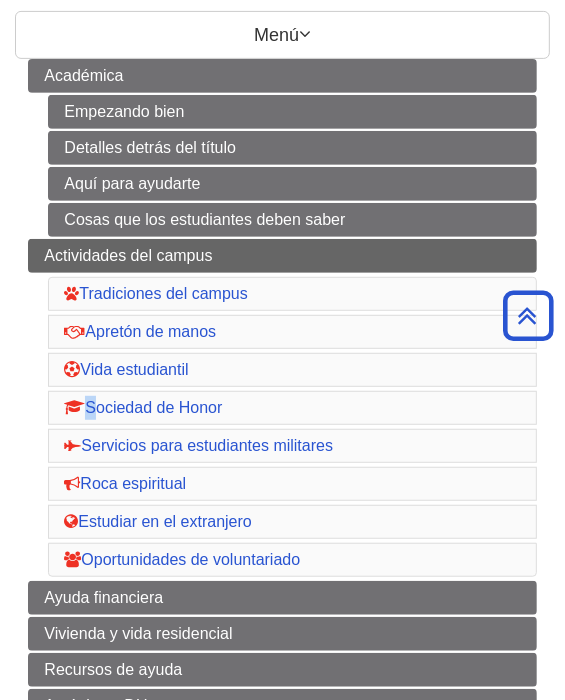 click on "Actividades del campus
Tradiciones del campus   Apretón de manos   Vida estudiantil   Sociedad de Honor     Servicios para estudiantes militares   Roca espiritual   Estudiar en el extranjero   Oportunidades de voluntariado" at bounding box center [282, 408] 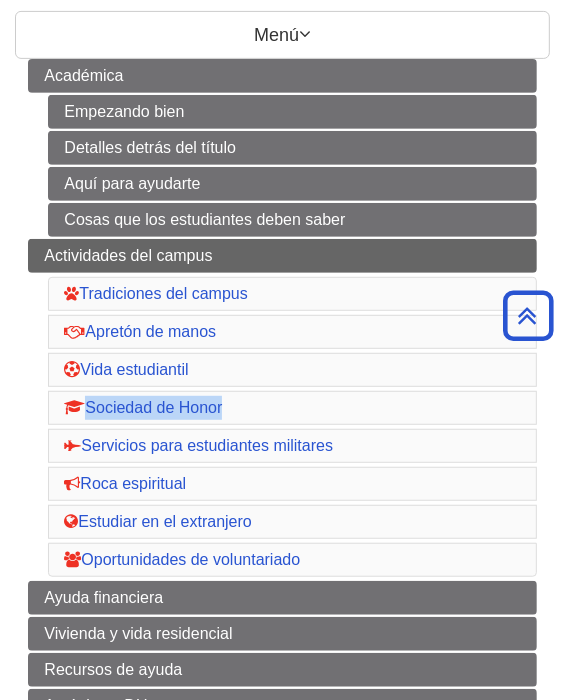 click on "Actividades del campus
Tradiciones del campus   Apretón de manos   Vida estudiantil   Sociedad de Honor     Servicios para estudiantes militares   Roca espiritual   Estudiar en el extranjero   Oportunidades de voluntariado" at bounding box center (282, 408) 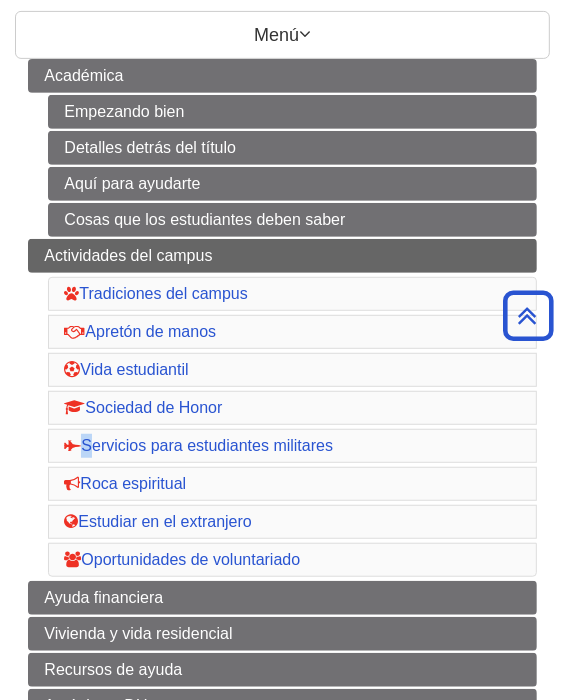 click on "Actividades del campus
Tradiciones del campus   Apretón de manos   Vida estudiantil   Sociedad de Honor     Servicios para estudiantes militares   Roca espiritual   Estudiar en el extranjero   Oportunidades de voluntariado" at bounding box center (282, 408) 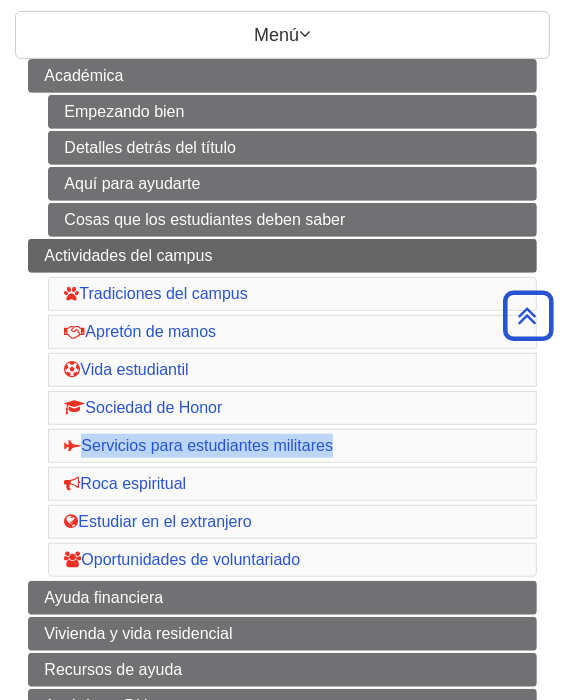 click on "Actividades del campus
Tradiciones del campus   Apretón de manos   Vida estudiantil   Sociedad de Honor     Servicios para estudiantes militares   Roca espiritual   Estudiar en el extranjero   Oportunidades de voluntariado" at bounding box center (282, 408) 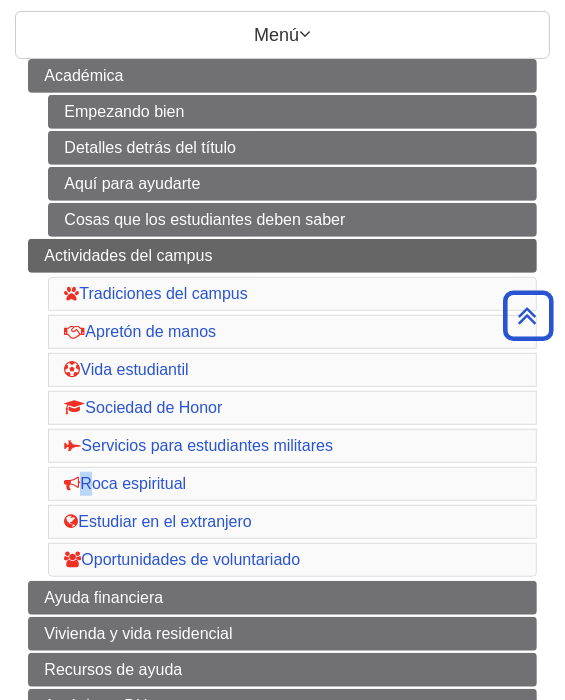 click on "Académica
Empezando bien
Detalles detrás del título
Aquí para ayudarte
Cosas que los estudiantes deben saber
Actividades del campus
Tradiciones del campus   Apretón de manos   Vida estudiantil   Sociedad de Honor     Servicios para estudiantes militares   Roca espiritual   Estudiar en el extranjero   Oportunidades de voluntariado
Ayuda financiera
Vivienda y vida residencial
Recursos de ayuda
Acrónimos DU" at bounding box center (282, 409) 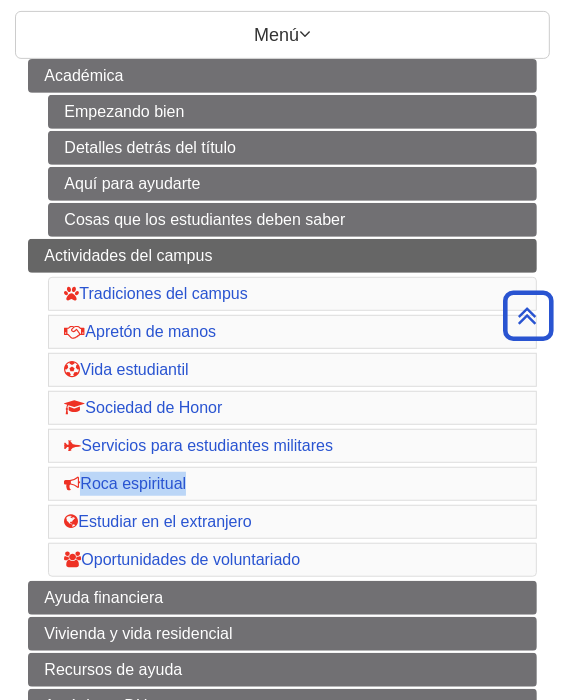 click on "Académica
Empezando bien
Detalles detrás del título
Aquí para ayudarte
Cosas que los estudiantes deben saber
Actividades del campus
Tradiciones del campus   Apretón de manos   Vida estudiantil   Sociedad de Honor     Servicios para estudiantes militares   Roca espiritual   Estudiar en el extranjero   Oportunidades de voluntariado
Ayuda financiera
Vivienda y vida residencial
Recursos de ayuda
Acrónimos DU" at bounding box center [282, 409] 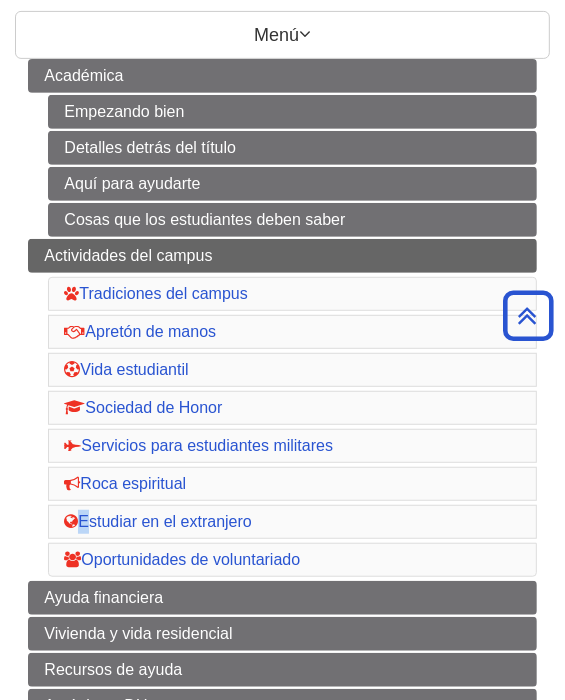 click on "Actividades del campus
Tradiciones del campus   Apretón de manos   Vida estudiantil   Sociedad de Honor     Servicios para estudiantes militares   Roca espiritual   Estudiar en el extranjero   Oportunidades de voluntariado" at bounding box center (282, 408) 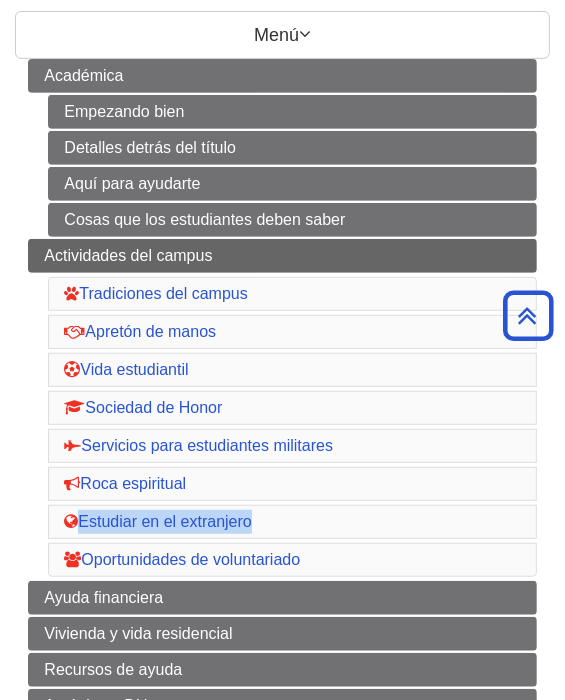 click on "Actividades del campus
Tradiciones del campus   Apretón de manos   Vida estudiantil   Sociedad de Honor     Servicios para estudiantes militares   Roca espiritual   Estudiar en el extranjero   Oportunidades de voluntariado" at bounding box center (282, 408) 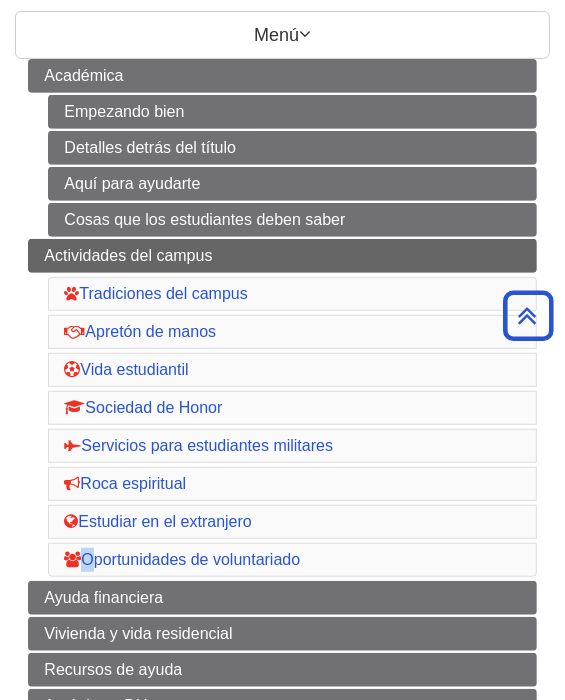 click on "Actividades del campus
Tradiciones del campus   Apretón de manos   Vida estudiantil   Sociedad de Honor     Servicios para estudiantes militares   Roca espiritual   Estudiar en el extranjero   Oportunidades de voluntariado" at bounding box center (282, 408) 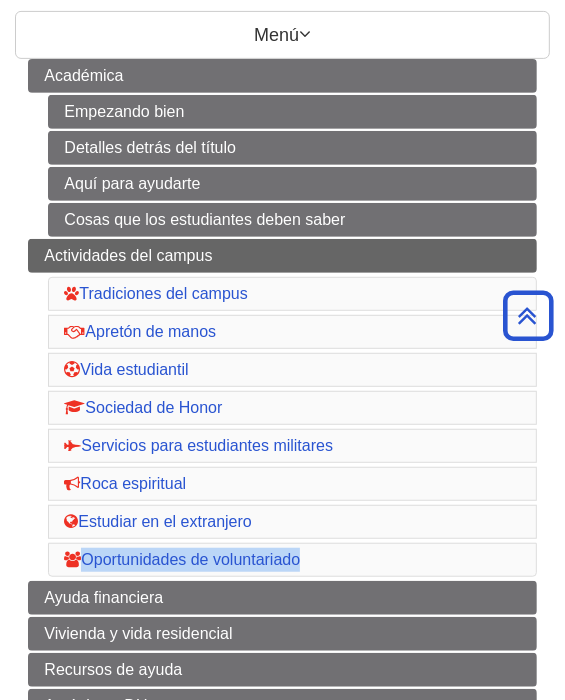 click on "Actividades del campus
Tradiciones del campus   Apretón de manos   Vida estudiantil   Sociedad de Honor     Servicios para estudiantes militares   Roca espiritual   Estudiar en el extranjero   Oportunidades de voluntariado" at bounding box center [282, 408] 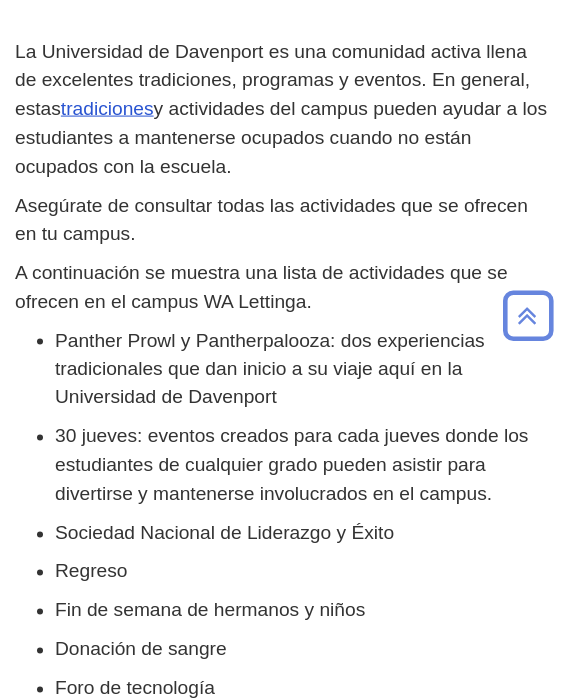 scroll, scrollTop: 1157, scrollLeft: 0, axis: vertical 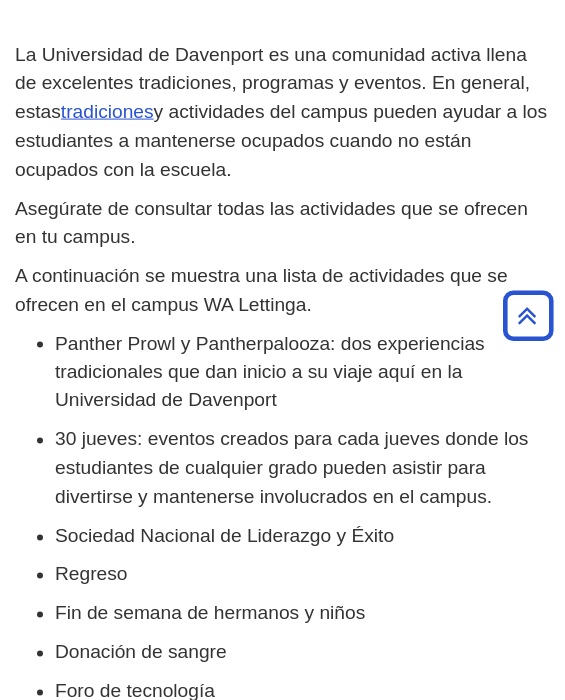 drag, startPoint x: 327, startPoint y: 295, endPoint x: -2, endPoint y: 85, distance: 390.30884 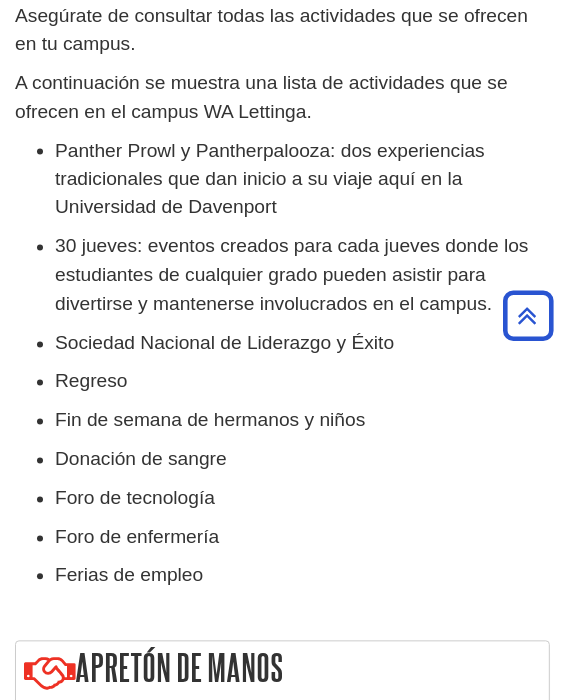 scroll, scrollTop: 1368, scrollLeft: 0, axis: vertical 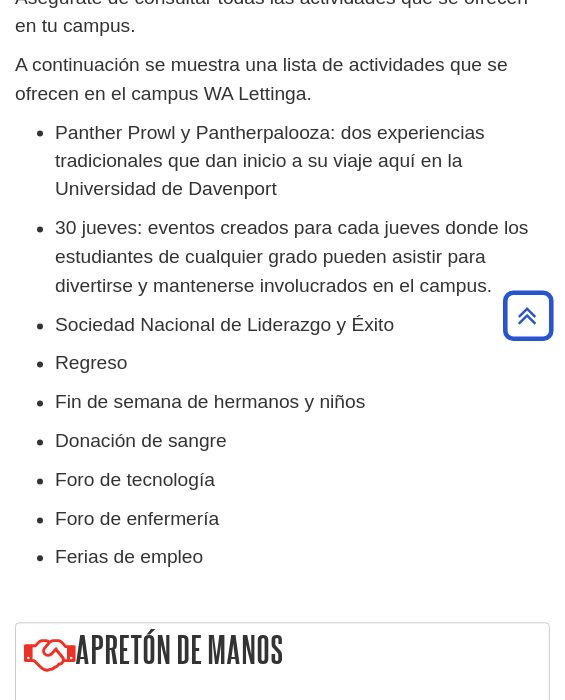 drag, startPoint x: 218, startPoint y: 541, endPoint x: 42, endPoint y: 132, distance: 445.2606 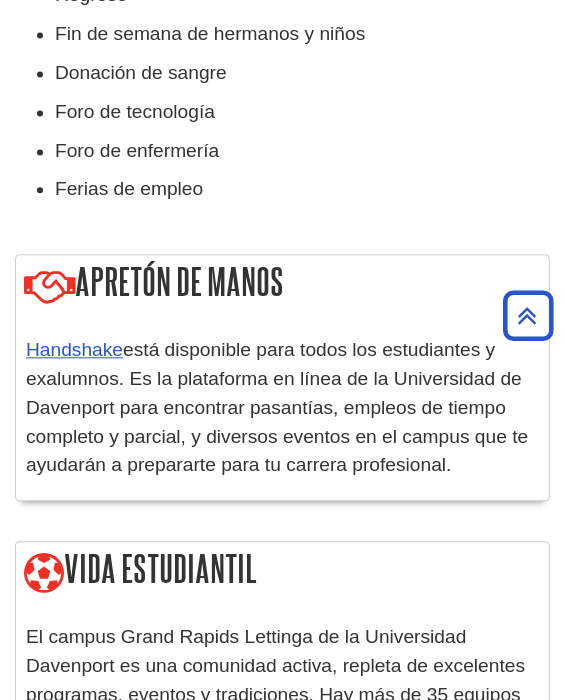 scroll, scrollTop: 1737, scrollLeft: 0, axis: vertical 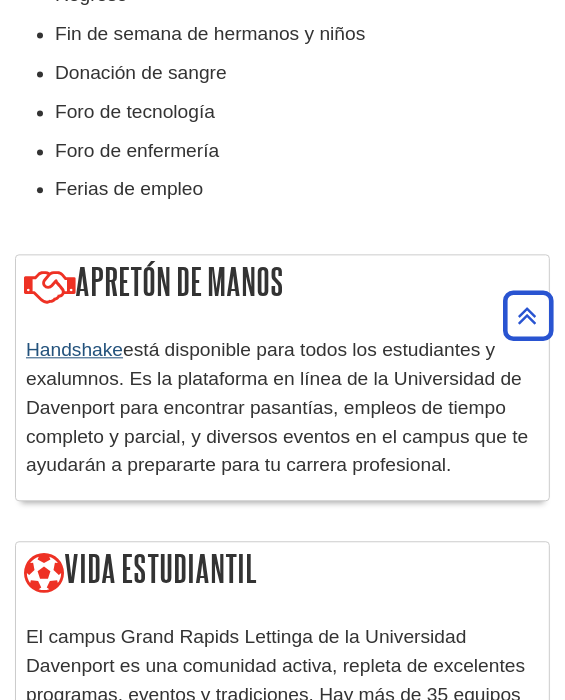 drag, startPoint x: 458, startPoint y: 459, endPoint x: 25, endPoint y: 341, distance: 448.7906 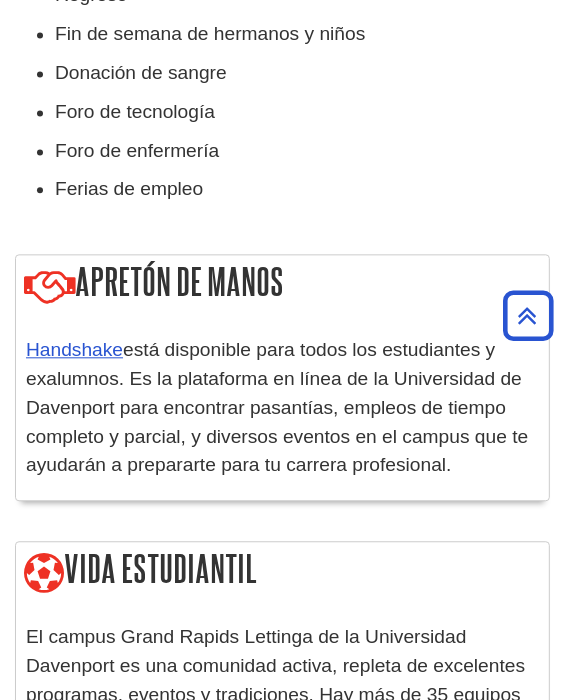copy on "Handshake   está disponible para todos los estudiantes y exalumnos. Es la plataforma en línea de la Universidad de Davenport para encontrar pasantías, empleos de tiempo completo y parcial, y diversos eventos en el campus que te ayudarán a prepararte para tu carrera profesional." 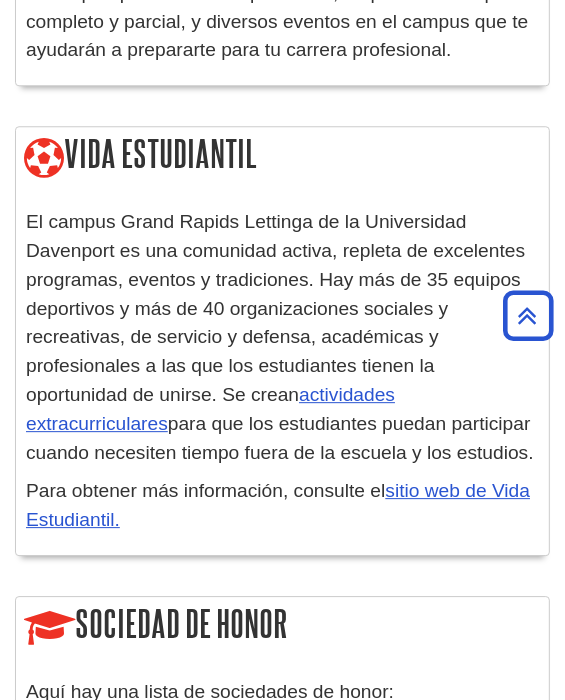 scroll, scrollTop: 2153, scrollLeft: 0, axis: vertical 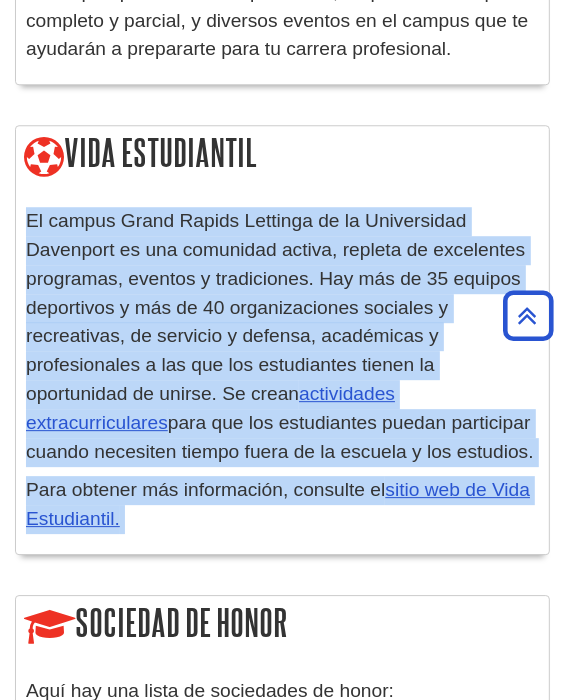 drag, startPoint x: 185, startPoint y: 501, endPoint x: 22, endPoint y: 204, distance: 338.78903 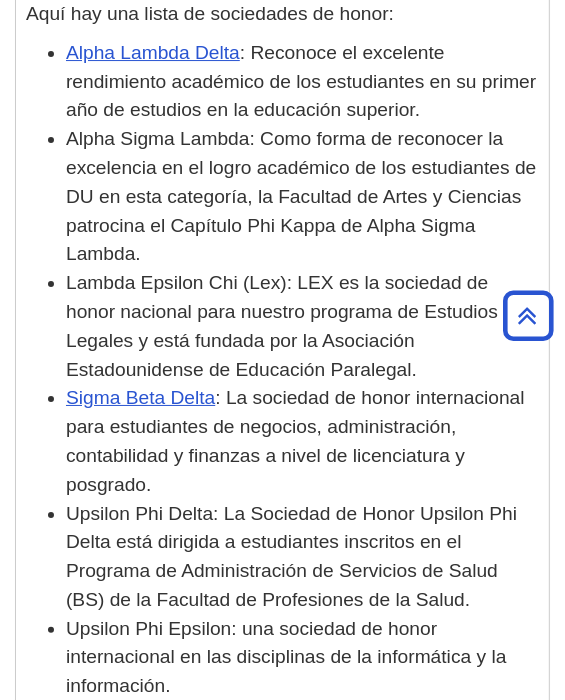 scroll, scrollTop: 2831, scrollLeft: 0, axis: vertical 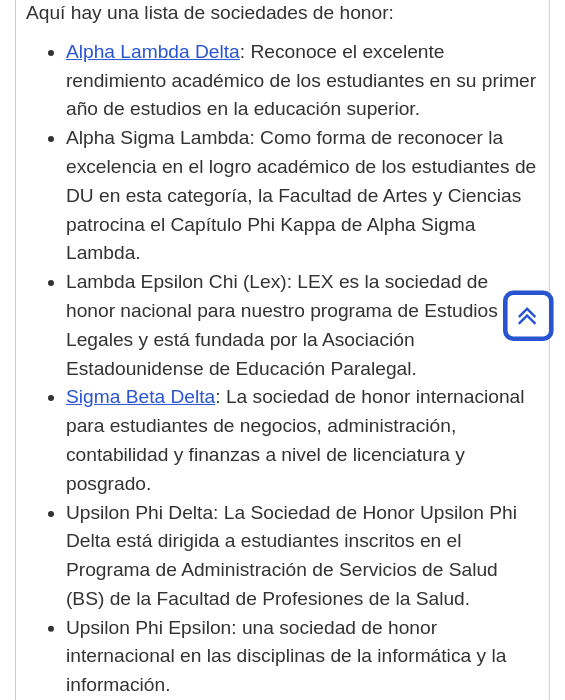 click on "Aquí hay una lista de sociedades de honor:" at bounding box center [210, 12] 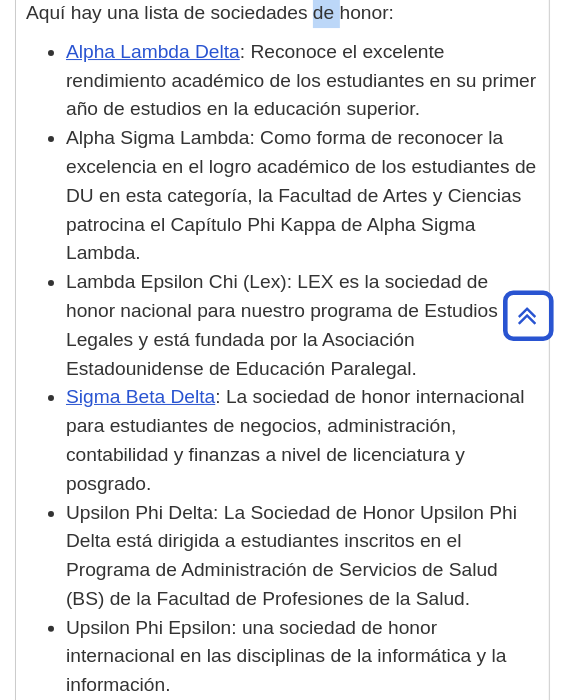 click on "Aquí hay una lista de sociedades de honor:" at bounding box center (210, 12) 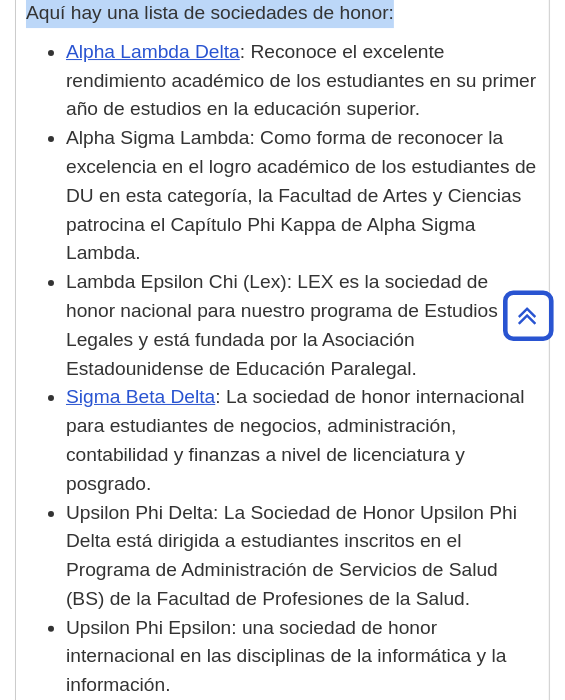 click on "Aquí hay una lista de sociedades de honor:" at bounding box center (210, 12) 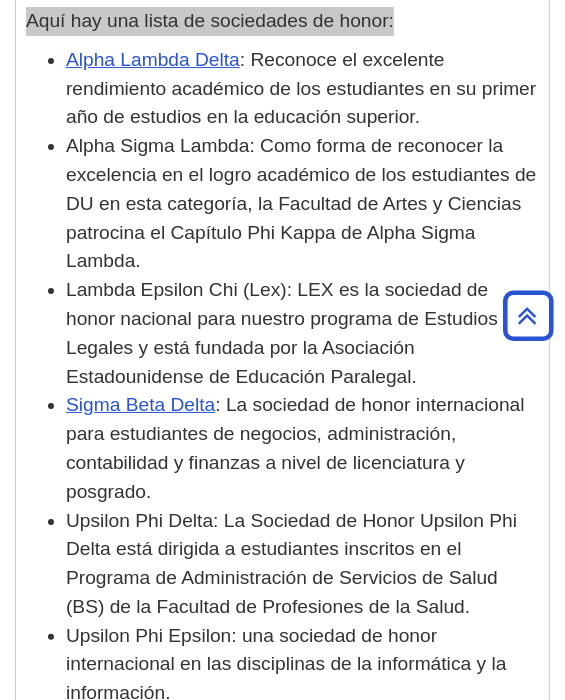 scroll, scrollTop: 2822, scrollLeft: 0, axis: vertical 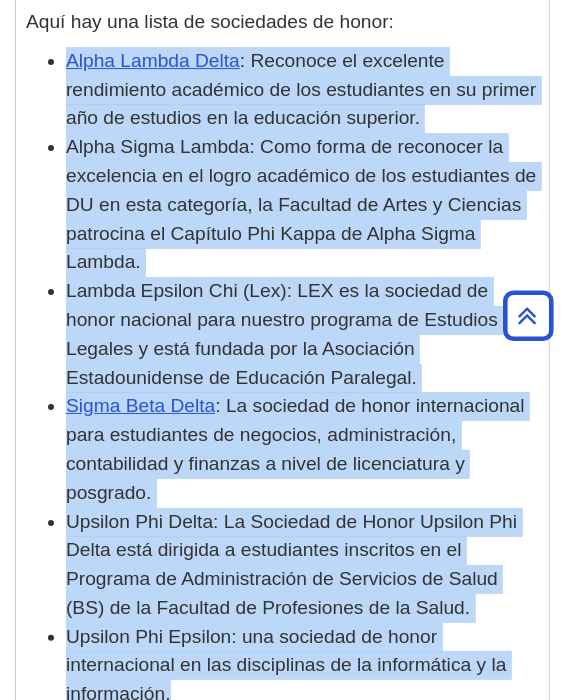 drag, startPoint x: 533, startPoint y: 625, endPoint x: 60, endPoint y: 58, distance: 738.3888 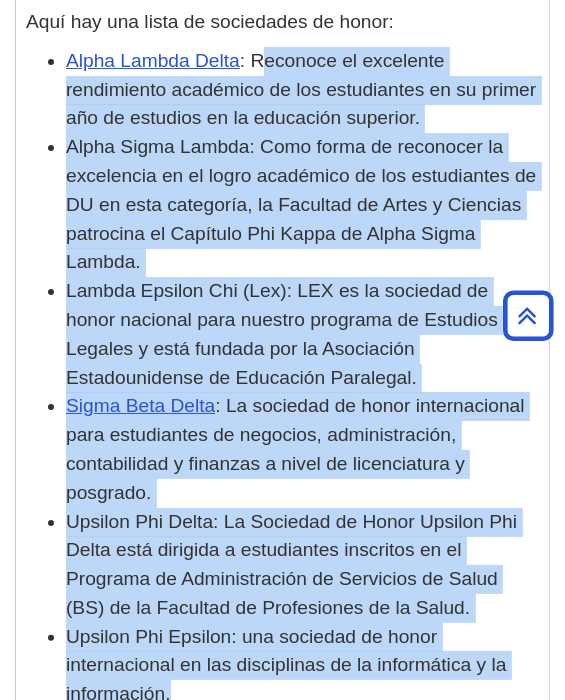 drag, startPoint x: 534, startPoint y: 627, endPoint x: 257, endPoint y: 46, distance: 643.6536 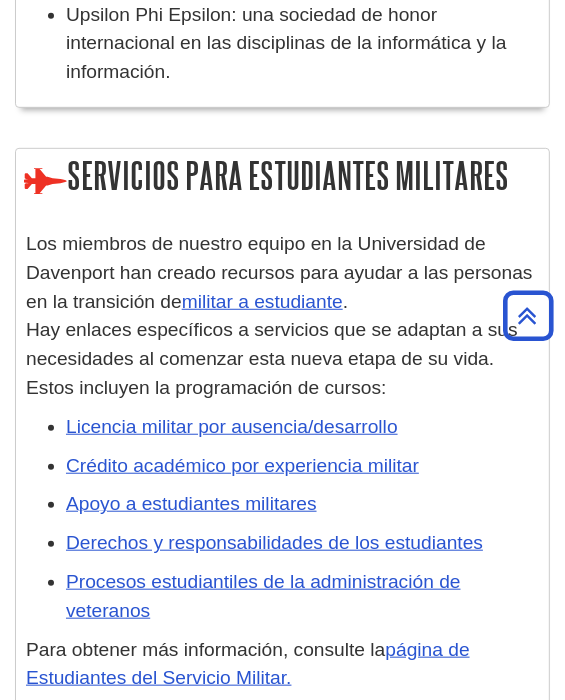 scroll, scrollTop: 3442, scrollLeft: 0, axis: vertical 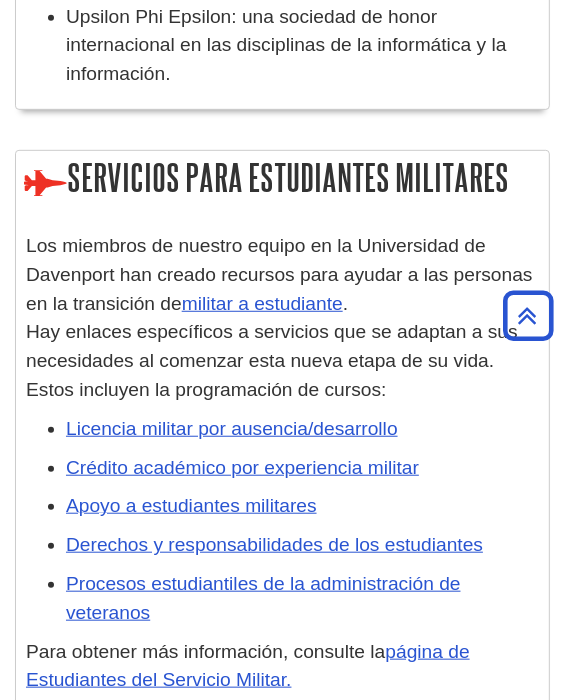 drag, startPoint x: 376, startPoint y: 318, endPoint x: 21, endPoint y: 177, distance: 381.97644 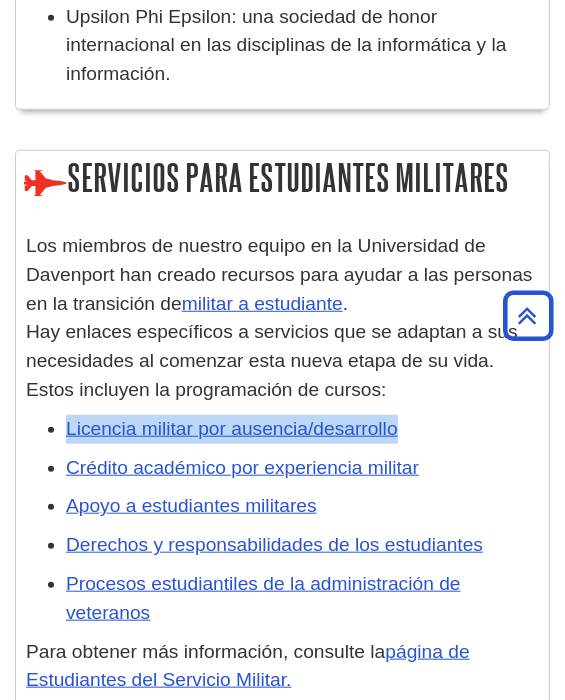 click on "Licencia militar por ausencia/desarrollo" at bounding box center (302, 429) 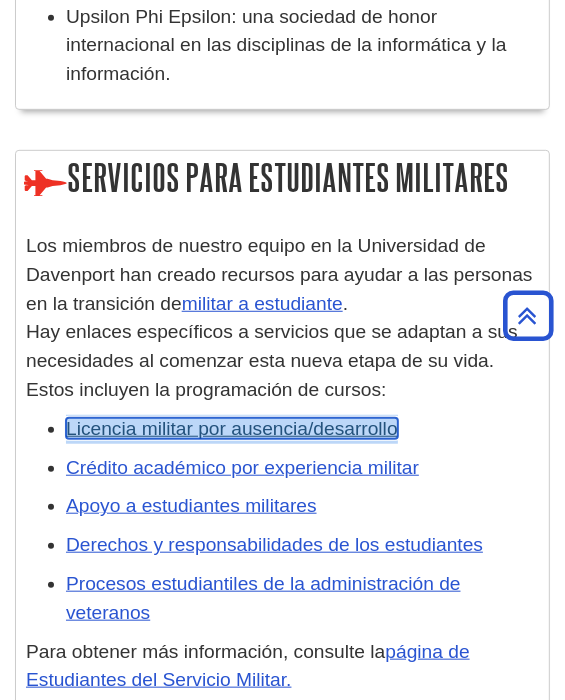 click on "Licencia militar por ausencia/desarrollo" at bounding box center (232, 428) 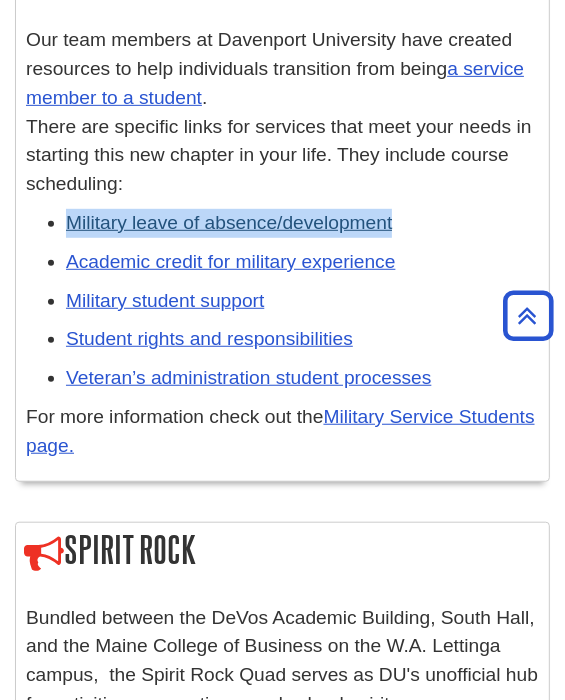 scroll, scrollTop: 3380, scrollLeft: 0, axis: vertical 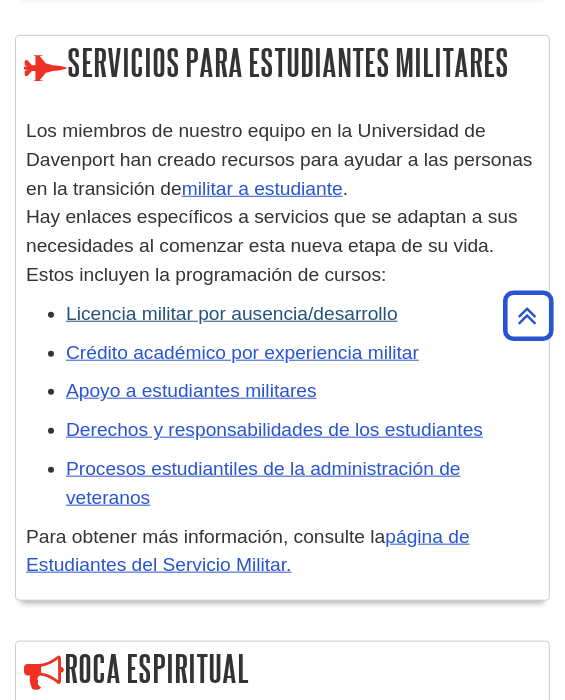 click on "Licencia militar por ausencia/desarrollo" at bounding box center [302, 314] 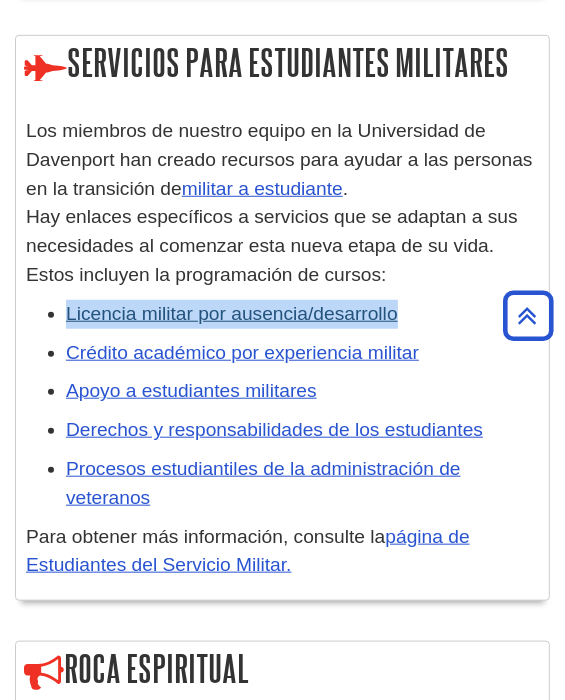 click on "Licencia militar por ausencia/desarrollo" at bounding box center (302, 314) 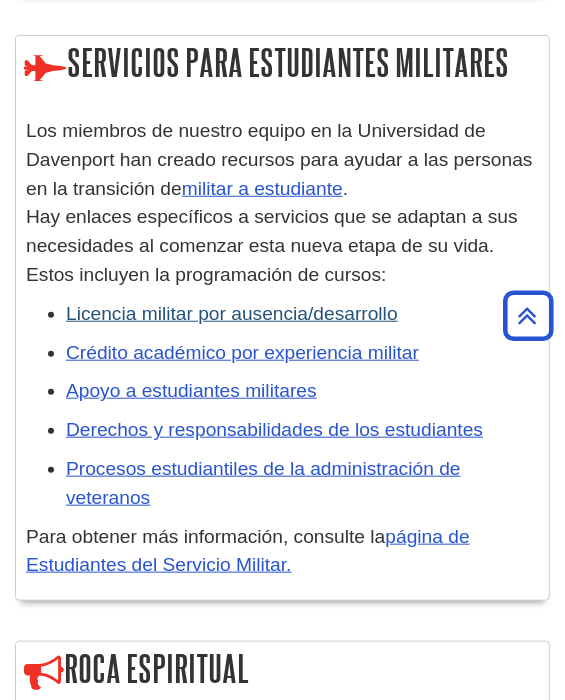 click on "Procesos estudiantiles de la administración de veteranos" at bounding box center [302, 484] 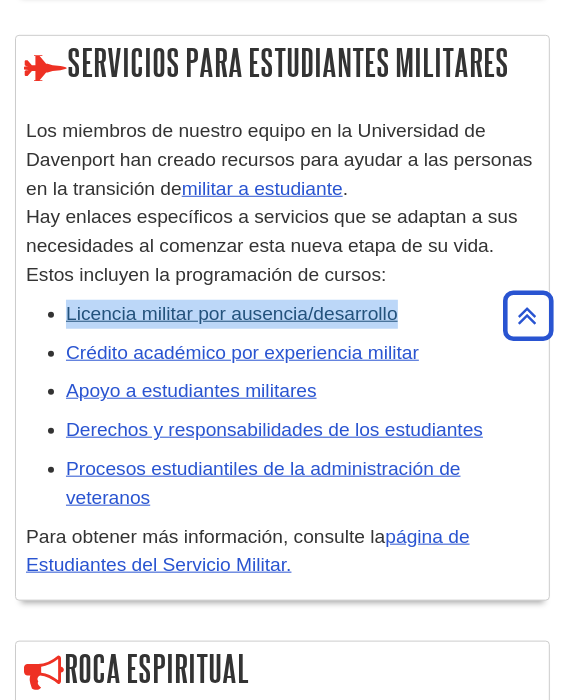 click on "Licencia militar por ausencia/desarrollo" at bounding box center [302, 314] 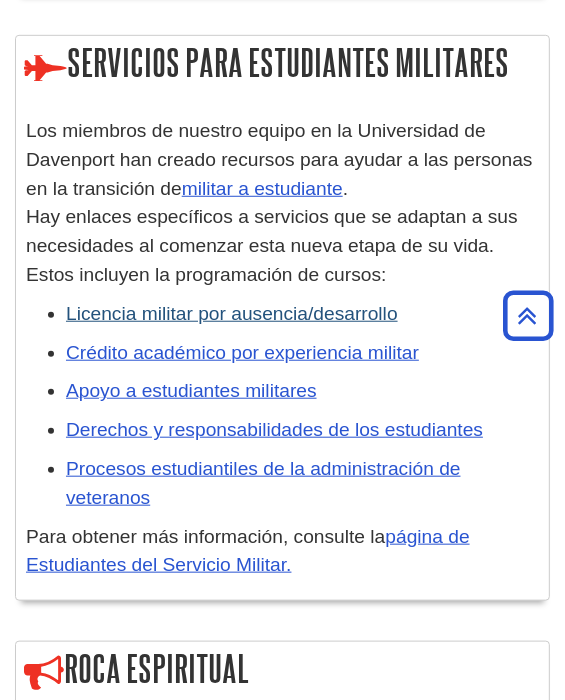 click on "Crédito académico por experiencia militar" at bounding box center (302, 353) 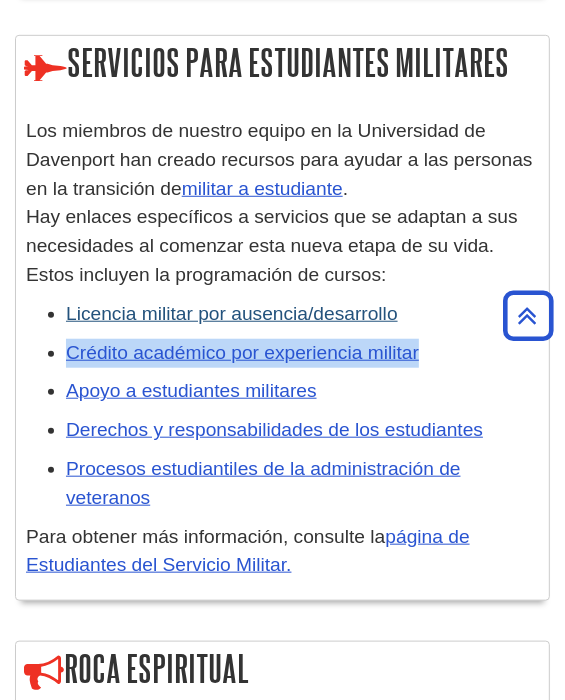 click on "Crédito académico por experiencia militar" at bounding box center [302, 353] 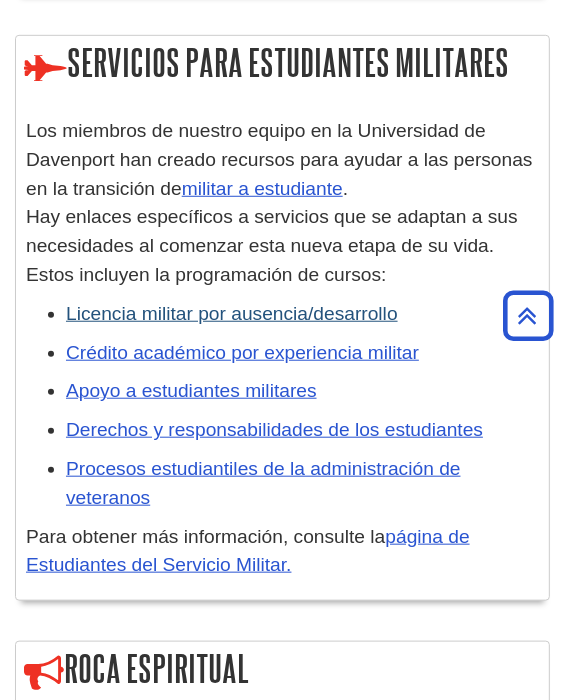 click on "Apoyo a estudiantes militares" at bounding box center [302, 391] 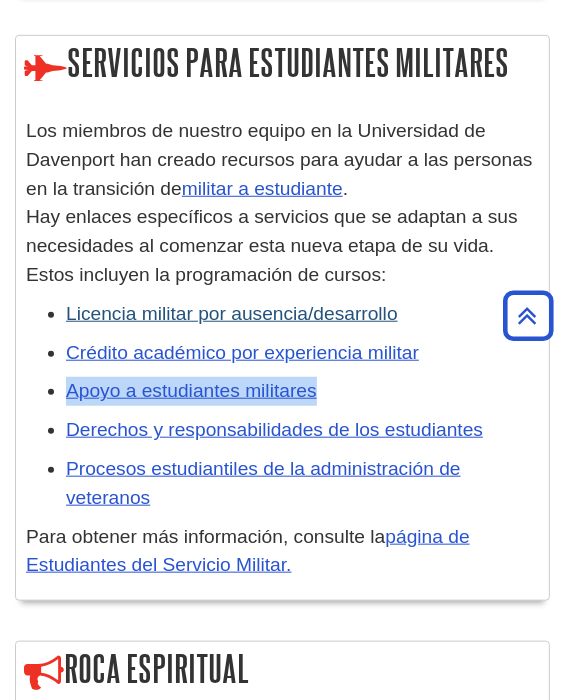 click on "Apoyo a estudiantes militares" at bounding box center (302, 391) 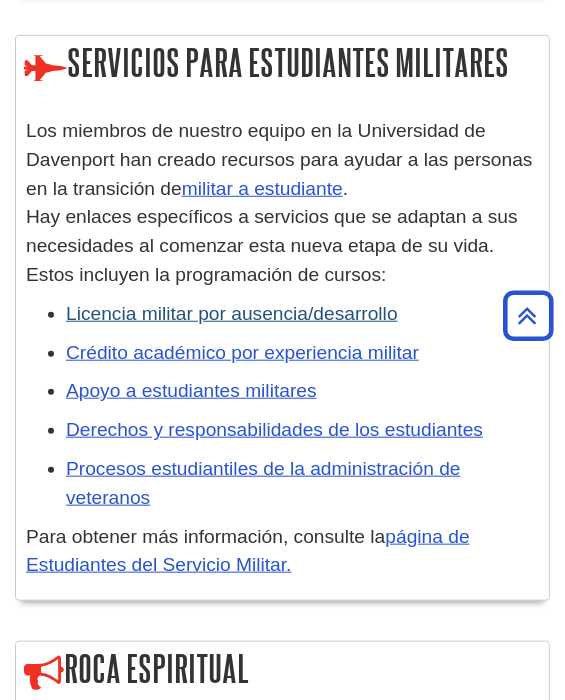 click on "Derechos y responsabilidades de los estudiantes" at bounding box center (302, 430) 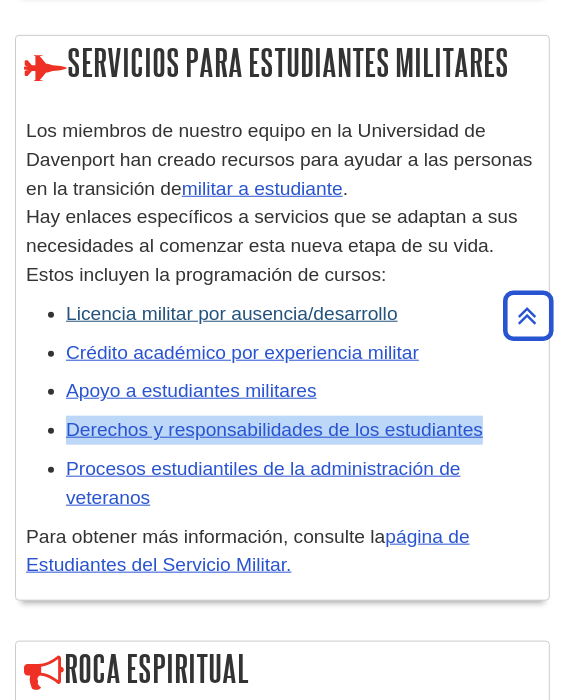 click on "Derechos y responsabilidades de los estudiantes" at bounding box center (302, 430) 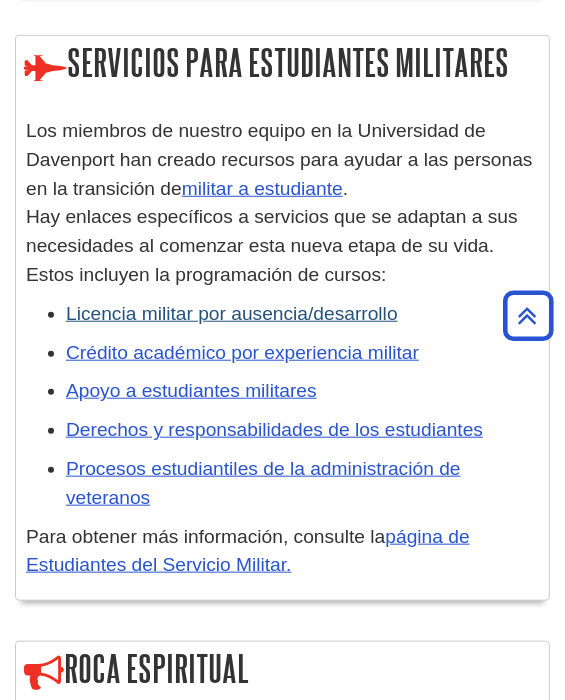 click on "Procesos estudiantiles de la administración de veteranos" at bounding box center [302, 484] 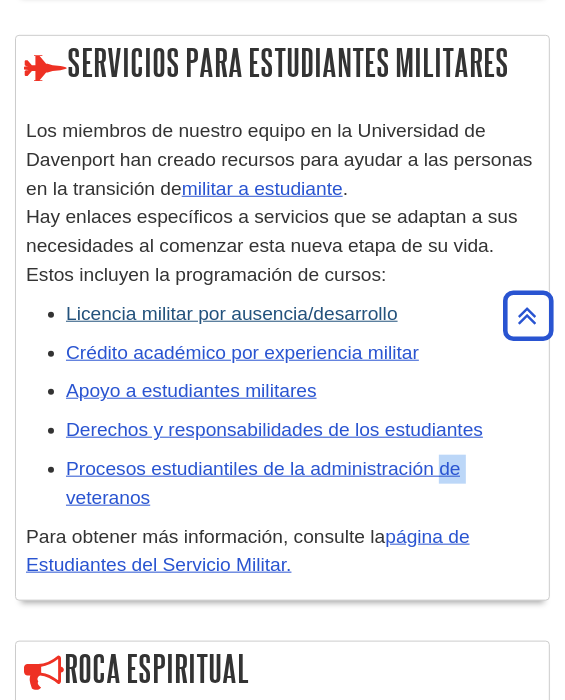 click on "Procesos estudiantiles de la administración de veteranos" at bounding box center (302, 484) 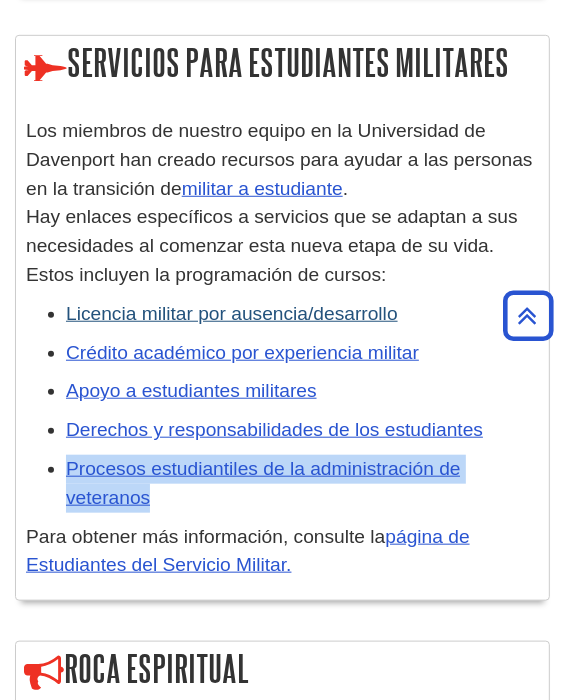 click on "Procesos estudiantiles de la administración de veteranos" at bounding box center (302, 484) 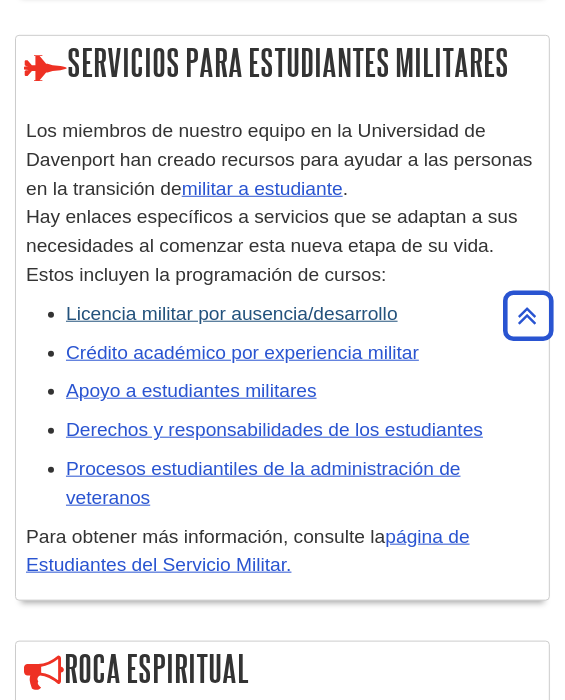 click on "Para obtener más información, consulte la  página de Estudiantes del Servicio Militar." at bounding box center [282, 552] 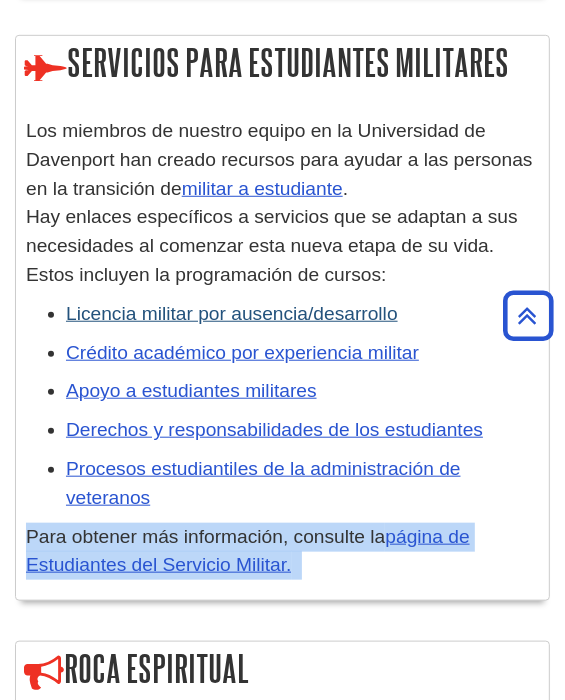 click on "Para obtener más información, consulte la  página de Estudiantes del Servicio Militar." at bounding box center [282, 552] 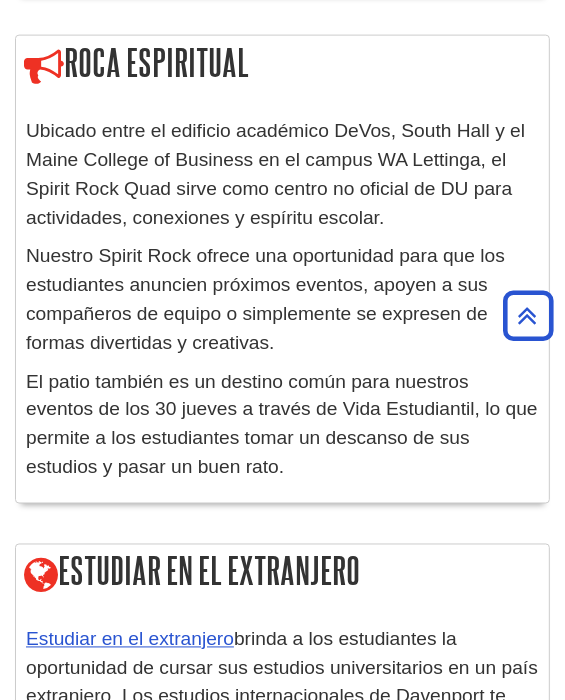 scroll, scrollTop: 4064, scrollLeft: 0, axis: vertical 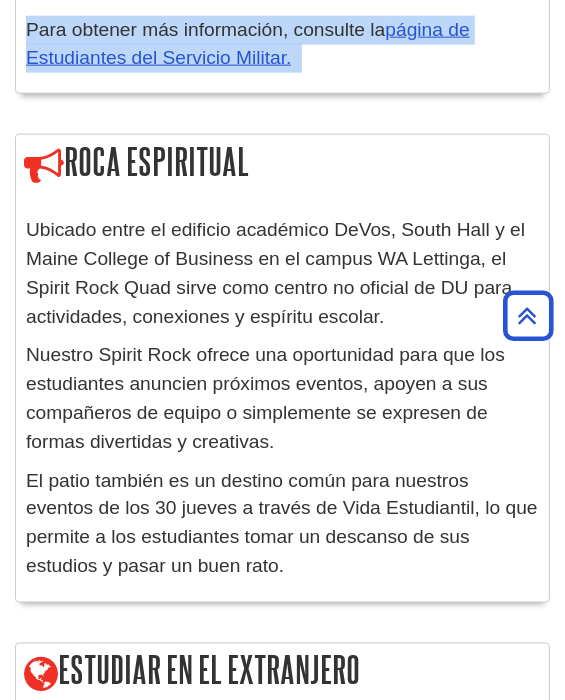 drag, startPoint x: 202, startPoint y: 499, endPoint x: 20, endPoint y: 166, distance: 379.49045 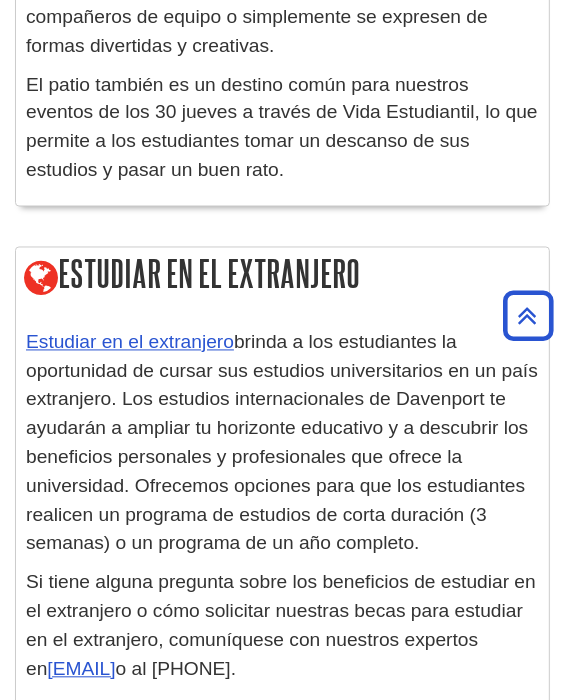 scroll, scrollTop: 4461, scrollLeft: 0, axis: vertical 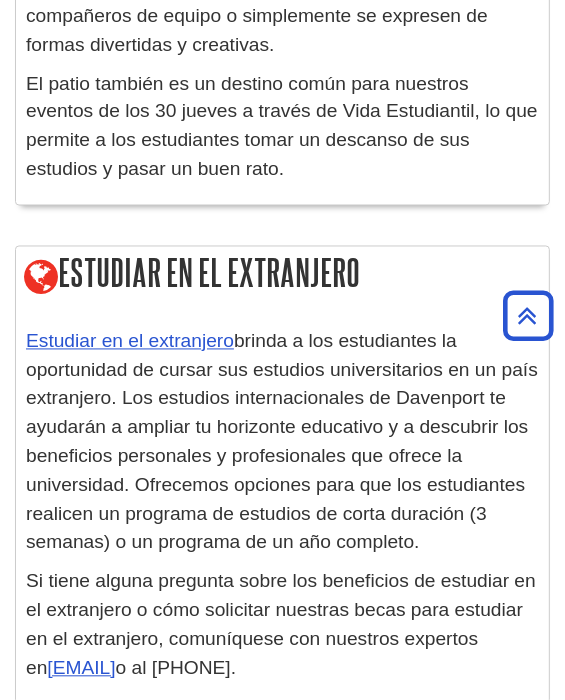 drag, startPoint x: 382, startPoint y: 596, endPoint x: 20, endPoint y: 276, distance: 483.16043 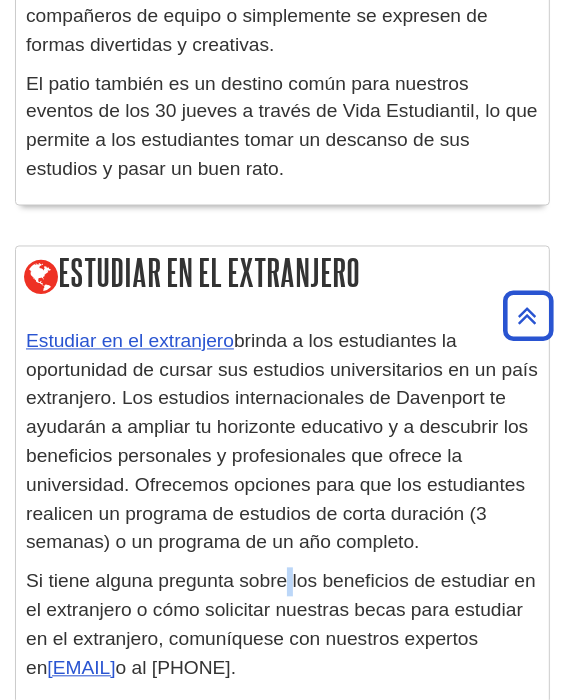 click on "Si tiene alguna pregunta sobre los beneficios de estudiar en el extranjero o cómo solicitar nuestras becas para estudiar en el extranjero, comuníquese con nuestros expertos en" at bounding box center [281, 624] 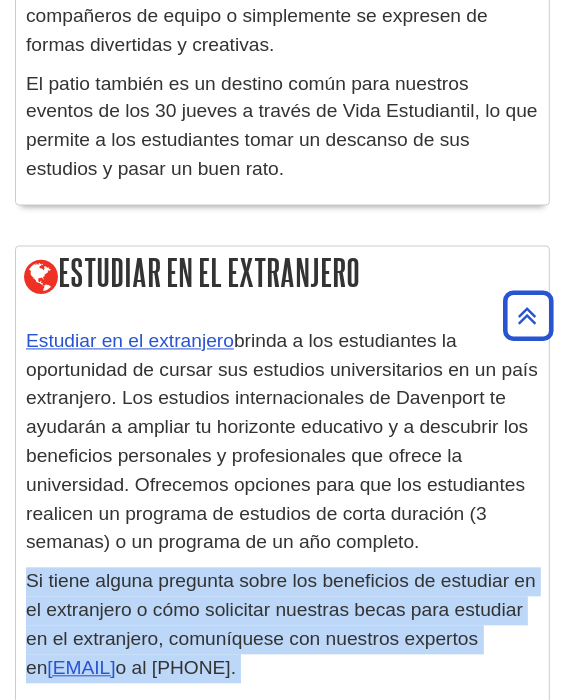 click on "Si tiene alguna pregunta sobre los beneficios de estudiar en el extranjero o cómo solicitar nuestras becas para estudiar en el extranjero, comuníquese con nuestros expertos en" at bounding box center (281, 624) 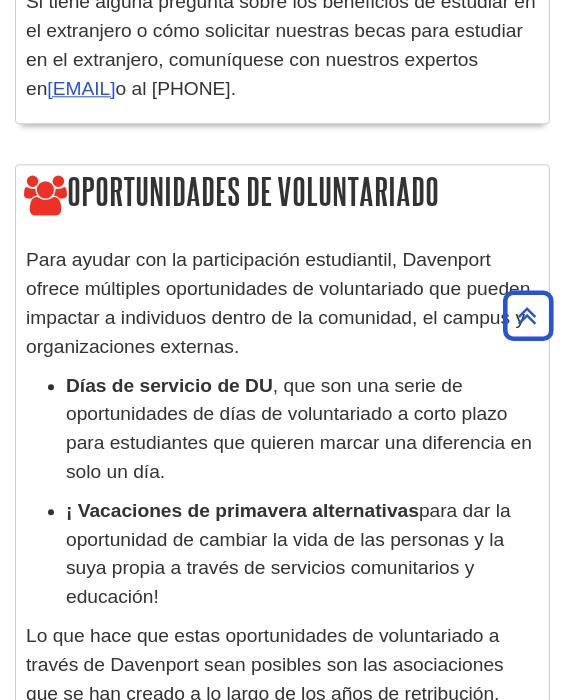 scroll, scrollTop: 5042, scrollLeft: 0, axis: vertical 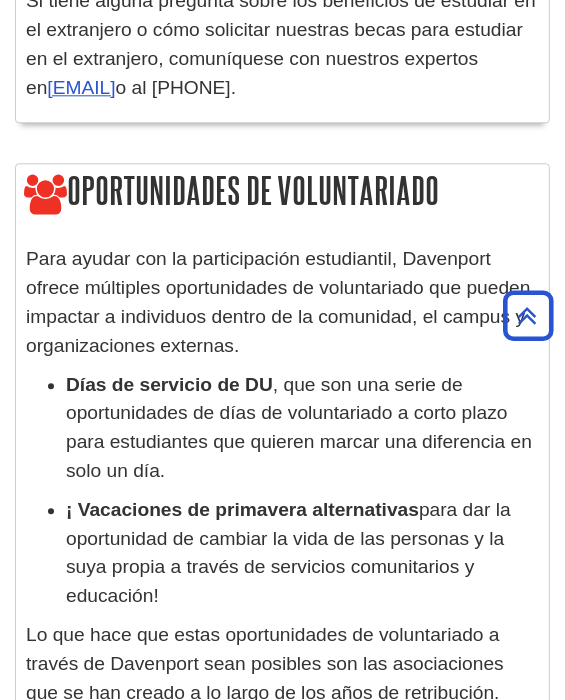 click on "Para ayudar con la participación estudiantil, Davenport ofrece múltiples oportunidades de voluntariado que pueden impactar a individuos dentro de la comunidad, el campus y organizaciones externas." at bounding box center (278, 301) 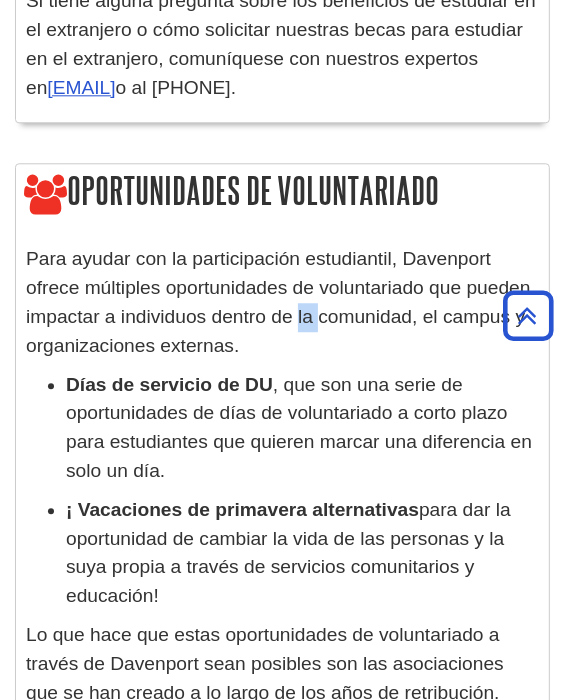 click on "Para ayudar con la participación estudiantil, Davenport ofrece múltiples oportunidades de voluntariado que pueden impactar a individuos dentro de la comunidad, el campus y organizaciones externas." at bounding box center [278, 301] 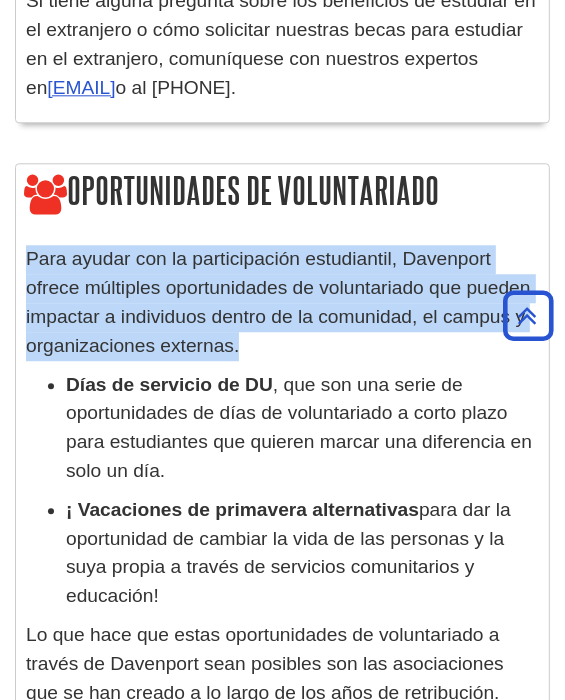 click on "Para ayudar con la participación estudiantil, Davenport ofrece múltiples oportunidades de voluntariado que pueden impactar a individuos dentro de la comunidad, el campus y organizaciones externas." at bounding box center (278, 301) 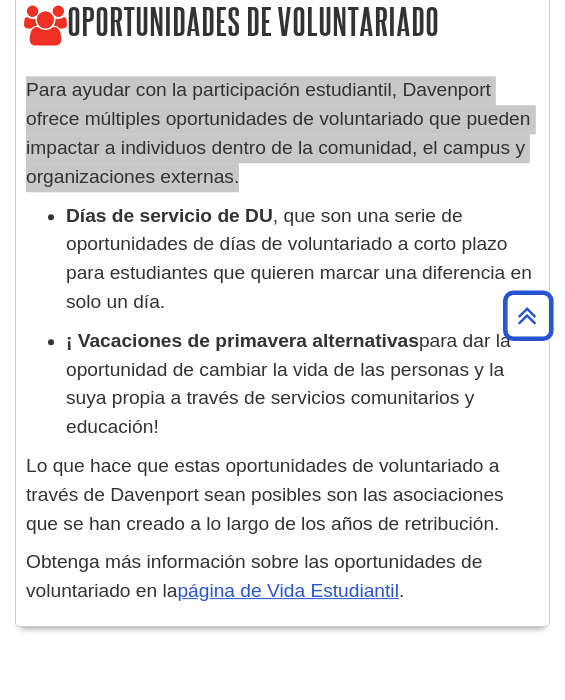scroll, scrollTop: 5214, scrollLeft: 0, axis: vertical 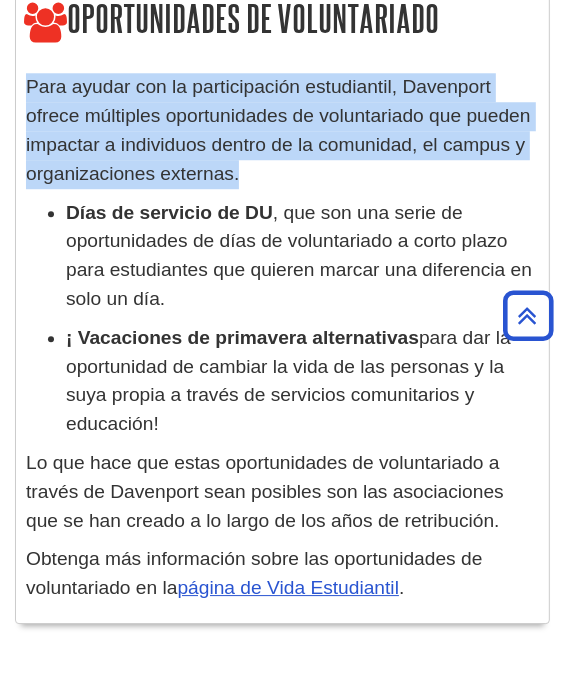 drag, startPoint x: 402, startPoint y: 514, endPoint x: 29, endPoint y: 387, distance: 394.02792 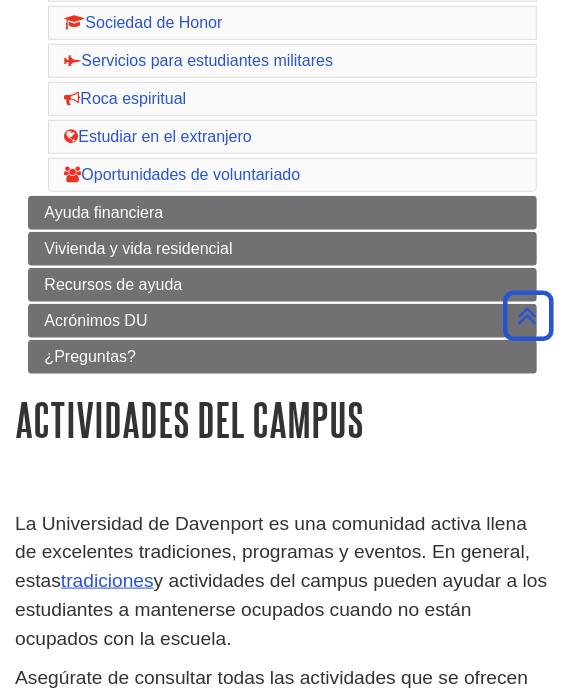 scroll, scrollTop: 688, scrollLeft: 0, axis: vertical 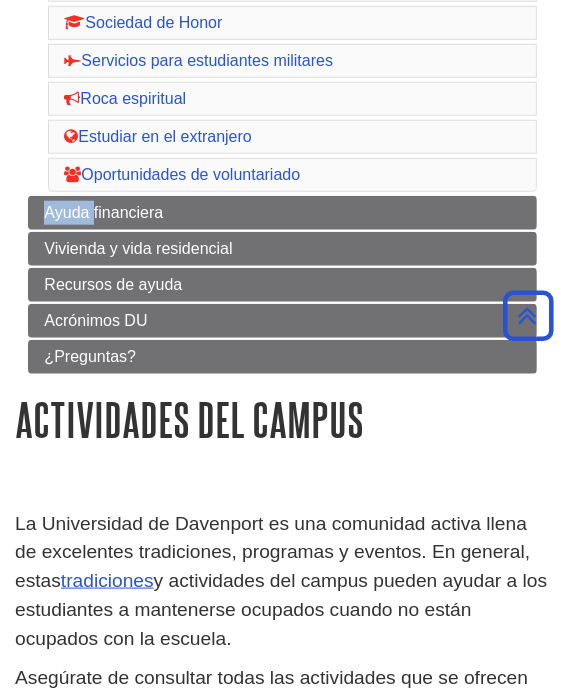 click on "Académica
Empezando bien
Detalles detrás del título
Aquí para ayudarte
Cosas que los estudiantes deben saber
Actividades del campus
Tradiciones del campus   Apretón de manos   Vida estudiantil   Sociedad de Honor     Servicios para estudiantes militares   Roca espiritual   Estudiar en el extranjero   Oportunidades de voluntariado
Ayuda financiera
Vivienda y vida residencial
Recursos de ayuda
Acrónimos DU" at bounding box center (282, 24) 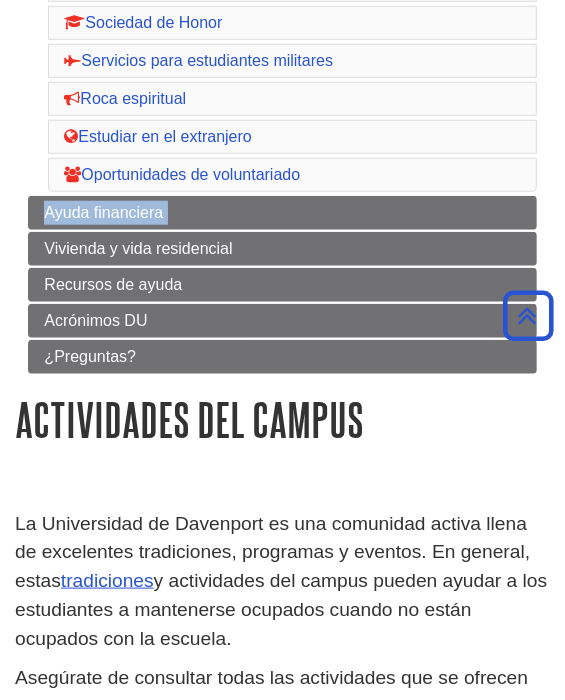 click on "Académica
Empezando bien
Detalles detrás del título
Aquí para ayudarte
Cosas que los estudiantes deben saber
Actividades del campus
Tradiciones del campus   Apretón de manos   Vida estudiantil   Sociedad de Honor     Servicios para estudiantes militares   Roca espiritual   Estudiar en el extranjero   Oportunidades de voluntariado
Ayuda financiera
Vivienda y vida residencial
Recursos de ayuda
Acrónimos DU" at bounding box center [282, 24] 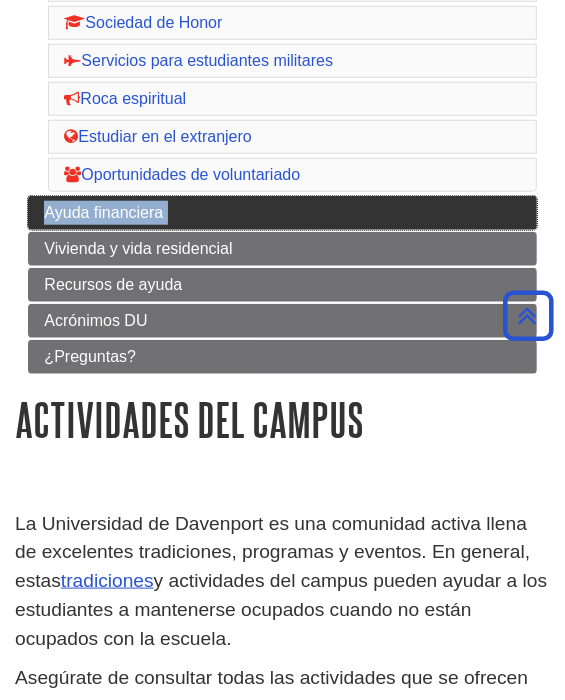 click on "Ayuda financiera" at bounding box center (103, 212) 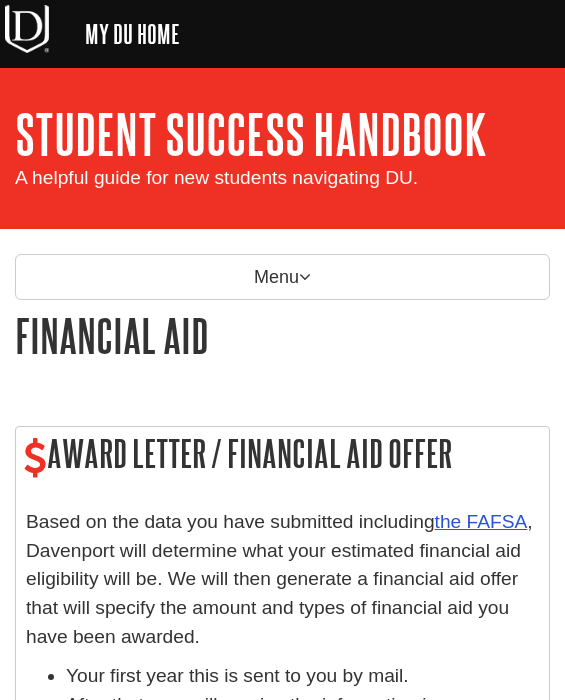 scroll, scrollTop: 0, scrollLeft: 0, axis: both 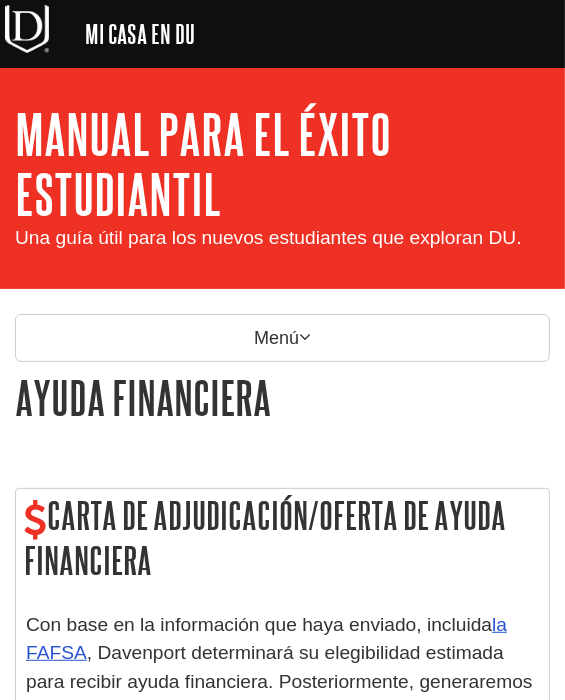 click on "My Davenport DU Library Library Guides DU General Guides Student Success Handbook Financial Aid
Search this Guide
Search
Manual para el éxito estudiantil
Una guía útil para los nuevos estudiantes que exploran DU." at bounding box center (282, 178) 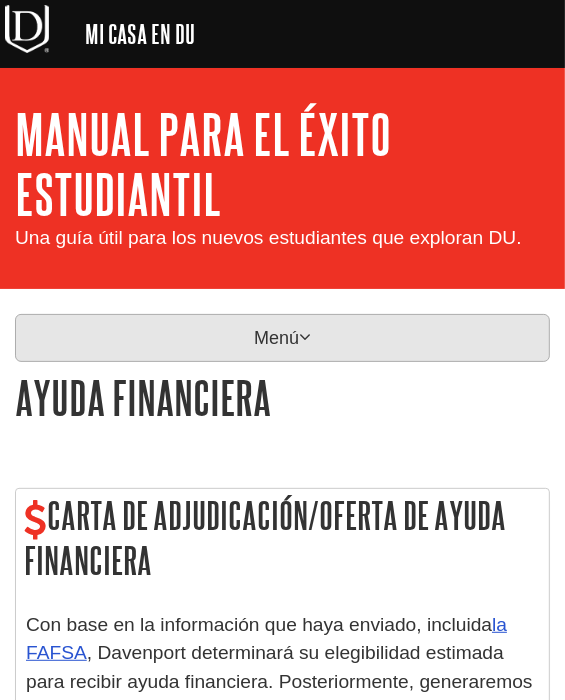 click on "Menú" at bounding box center [282, 338] 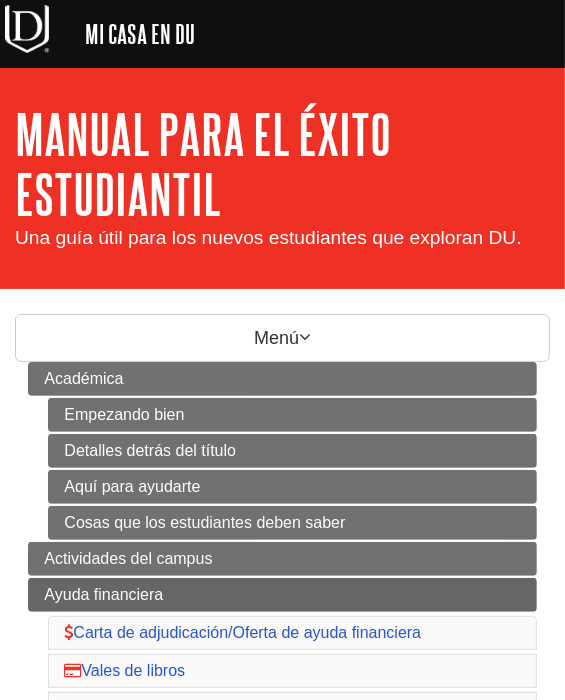 click on "Ayuda financiera
Carta de adjudicación/Oferta de ayuda financiera   Vales de libros   Cuentas por cobrar   FAFSA   Conceder Préstamos Proceso de pago   Beca Pell Estudio y trabajo" at bounding box center [282, 766] 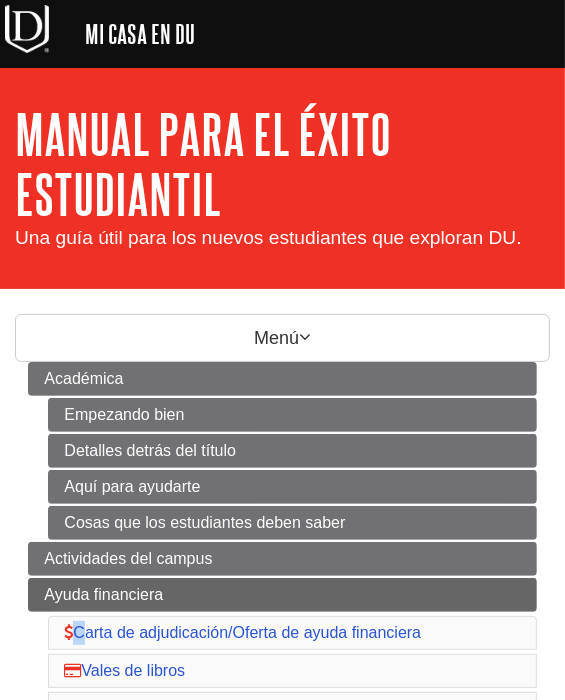 click on "Ayuda financiera
Carta de adjudicación/Oferta de ayuda financiera   Vales de libros   Cuentas por cobrar   FAFSA   Conceder Préstamos Proceso de pago   Beca Pell Estudio y trabajo" at bounding box center [282, 766] 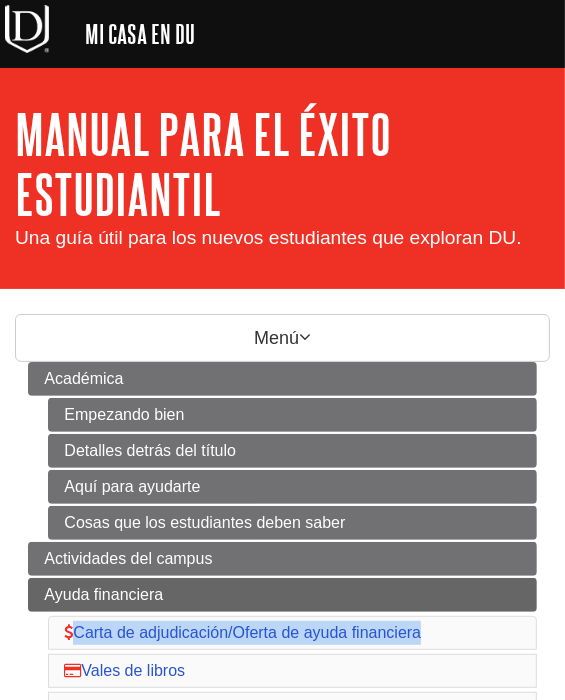 click on "Ayuda financiera
Carta de adjudicación/Oferta de ayuda financiera   Vales de libros   Cuentas por cobrar   FAFSA   Conceder Préstamos Proceso de pago   Beca Pell Estudio y trabajo" at bounding box center (282, 766) 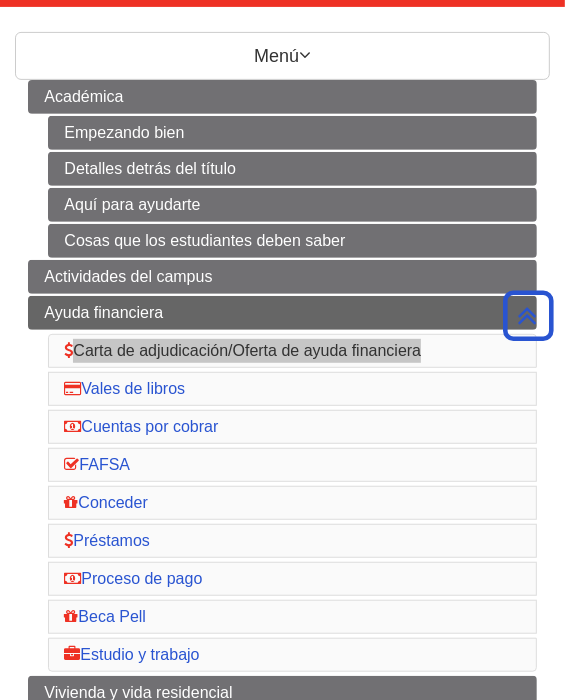 scroll, scrollTop: 281, scrollLeft: 0, axis: vertical 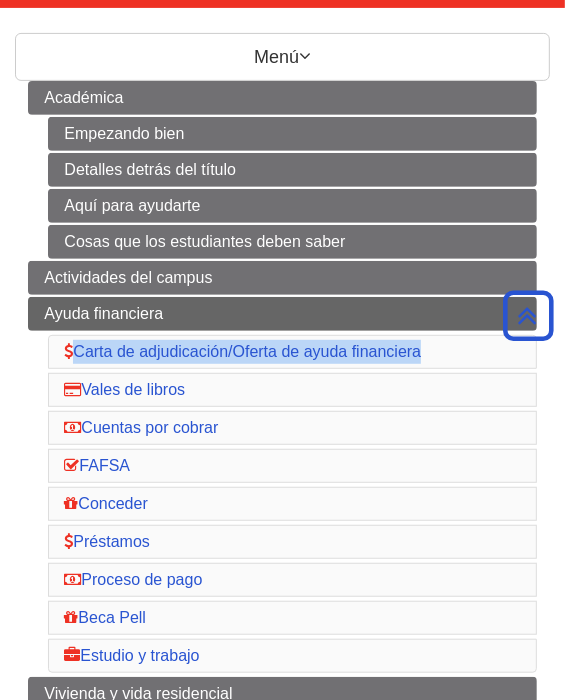 click on "Ayuda financiera
Carta de adjudicación/Oferta de ayuda financiera   Vales de libros   Cuentas por cobrar   FAFSA   Conceder Préstamos Proceso de pago   Beca Pell Estudio y trabajo" at bounding box center [282, 485] 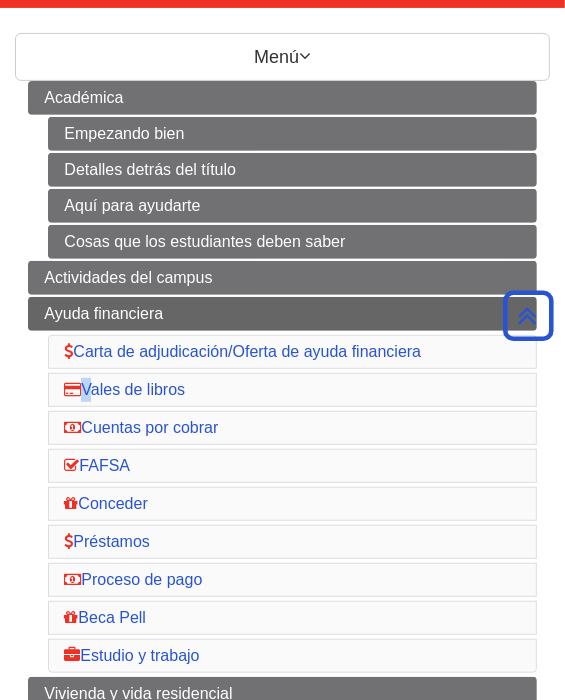 click on "Ayuda financiera
Carta de adjudicación/Oferta de ayuda financiera   Vales de libros   Cuentas por cobrar   FAFSA   Conceder Préstamos Proceso de pago   Beca Pell Estudio y trabajo" at bounding box center [282, 485] 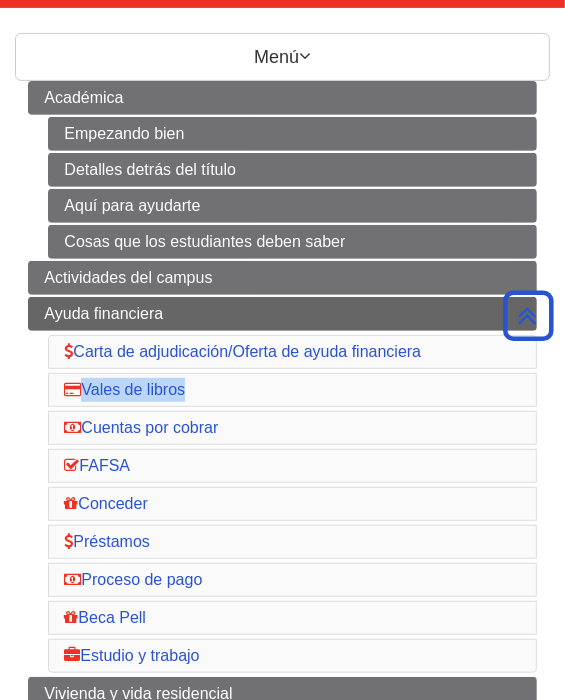 click on "Ayuda financiera
Carta de adjudicación/Oferta de ayuda financiera   Vales de libros   Cuentas por cobrar   FAFSA   Conceder Préstamos Proceso de pago   Beca Pell Estudio y trabajo" at bounding box center [282, 485] 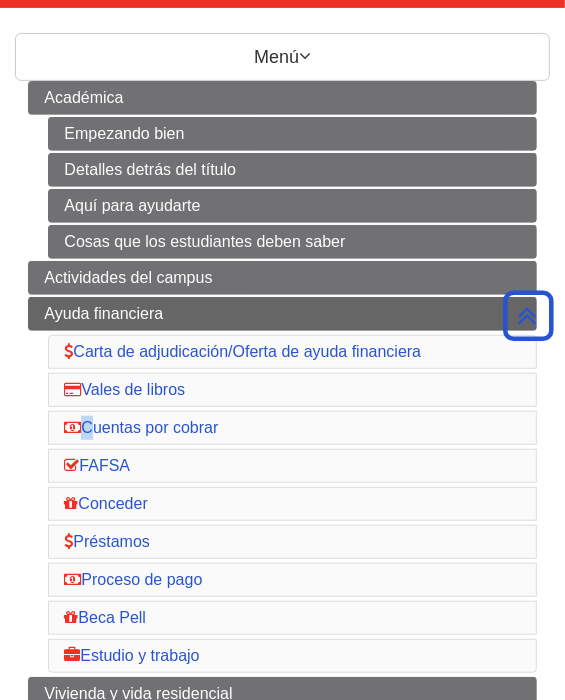 click on "Ayuda financiera
Carta de adjudicación/Oferta de ayuda financiera   Vales de libros   Cuentas por cobrar   FAFSA   Conceder Préstamos Proceso de pago   Beca Pell Estudio y trabajo" at bounding box center [282, 485] 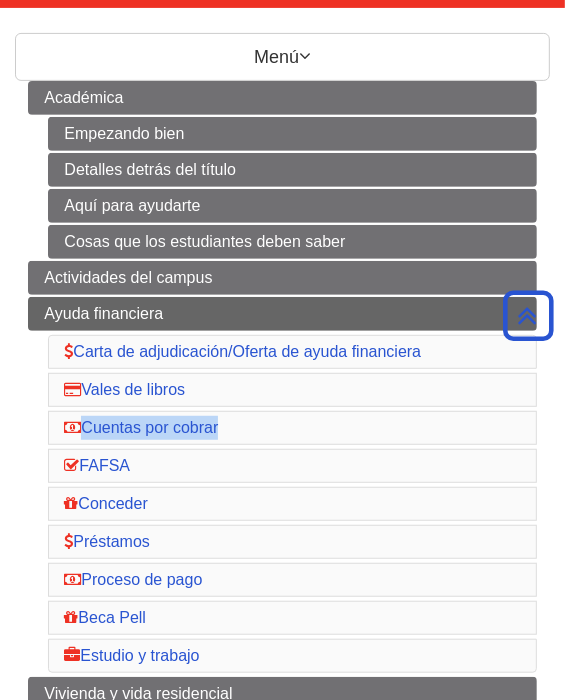 click on "Ayuda financiera
Carta de adjudicación/Oferta de ayuda financiera   Vales de libros   Cuentas por cobrar   FAFSA   Conceder Préstamos Proceso de pago   Beca Pell Estudio y trabajo" at bounding box center (282, 485) 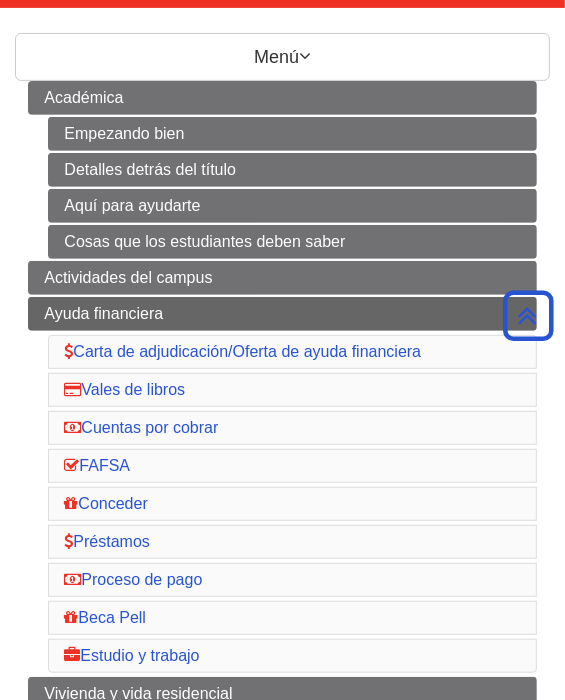 click on "Ayuda financiera
Carta de adjudicación/Oferta de ayuda financiera   Vales de libros   Cuentas por cobrar   FAFSA   Conceder Préstamos Proceso de pago   Beca Pell Estudio y trabajo" at bounding box center (282, 485) 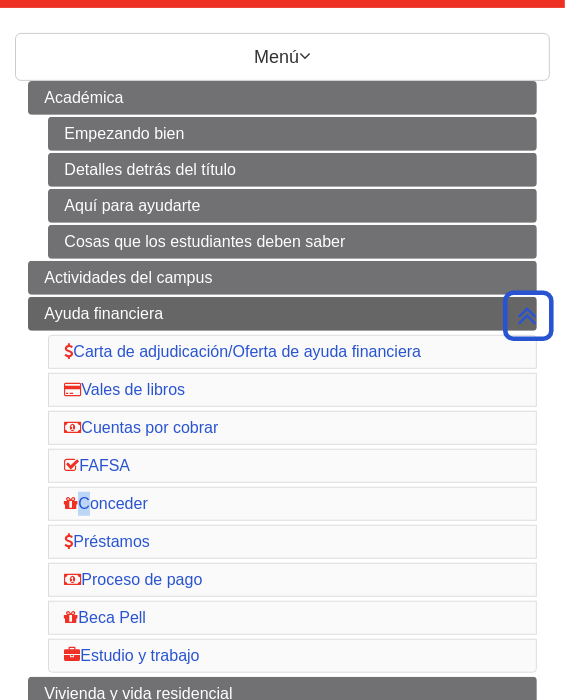 click on "Ayuda financiera
Carta de adjudicación/Oferta de ayuda financiera   Vales de libros   Cuentas por cobrar   FAFSA   Conceder Préstamos Proceso de pago   Beca Pell Estudio y trabajo" at bounding box center [282, 485] 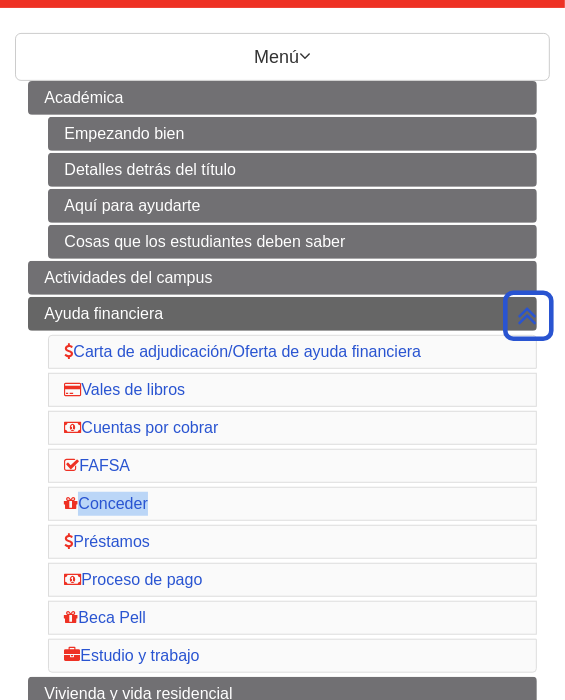 click on "Ayuda financiera
Carta de adjudicación/Oferta de ayuda financiera   Vales de libros   Cuentas por cobrar   FAFSA   Conceder Préstamos Proceso de pago   Beca Pell Estudio y trabajo" at bounding box center [282, 485] 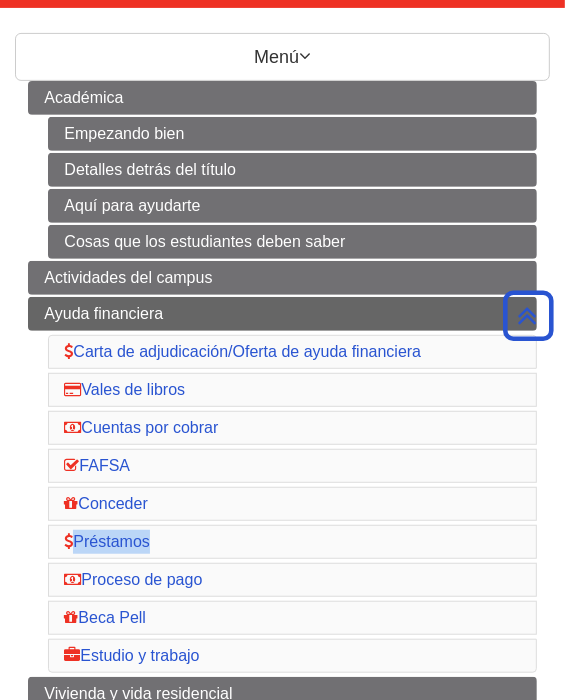 click on "Ayuda financiera
Carta de adjudicación/Oferta de ayuda financiera   Vales de libros   Cuentas por cobrar   FAFSA   Conceder Préstamos Proceso de pago   Beca Pell Estudio y trabajo" at bounding box center [282, 485] 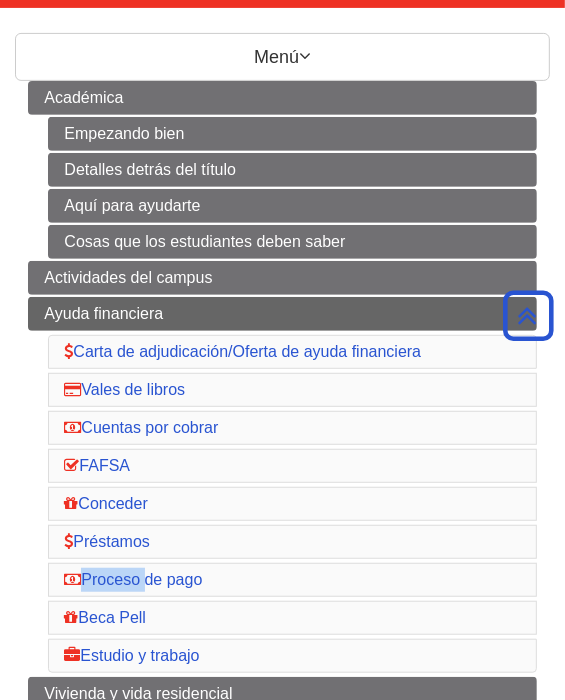 click on "Ayuda financiera
Carta de adjudicación/Oferta de ayuda financiera   Vales de libros   Cuentas por cobrar   FAFSA   Conceder Préstamos Proceso de pago   Beca Pell Estudio y trabajo" at bounding box center (282, 485) 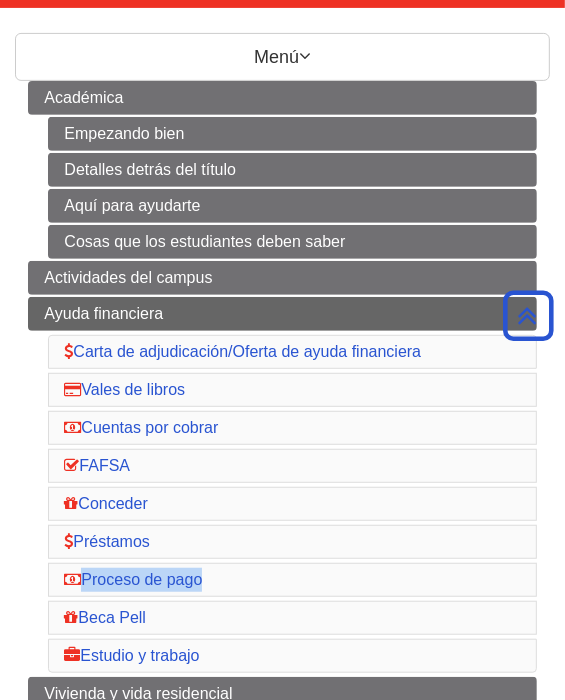 click on "Ayuda financiera
Carta de adjudicación/Oferta de ayuda financiera   Vales de libros   Cuentas por cobrar   FAFSA   Conceder Préstamos Proceso de pago   Beca Pell Estudio y trabajo" at bounding box center (282, 485) 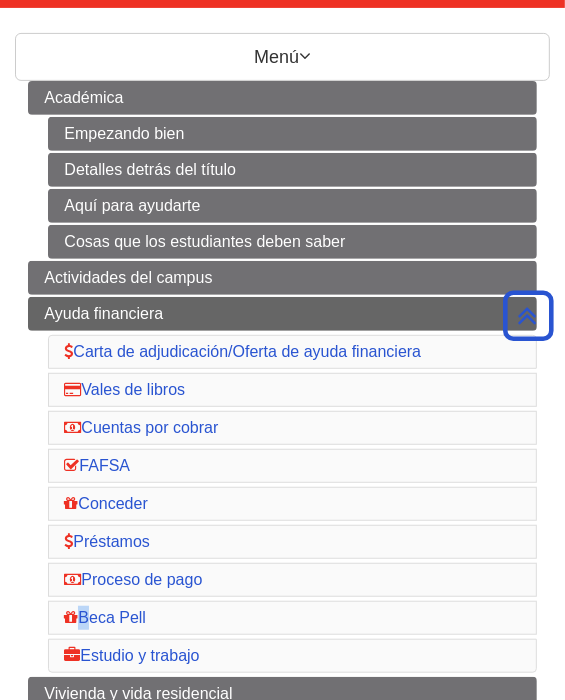click on "Ayuda financiera
Carta de adjudicación/Oferta de ayuda financiera   Vales de libros   Cuentas por cobrar   FAFSA   Conceder Préstamos Proceso de pago   Beca Pell Estudio y trabajo" at bounding box center (282, 485) 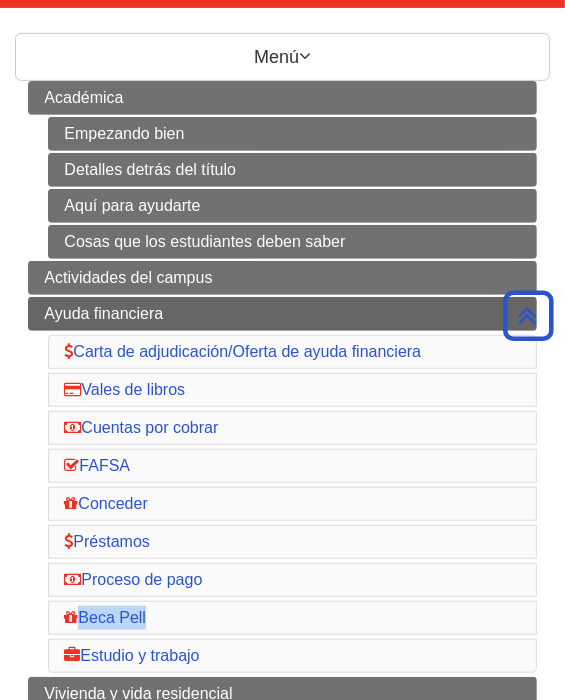 click on "Ayuda financiera
Carta de adjudicación/Oferta de ayuda financiera   Vales de libros   Cuentas por cobrar   FAFSA   Conceder Préstamos Proceso de pago   Beca Pell Estudio y trabajo" at bounding box center (282, 485) 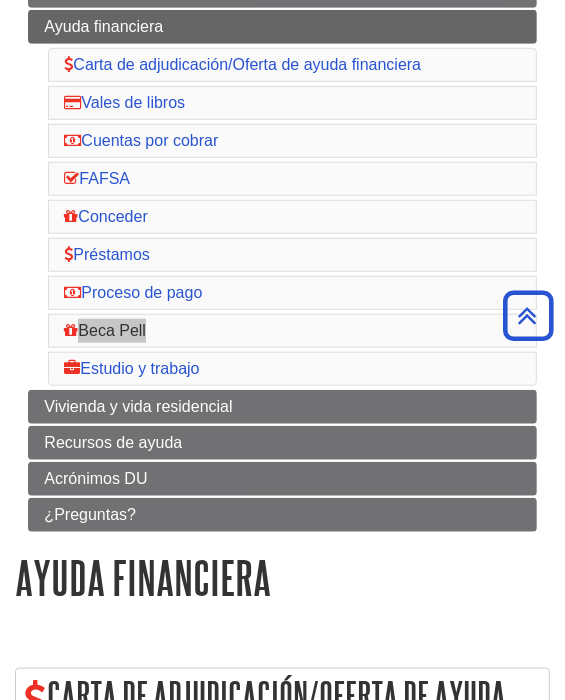 scroll, scrollTop: 661, scrollLeft: 0, axis: vertical 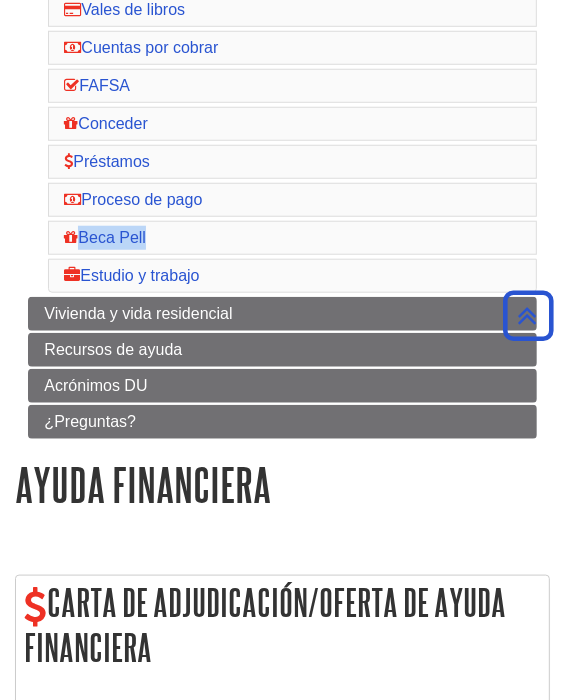 click on "Ayuda financiera
Carta de adjudicación/Oferta de ayuda financiera   Vales de libros   Cuentas por cobrar   FAFSA   Conceder Préstamos Proceso de pago   Beca Pell Estudio y trabajo" at bounding box center [282, 105] 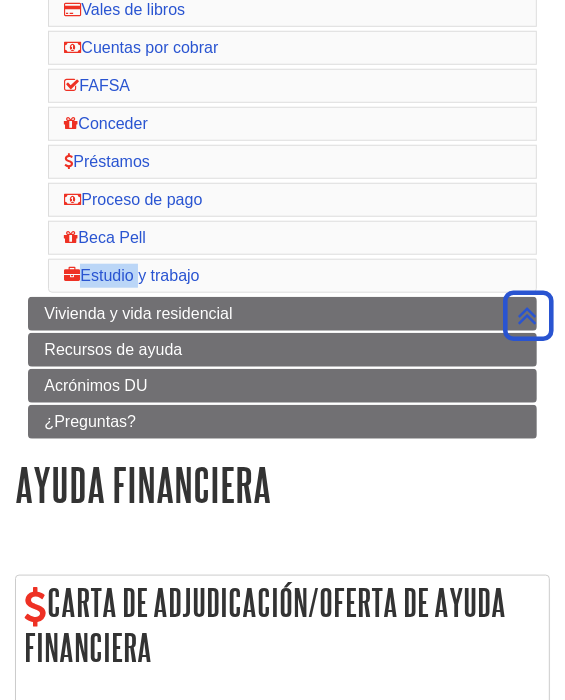 click on "Ayuda financiera
Carta de adjudicación/Oferta de ayuda financiera   Vales de libros   Cuentas por cobrar   FAFSA   Conceder Préstamos Proceso de pago   Beca Pell Estudio y trabajo" at bounding box center [282, 105] 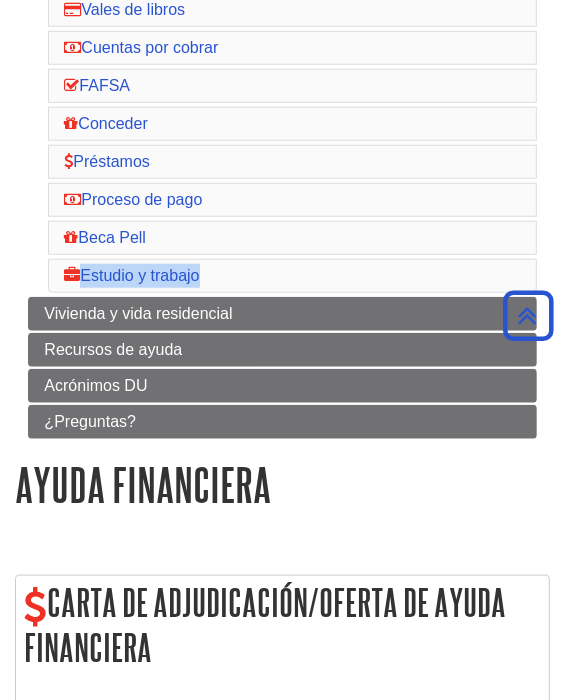 click on "Ayuda financiera
Carta de adjudicación/Oferta de ayuda financiera   Vales de libros   Cuentas por cobrar   FAFSA   Conceder Préstamos Proceso de pago   Beca Pell Estudio y trabajo" at bounding box center (282, 105) 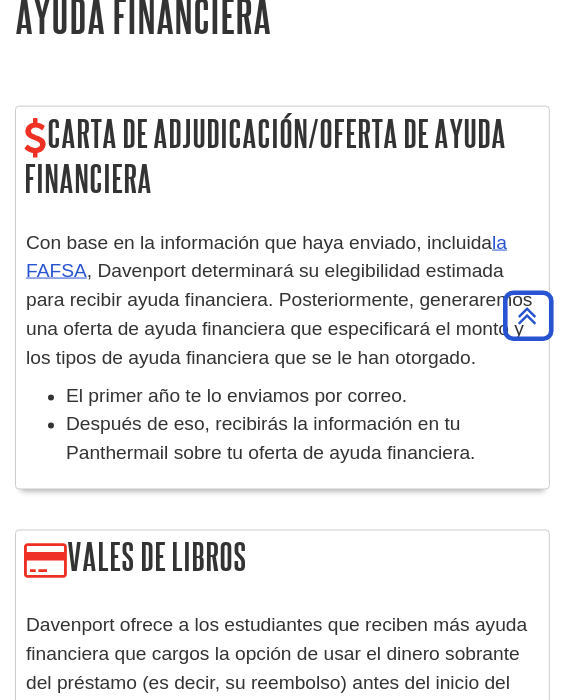 scroll, scrollTop: 1132, scrollLeft: 0, axis: vertical 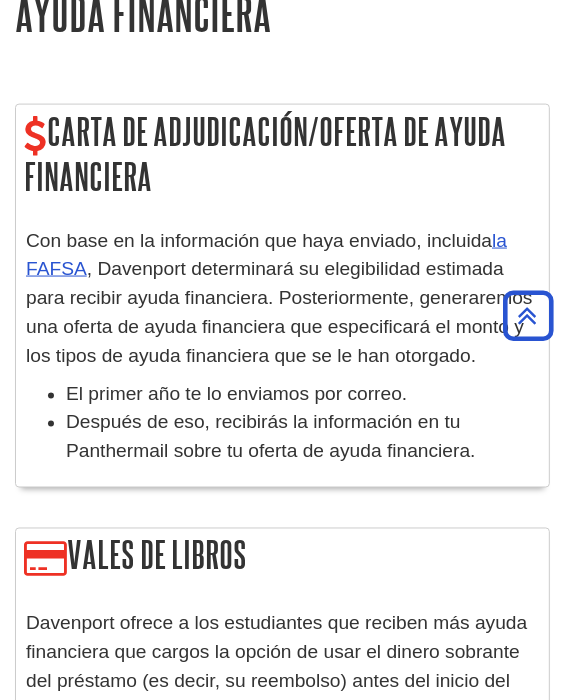 click on ", Davenport determinará su elegibilidad estimada para recibir ayuda financiera. Posteriormente, generaremos una oferta de ayuda financiera que especificará el monto y los tipos de ayuda financiera que se le han otorgado." at bounding box center [279, 311] 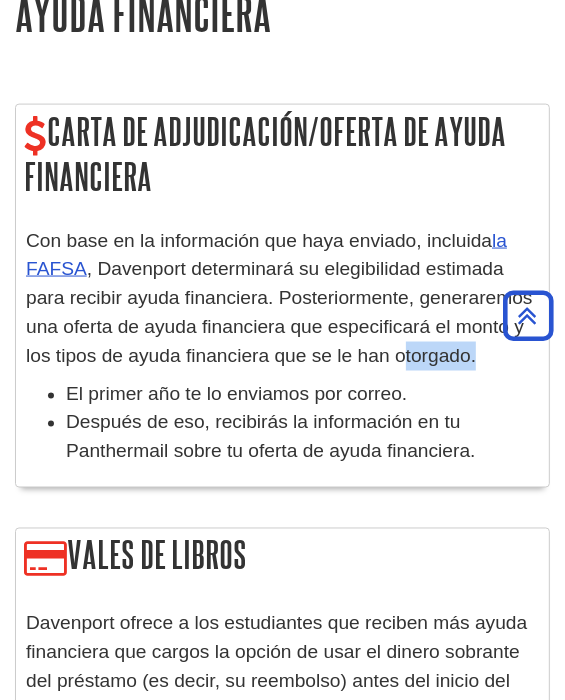 click on ", Davenport determinará su elegibilidad estimada para recibir ayuda financiera. Posteriormente, generaremos una oferta de ayuda financiera que especificará el monto y los tipos de ayuda financiera que se le han otorgado." at bounding box center [279, 311] 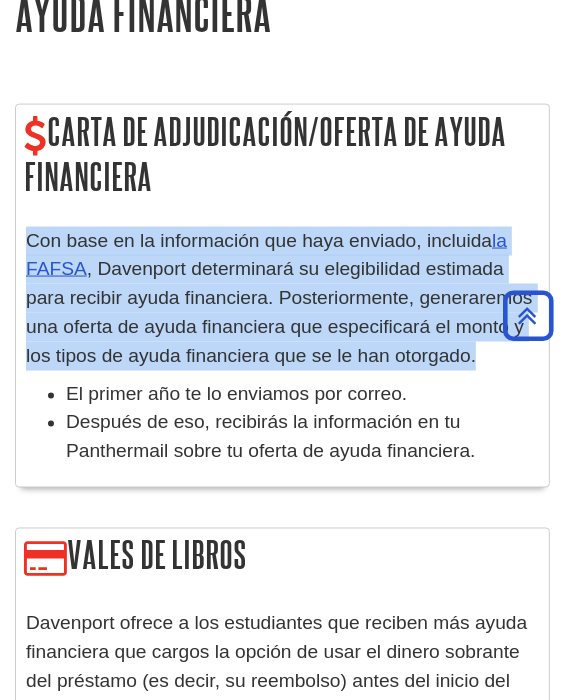 click on ", Davenport determinará su elegibilidad estimada para recibir ayuda financiera. Posteriormente, generaremos una oferta de ayuda financiera que especificará el monto y los tipos de ayuda financiera que se le han otorgado." at bounding box center (279, 311) 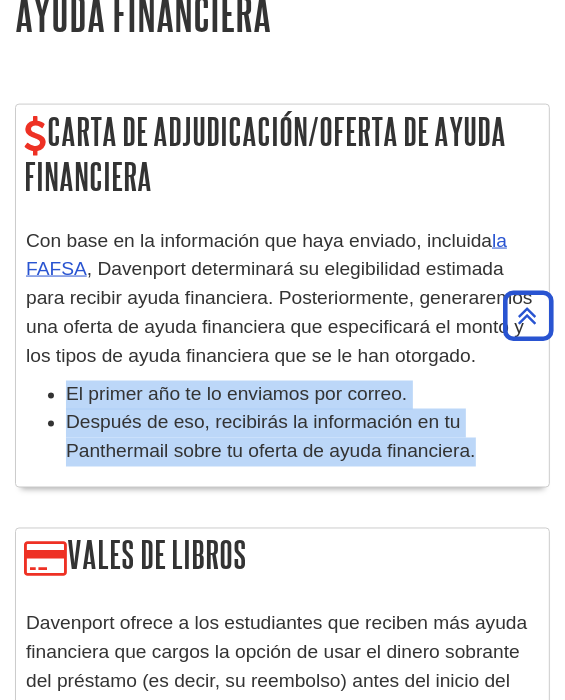 drag, startPoint x: 443, startPoint y: 441, endPoint x: 65, endPoint y: 387, distance: 381.83768 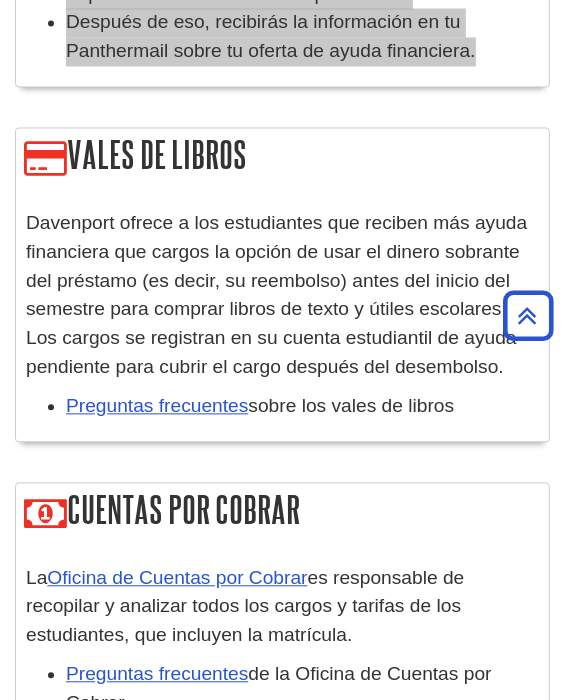 scroll, scrollTop: 1532, scrollLeft: 0, axis: vertical 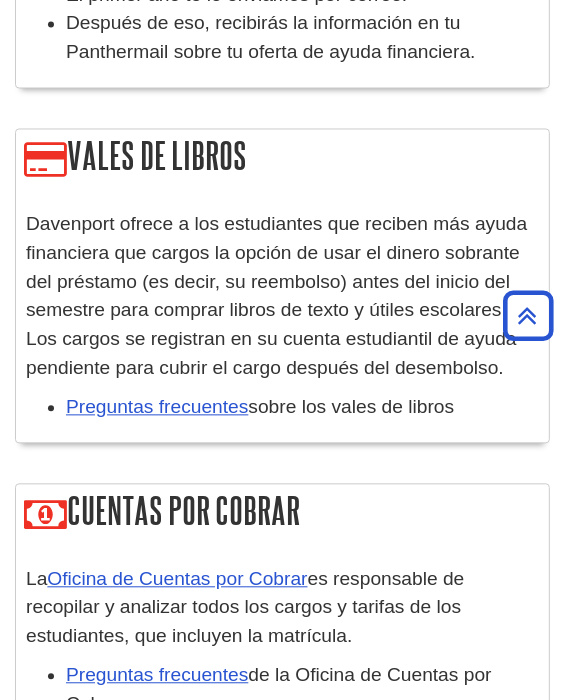 click on "Davenport ofrece a los estudiantes que reciben más ayuda financiera que cargos la opción de usar el dinero sobrante del préstamo (es decir, su reembolso) antes del inicio del semestre para comprar libros de texto y útiles escolares. Los cargos se registran en su cuenta estudiantil de ayuda pendiente para cubrir el cargo después del desembolso." at bounding box center [276, 295] 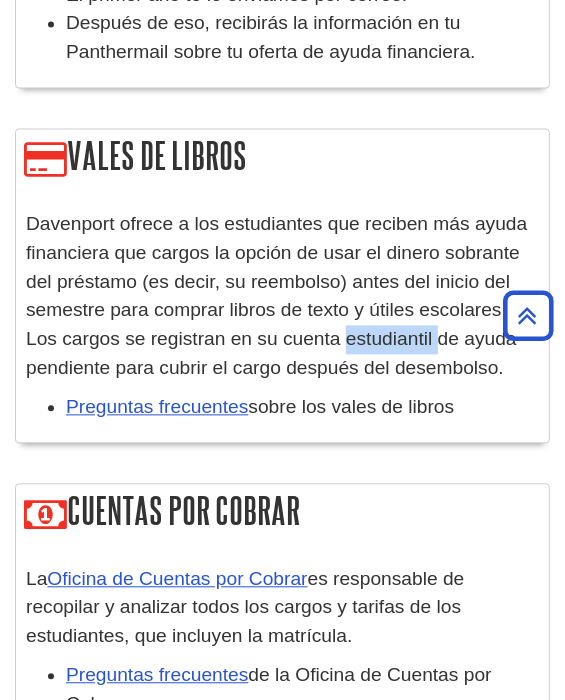 click on "Davenport ofrece a los estudiantes que reciben más ayuda financiera que cargos la opción de usar el dinero sobrante del préstamo (es decir, su reembolso) antes del inicio del semestre para comprar libros de texto y útiles escolares. Los cargos se registran en su cuenta estudiantil de ayuda pendiente para cubrir el cargo después del desembolso." at bounding box center [276, 295] 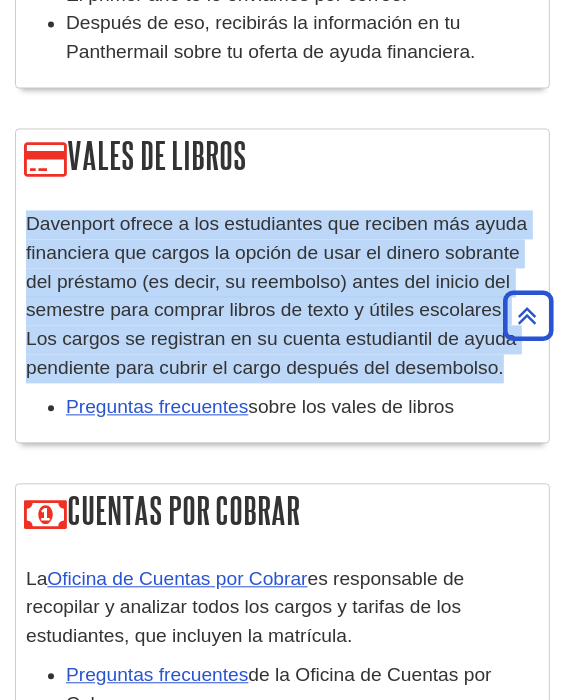 click on "Davenport ofrece a los estudiantes que reciben más ayuda financiera que cargos la opción de usar el dinero sobrante del préstamo (es decir, su reembolso) antes del inicio del semestre para comprar libros de texto y útiles escolares. Los cargos se registran en su cuenta estudiantil de ayuda pendiente para cubrir el cargo después del desembolso." at bounding box center [276, 295] 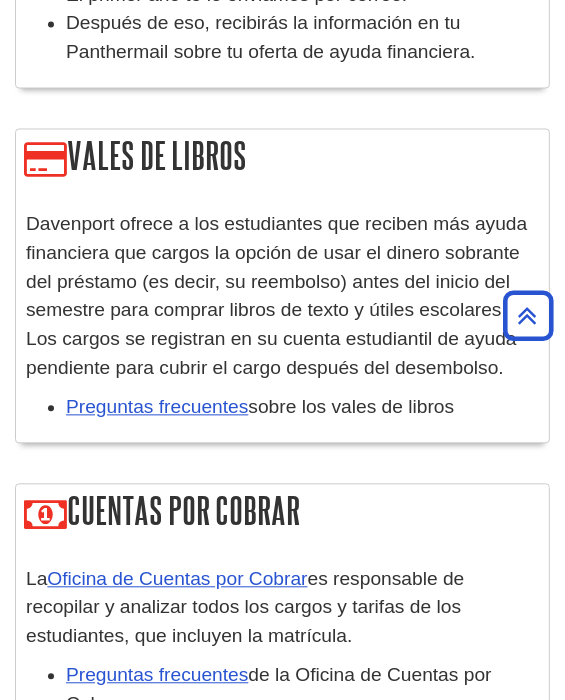 click on "sobre los vales de libros" at bounding box center [351, 406] 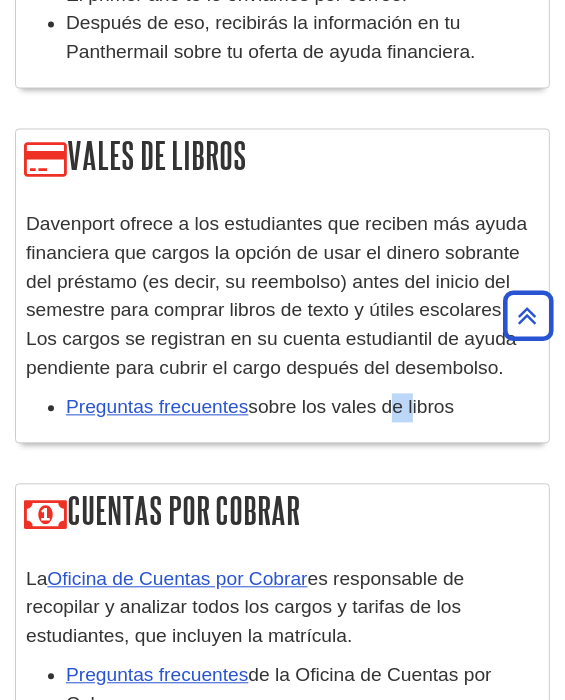 click on "sobre los vales de libros" at bounding box center [351, 406] 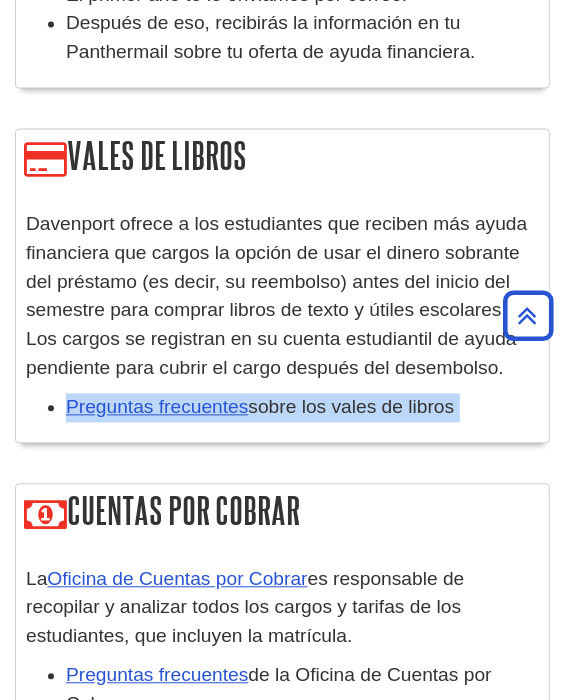 click on "sobre los vales de libros" at bounding box center (351, 406) 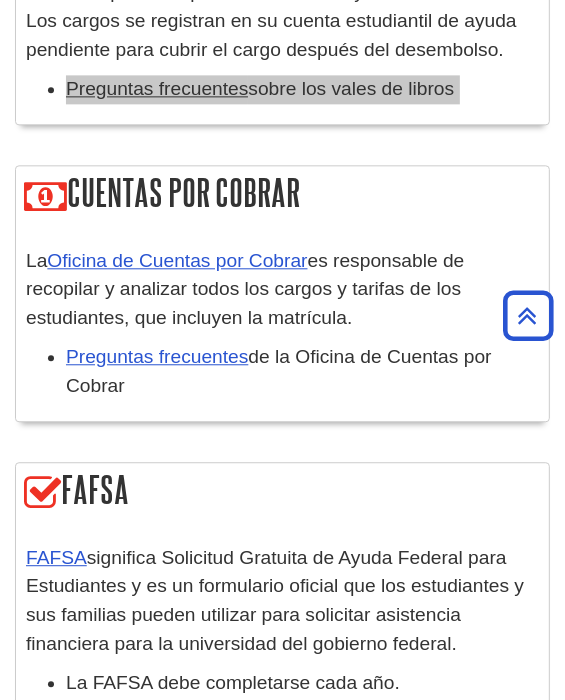 scroll, scrollTop: 1852, scrollLeft: 0, axis: vertical 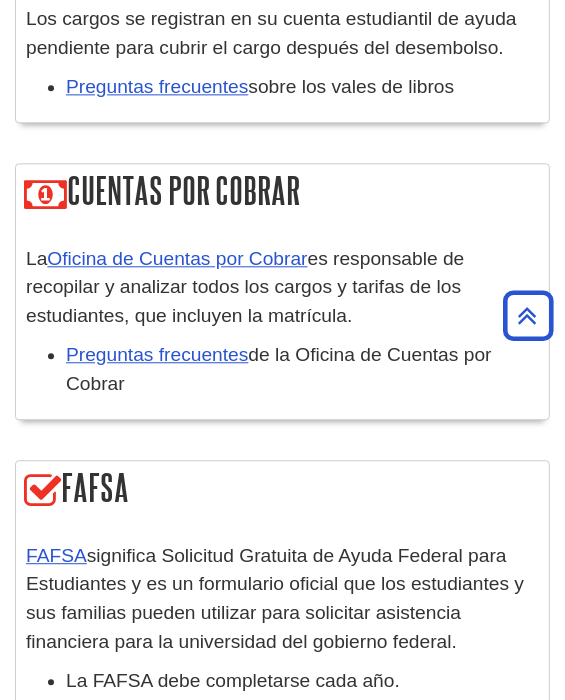 click on "es responsable de recopilar y analizar todos los cargos y tarifas de los estudiantes, que incluyen la matrícula." at bounding box center (245, 287) 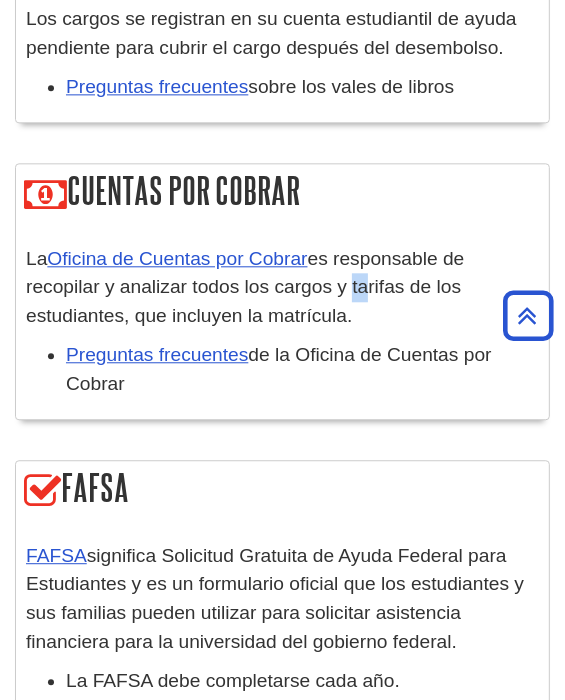 click on "es responsable de recopilar y analizar todos los cargos y tarifas de los estudiantes, que incluyen la matrícula." at bounding box center [245, 287] 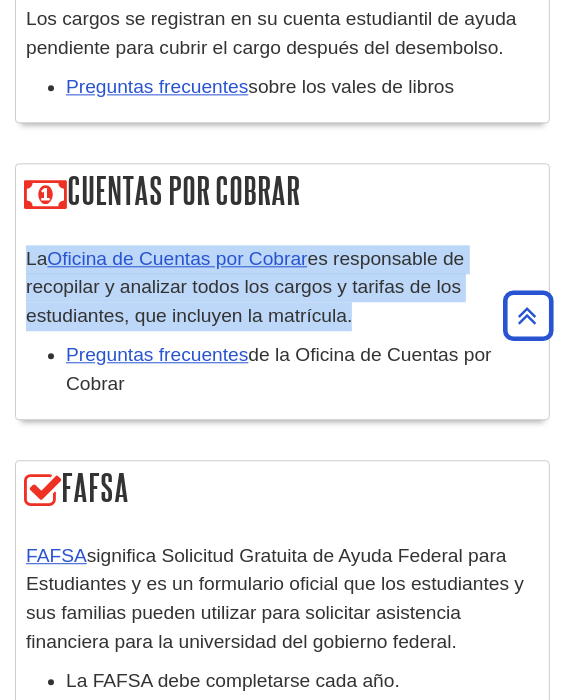 click on "es responsable de recopilar y analizar todos los cargos y tarifas de los estudiantes, que incluyen la matrícula." at bounding box center (245, 287) 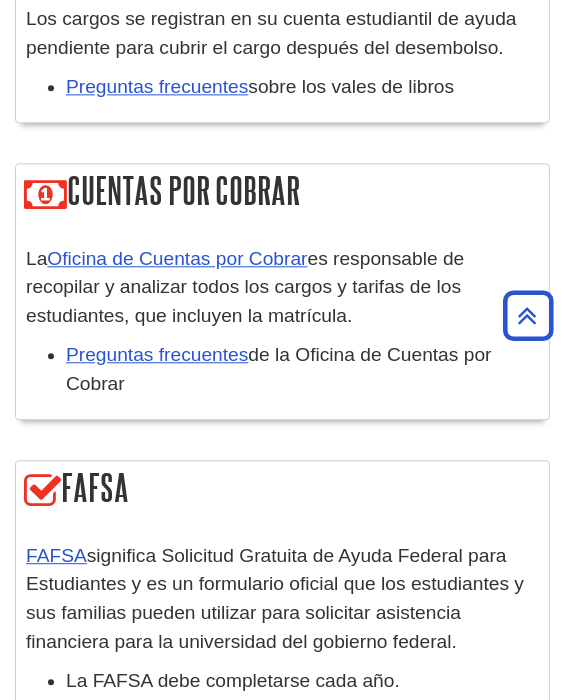 click on "de la Oficina de Cuentas por Cobrar" at bounding box center (279, 369) 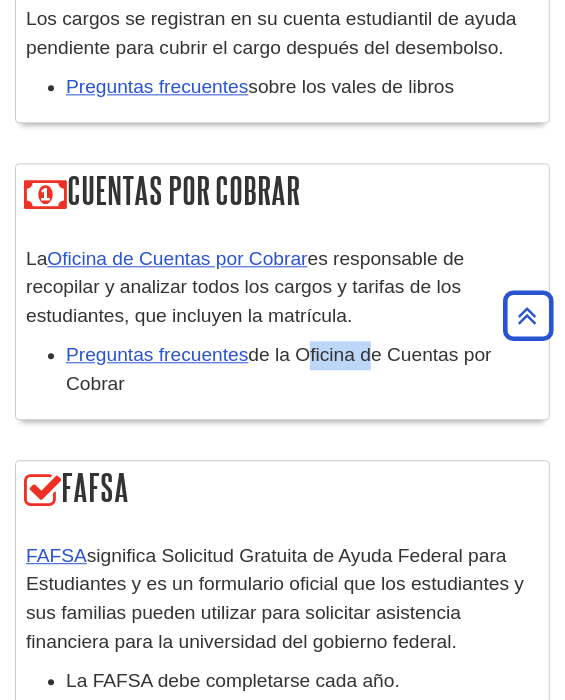 click on "de la Oficina de Cuentas por Cobrar" at bounding box center [279, 369] 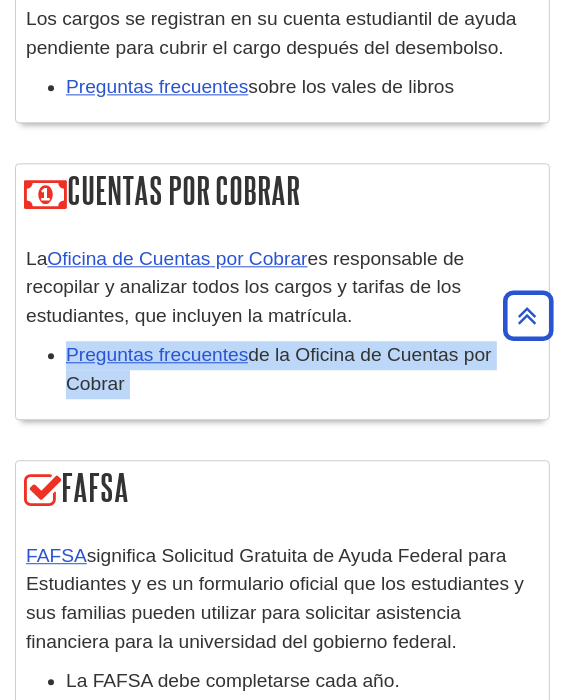 click on "de la Oficina de Cuentas por Cobrar" at bounding box center (279, 369) 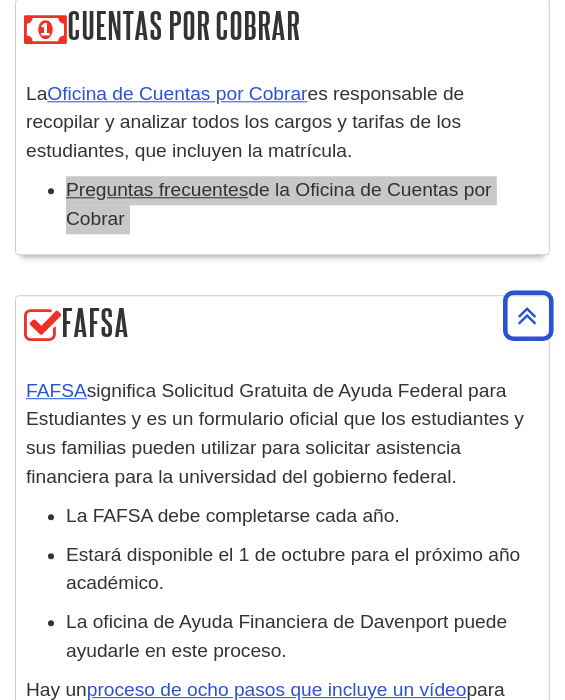 scroll, scrollTop: 2028, scrollLeft: 0, axis: vertical 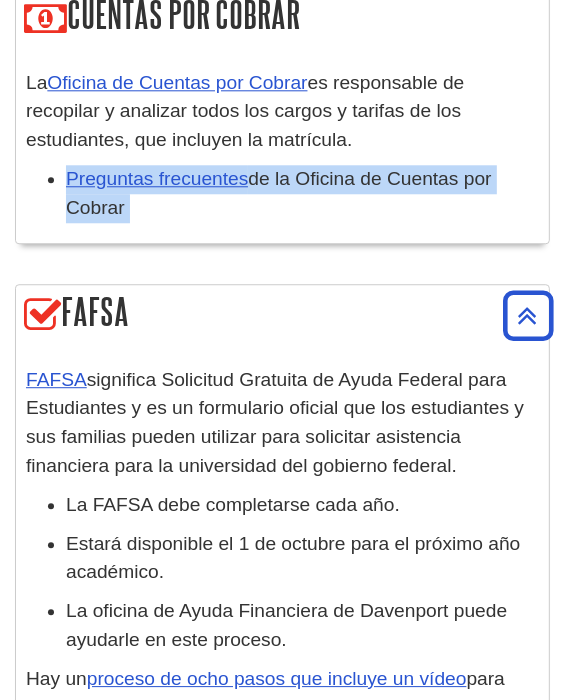drag, startPoint x: 426, startPoint y: 455, endPoint x: 92, endPoint y: 372, distance: 344.1584 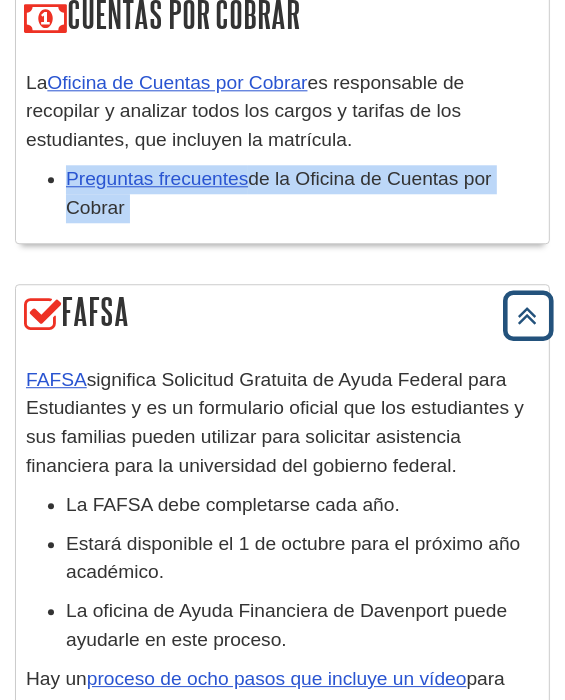 copy on "significa Solicitud Gratuita de Ayuda Federal para Estudiantes y es un formulario oficial que los estudiantes y sus familias pueden utilizar para solicitar asistencia financiera para la universidad del gobierno federal." 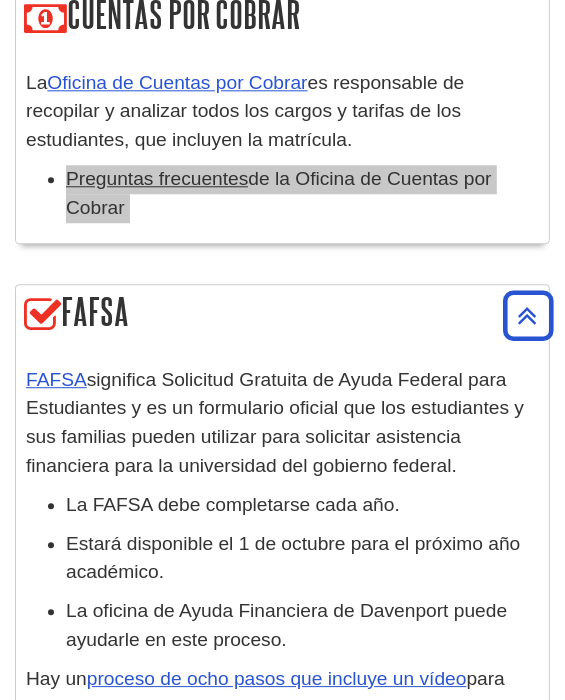 scroll, scrollTop: 2139, scrollLeft: 0, axis: vertical 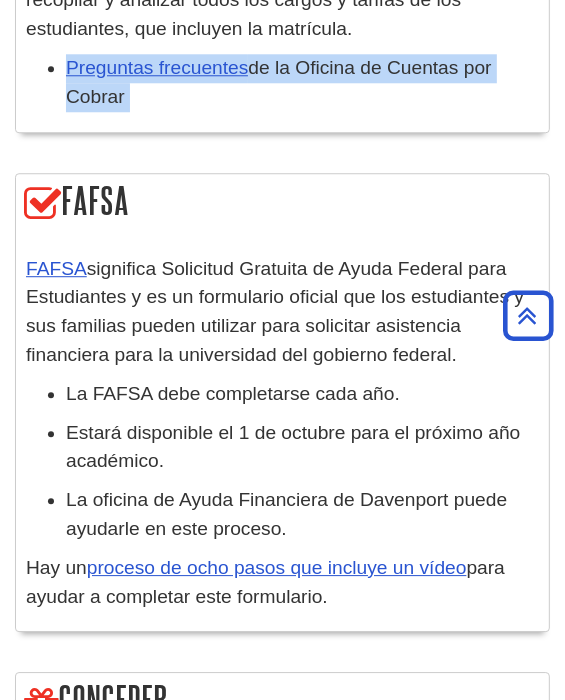drag, startPoint x: 300, startPoint y: 514, endPoint x: 63, endPoint y: 386, distance: 269.35663 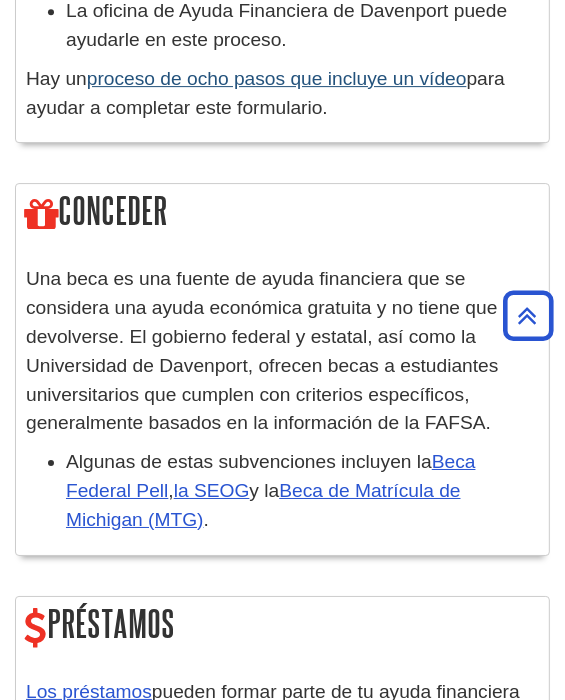 scroll, scrollTop: 2633, scrollLeft: 0, axis: vertical 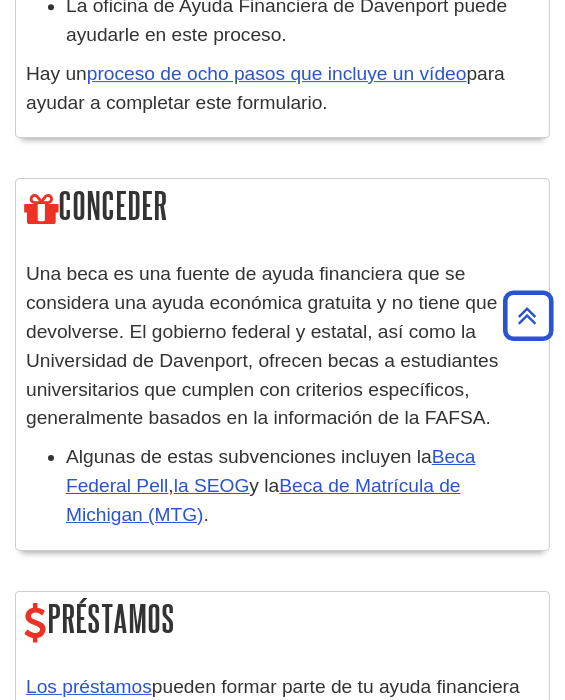 click on "Una beca es una fuente de ayuda financiera que se considera una ayuda económica gratuita y no tiene que devolverse. El gobierno federal y estatal, así como la Universidad de Davenport, ofrecen becas a estudiantes universitarios que cumplen con criterios específicos, generalmente basados en la información de la FAFSA." at bounding box center [282, 346] 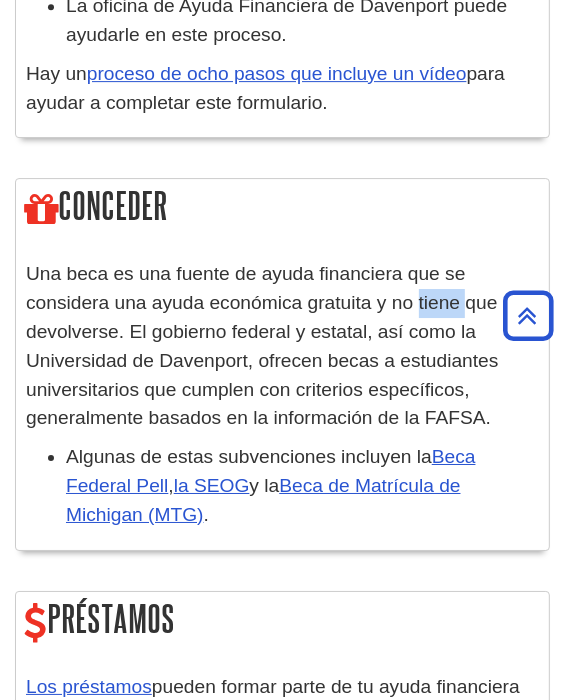 click on "Una beca es una fuente de ayuda financiera que se considera una ayuda económica gratuita y no tiene que devolverse. El gobierno federal y estatal, así como la Universidad de Davenport, ofrecen becas a estudiantes universitarios que cumplen con criterios específicos, generalmente basados en la información de la FAFSA." at bounding box center [282, 346] 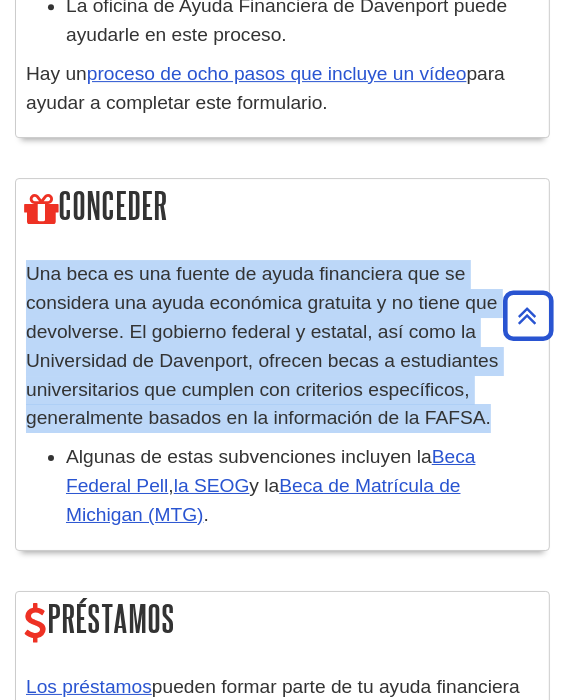 click on "Una beca es una fuente de ayuda financiera que se considera una ayuda económica gratuita y no tiene que devolverse. El gobierno federal y estatal, así como la Universidad de Davenport, ofrecen becas a estudiantes universitarios que cumplen con criterios específicos, generalmente basados en la información de la FAFSA." at bounding box center [282, 346] 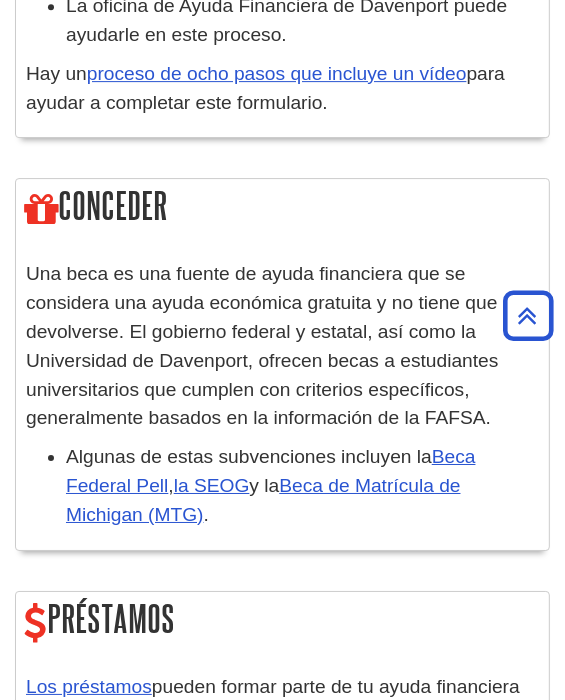 click on "Algunas de estas subvenciones incluyen la  Beca Federal Pell  ,  la SEOG  y la  Beca de Matrícula de Michigan (MTG)  ." at bounding box center (302, 486) 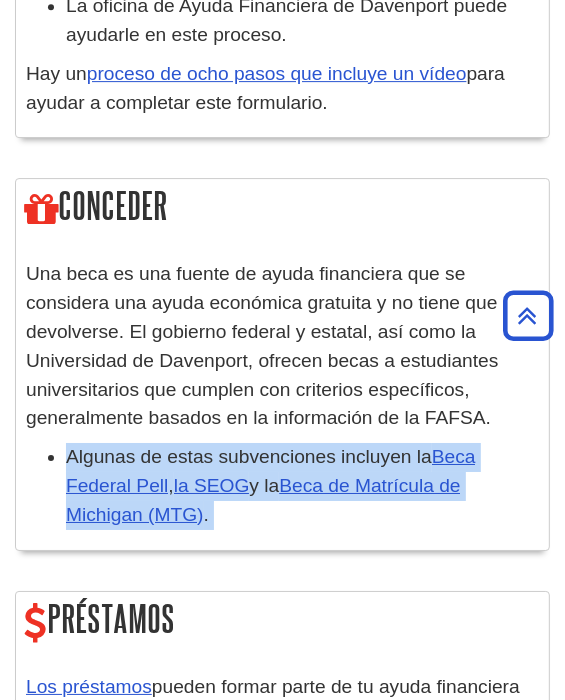click on "Algunas de estas subvenciones incluyen la  Beca Federal Pell  ,  la SEOG  y la  Beca de Matrícula de Michigan (MTG)  ." at bounding box center (302, 486) 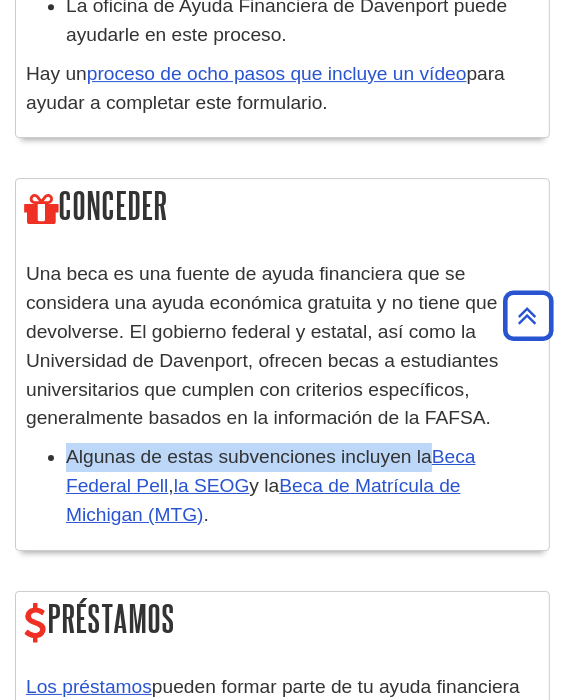 drag, startPoint x: 428, startPoint y: 447, endPoint x: 53, endPoint y: 427, distance: 375.53296 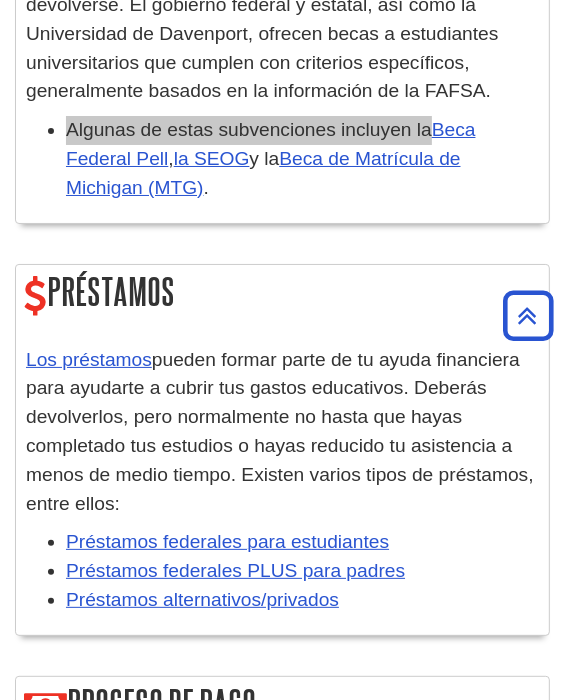 scroll, scrollTop: 2997, scrollLeft: 0, axis: vertical 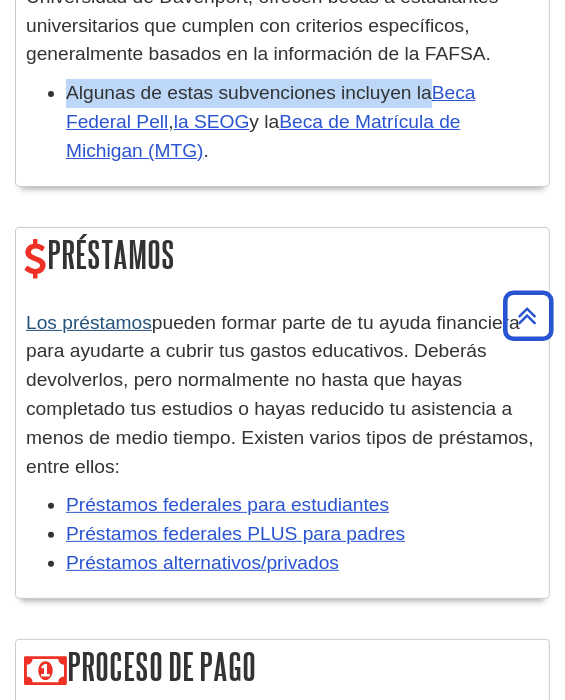 drag, startPoint x: 71, startPoint y: 451, endPoint x: 25, endPoint y: 312, distance: 146.4138 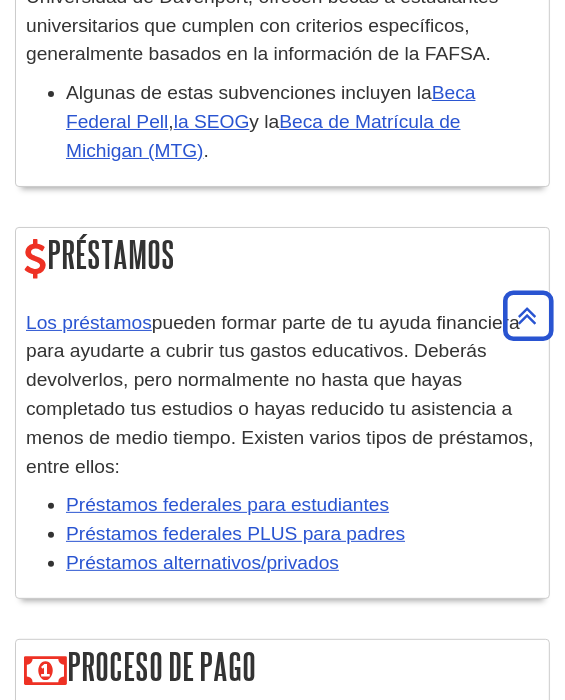 click on "Préstamos alternativos/privados" at bounding box center [302, 563] 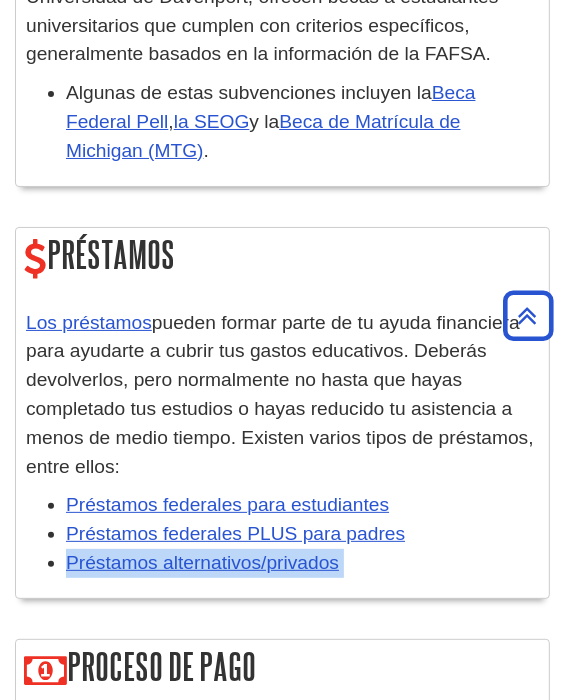 click on "Préstamos alternativos/privados" at bounding box center (302, 563) 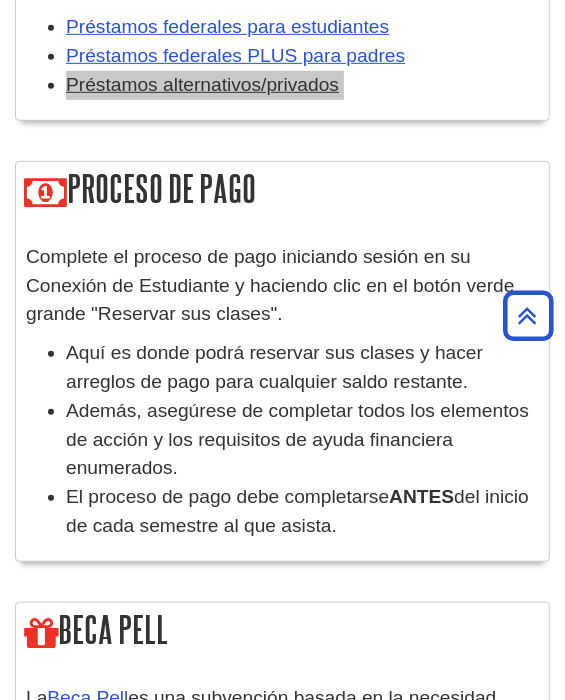 scroll, scrollTop: 3477, scrollLeft: 0, axis: vertical 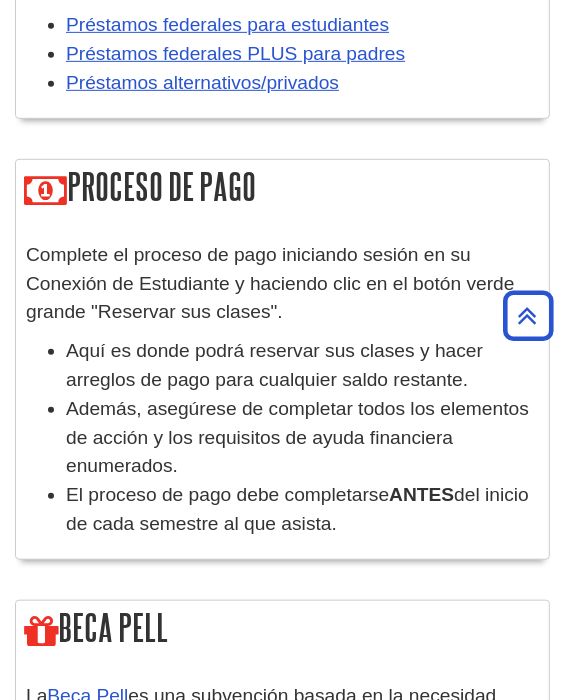 click on "Complete el proceso de pago iniciando sesión en su Conexión de Estudiante y haciendo clic en el botón verde grande "Reservar sus clases"." at bounding box center [282, 284] 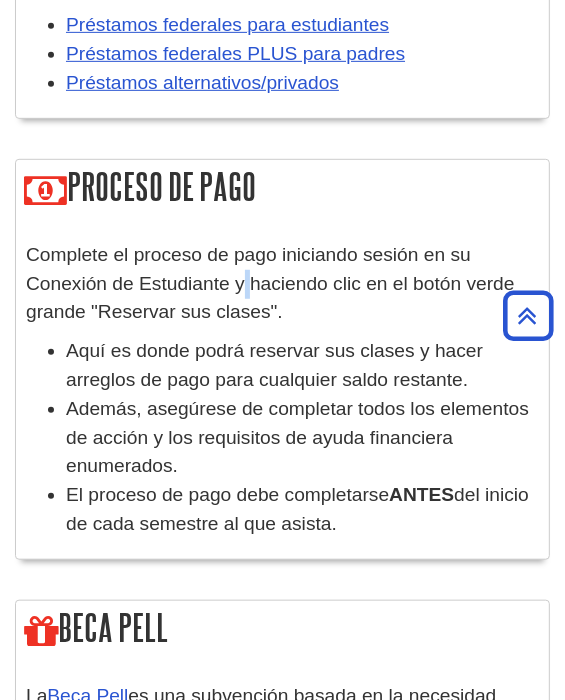 click on "Complete el proceso de pago iniciando sesión en su Conexión de Estudiante y haciendo clic en el botón verde grande "Reservar sus clases"." at bounding box center (282, 284) 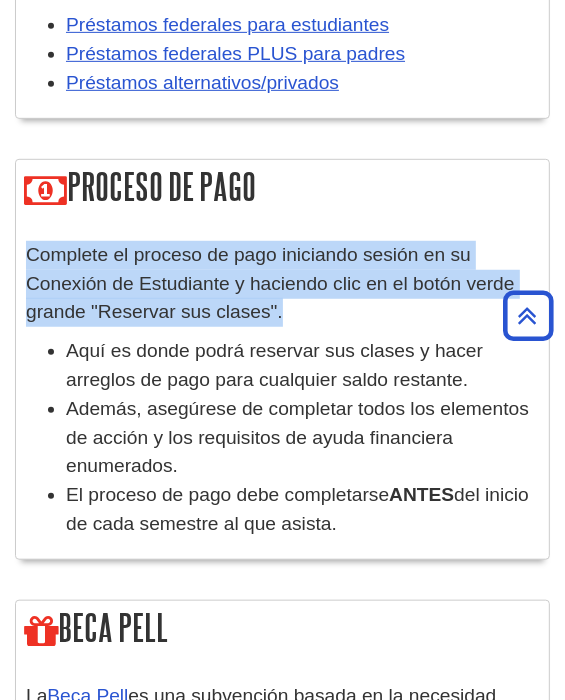 click on "Complete el proceso de pago iniciando sesión en su Conexión de Estudiante y haciendo clic en el botón verde grande "Reservar sus clases"." at bounding box center [282, 284] 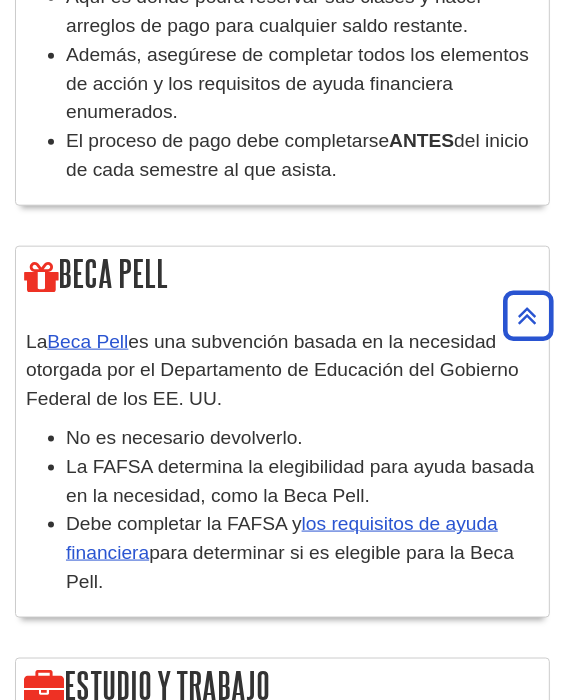 scroll, scrollTop: 3832, scrollLeft: 0, axis: vertical 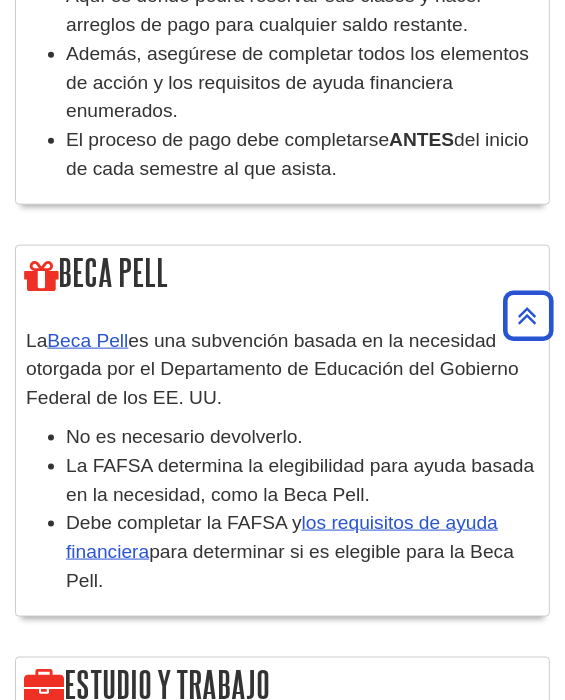 click on "La  Beca Pell  es una subvención basada en la necesidad otorgada por el Departamento de Educación del Gobierno Federal de los EE. UU." at bounding box center (282, 370) 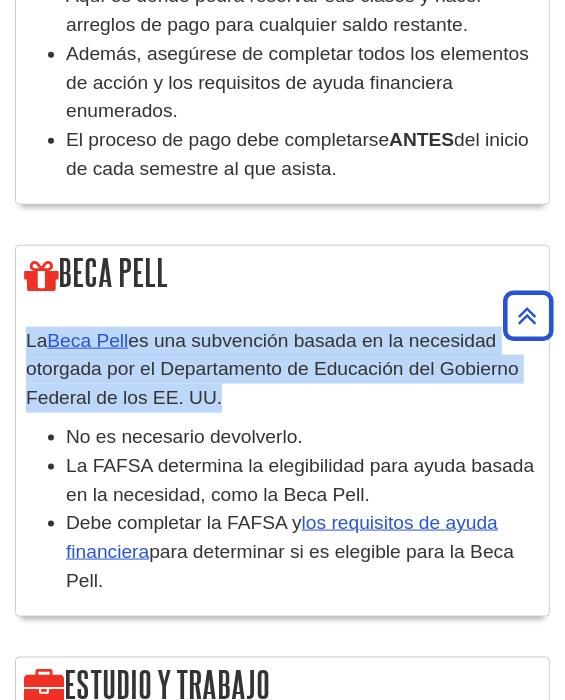 click on "La  Beca Pell  es una subvención basada en la necesidad otorgada por el Departamento de Educación del Gobierno Federal de los EE. UU." at bounding box center [282, 370] 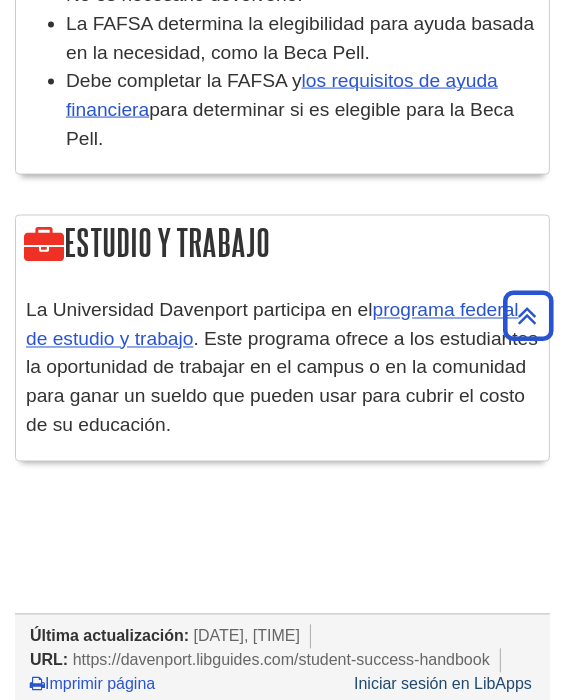 scroll, scrollTop: 4275, scrollLeft: 0, axis: vertical 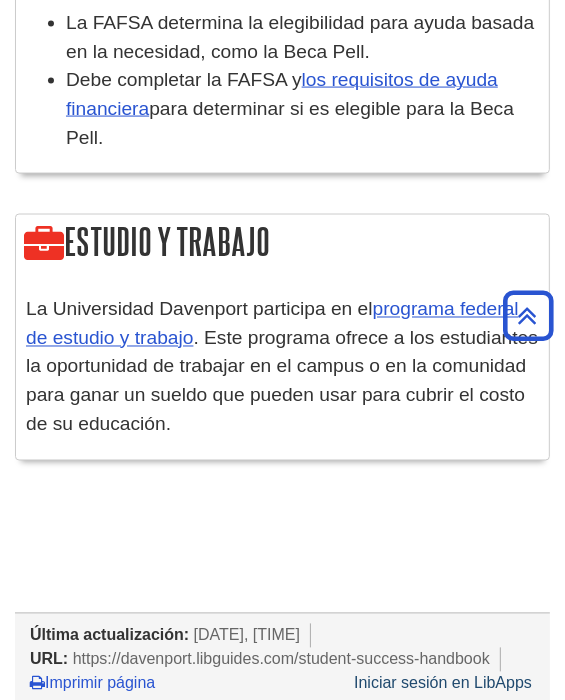 click on ". Este programa ofrece a los estudiantes la oportunidad de trabajar en el campus o en la comunidad para ganar un sueldo que pueden usar para cubrir el costo de su educación." at bounding box center [282, 381] 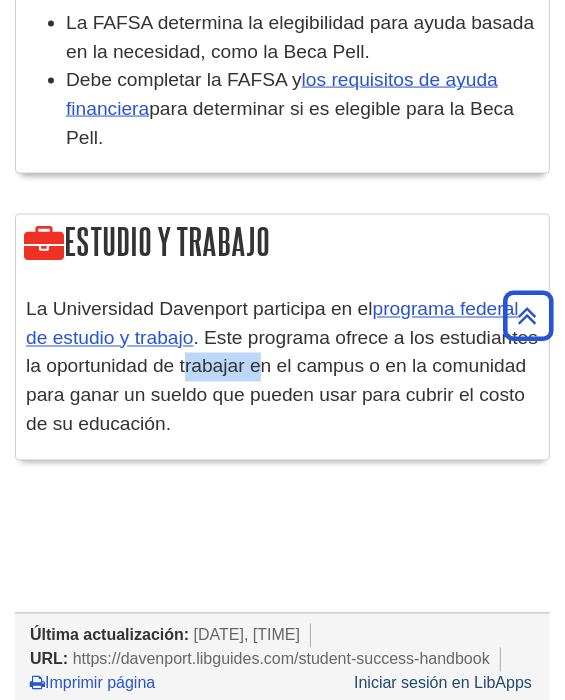 click on ". Este programa ofrece a los estudiantes la oportunidad de trabajar en el campus o en la comunidad para ganar un sueldo que pueden usar para cubrir el costo de su educación." at bounding box center (282, 381) 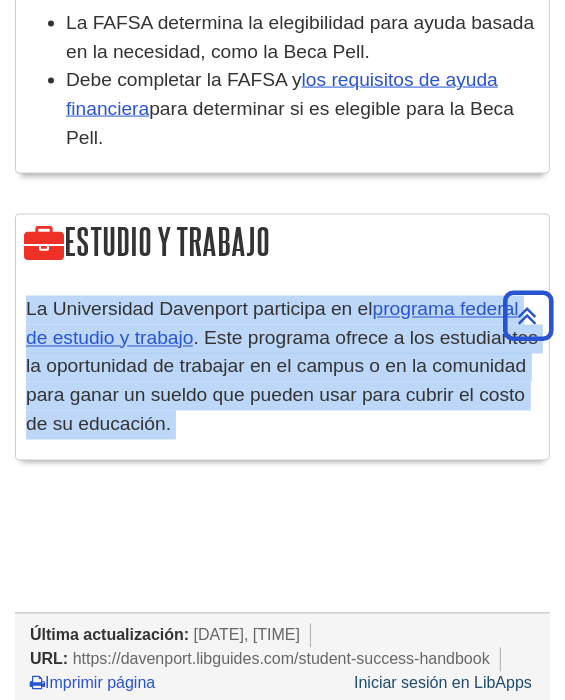 click on ". Este programa ofrece a los estudiantes la oportunidad de trabajar en el campus o en la comunidad para ganar un sueldo que pueden usar para cubrir el costo de su educación." at bounding box center (282, 381) 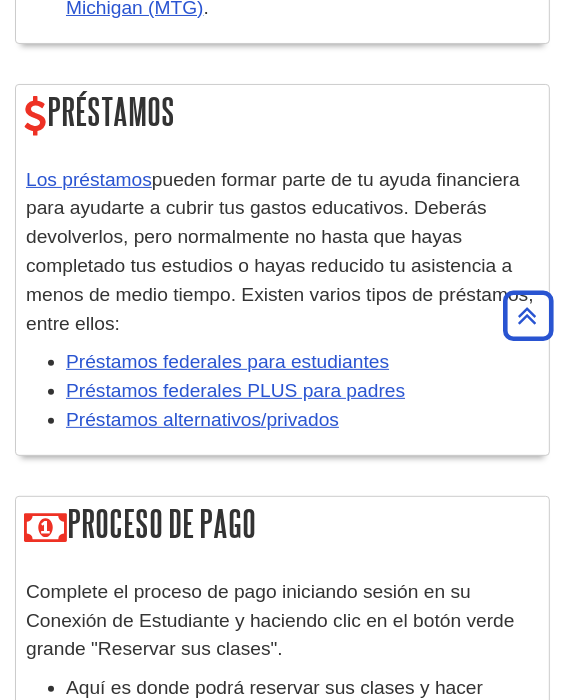 scroll, scrollTop: 3137, scrollLeft: 0, axis: vertical 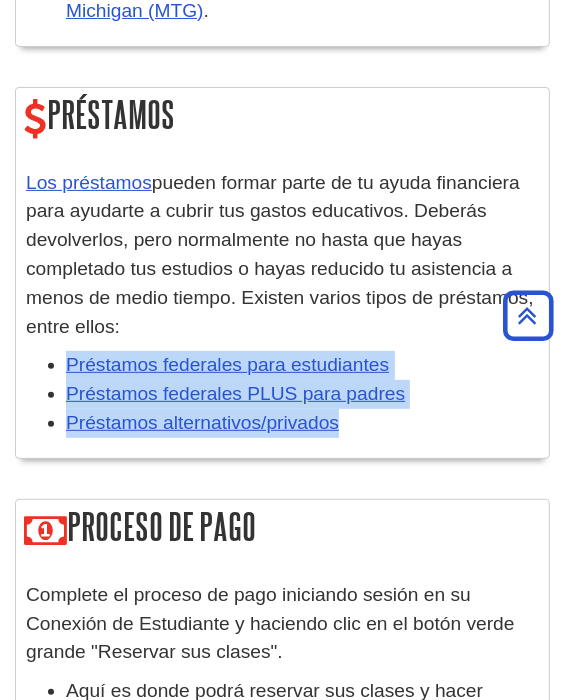 drag, startPoint x: 350, startPoint y: 412, endPoint x: 62, endPoint y: 343, distance: 296.1503 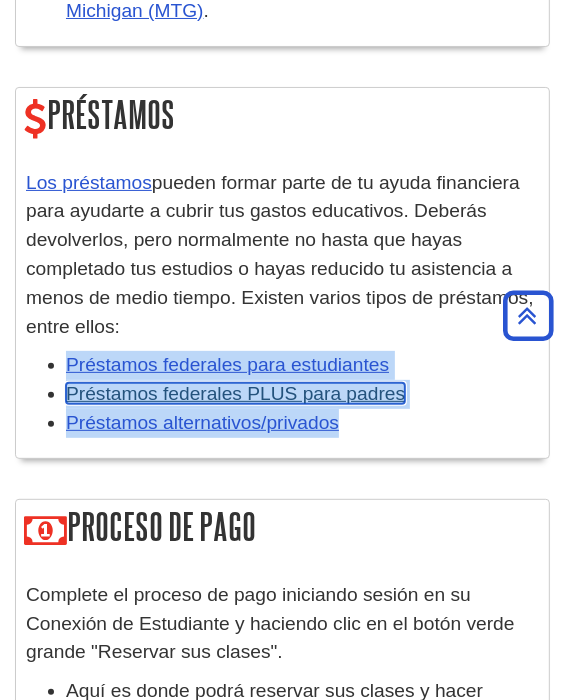 click on "Préstamos federales PLUS para padres" at bounding box center [235, 393] 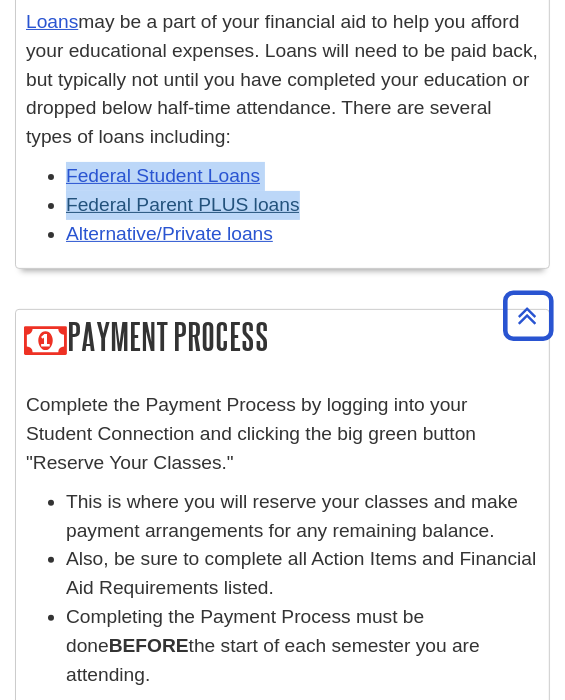 scroll, scrollTop: 3034, scrollLeft: 0, axis: vertical 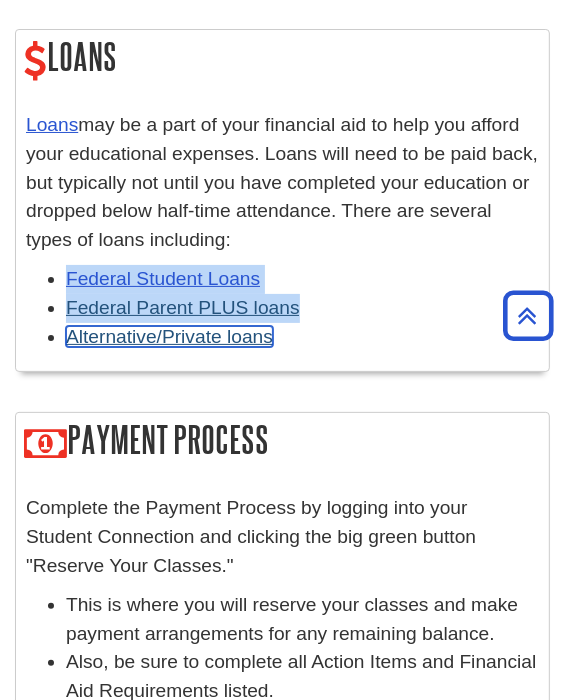 click on "Alternative/Private loans" at bounding box center [169, 336] 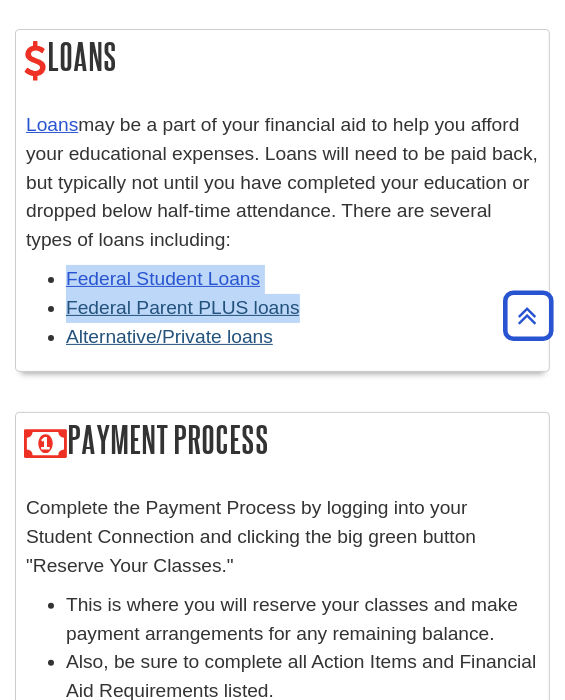 scroll, scrollTop: 3063, scrollLeft: 0, axis: vertical 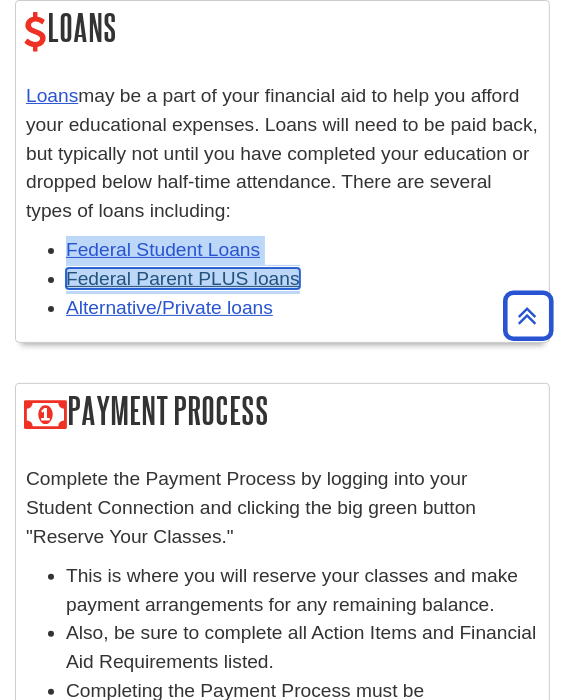 click on "Federal Parent PLUS loans" at bounding box center [183, 278] 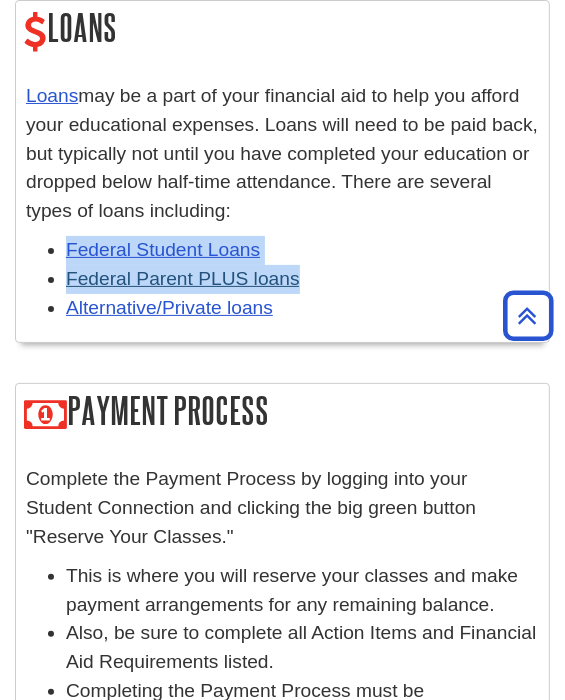 scroll, scrollTop: 3092, scrollLeft: 0, axis: vertical 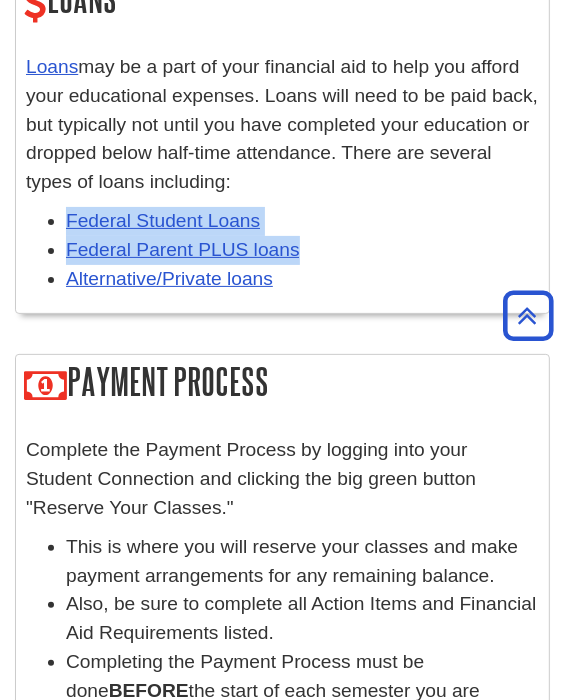 click on "Federal Student Loans" at bounding box center (302, 221) 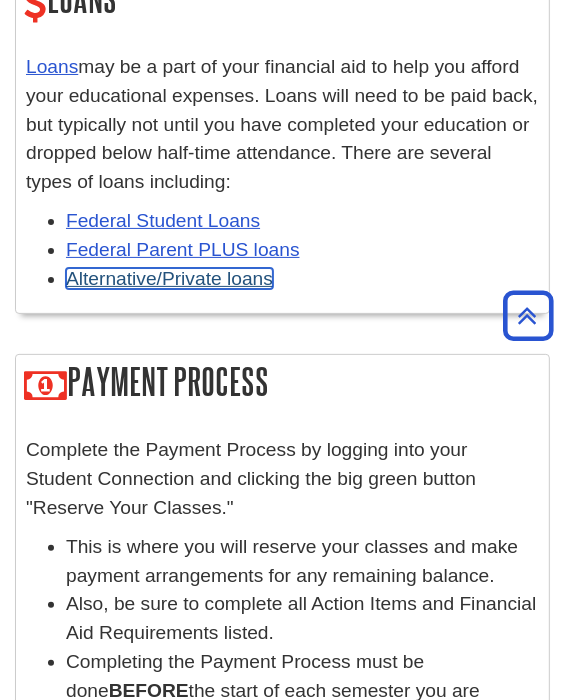 click on "Alternative/Private loans" at bounding box center [169, 278] 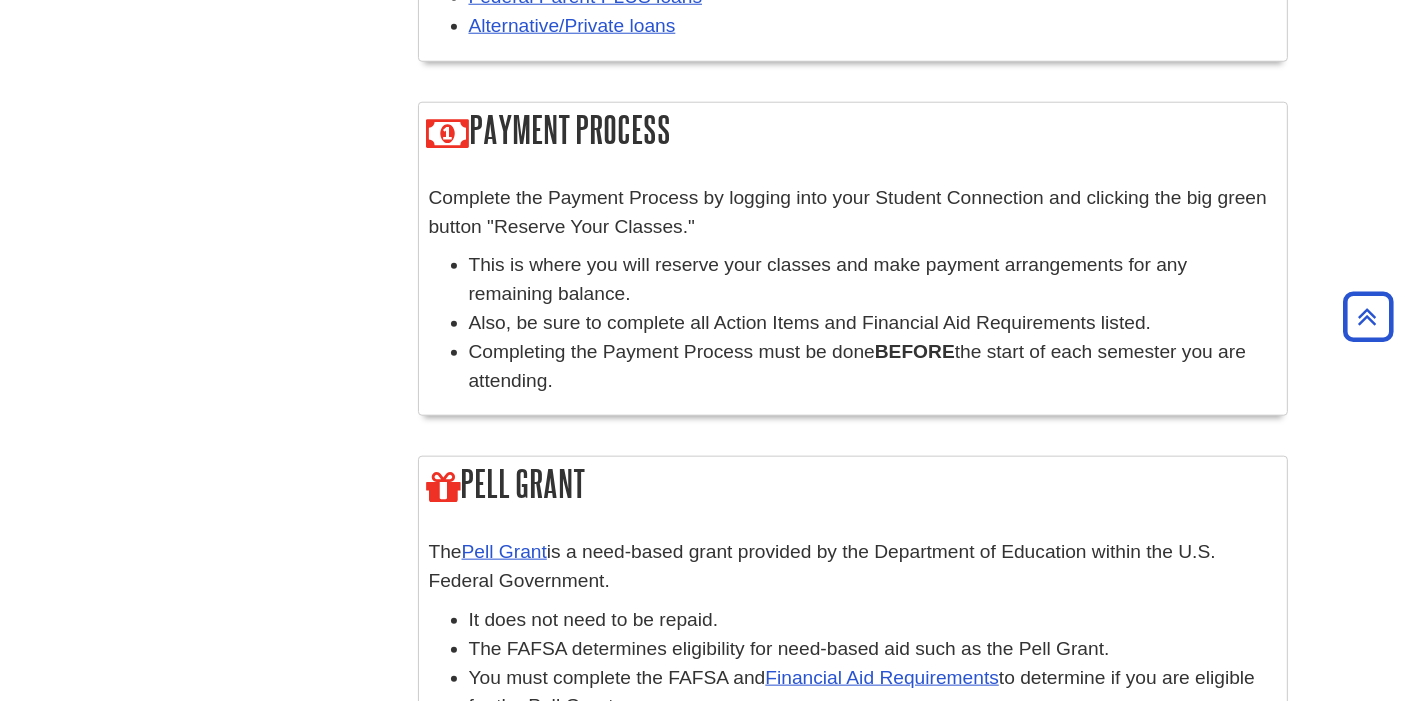 scroll, scrollTop: 1785, scrollLeft: 0, axis: vertical 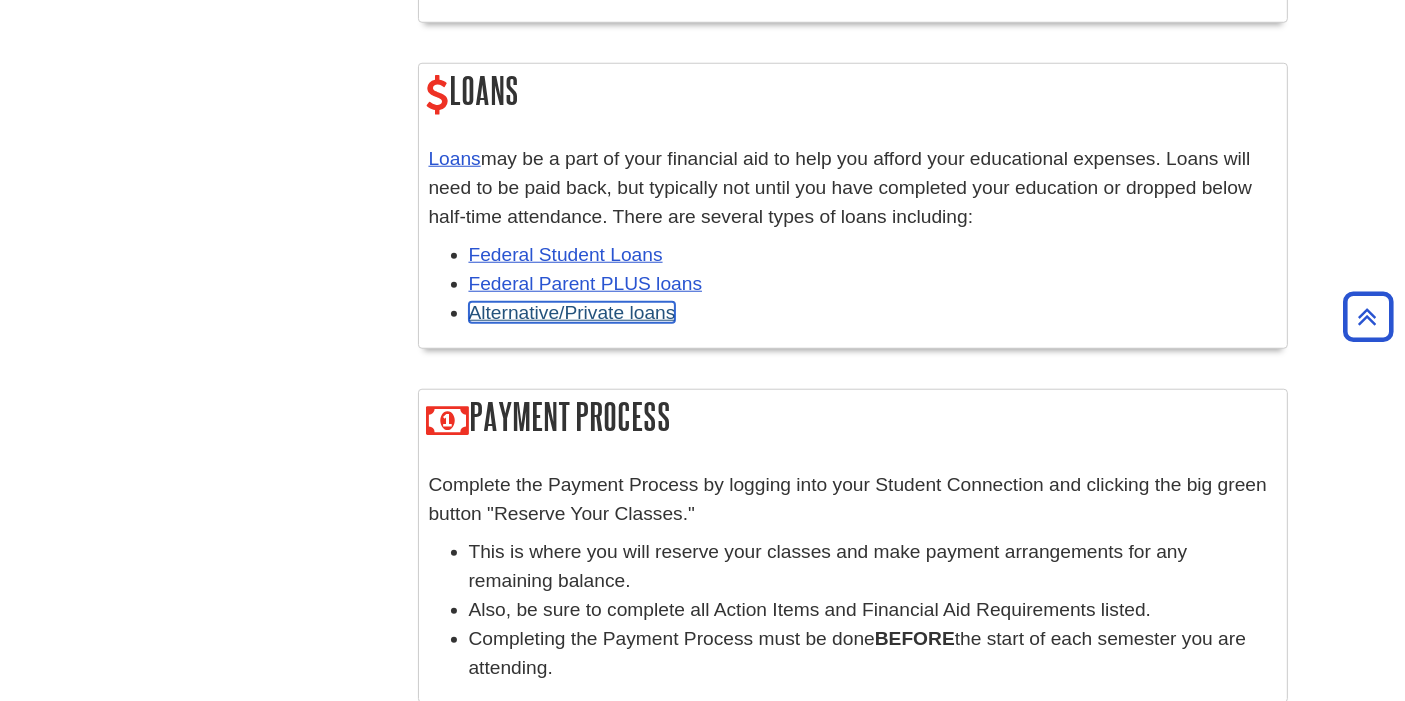click on "Alternative/Private loans" at bounding box center (572, 312) 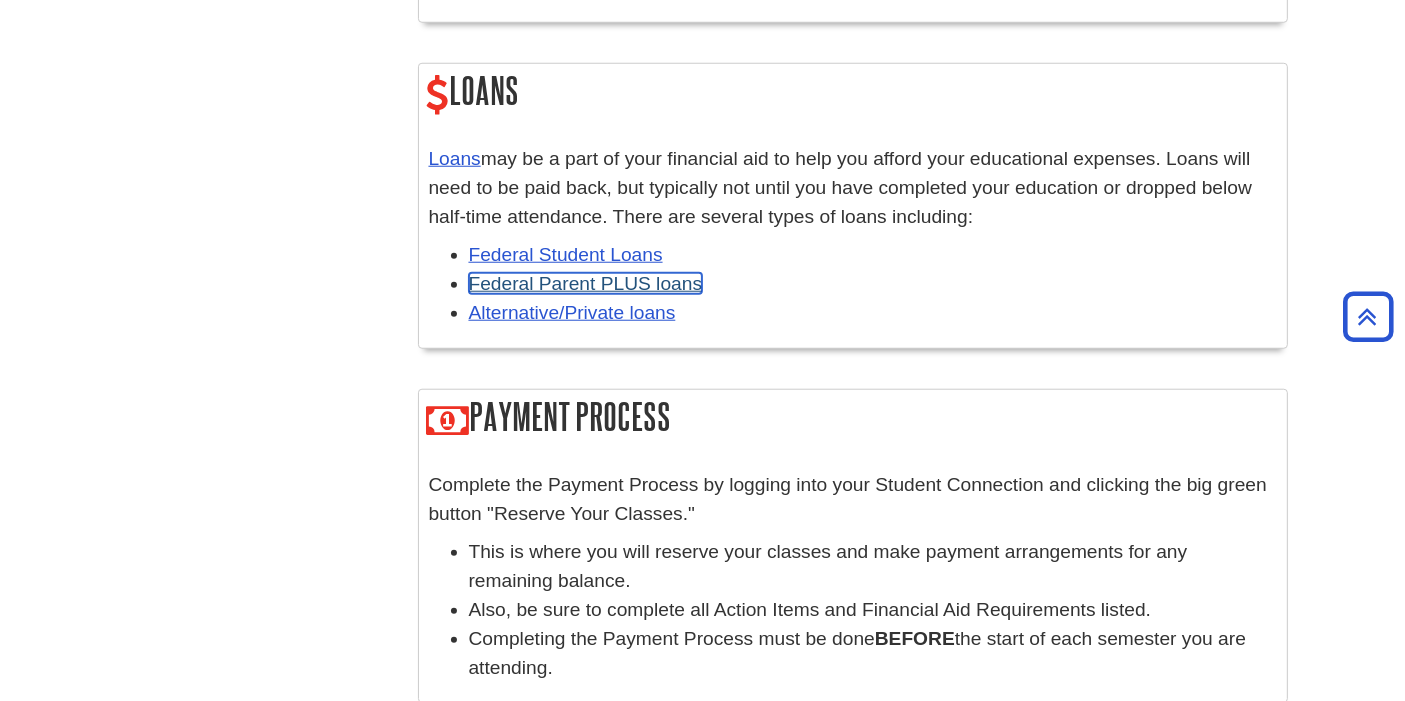 click on "Federal Parent PLUS loans" at bounding box center (586, 283) 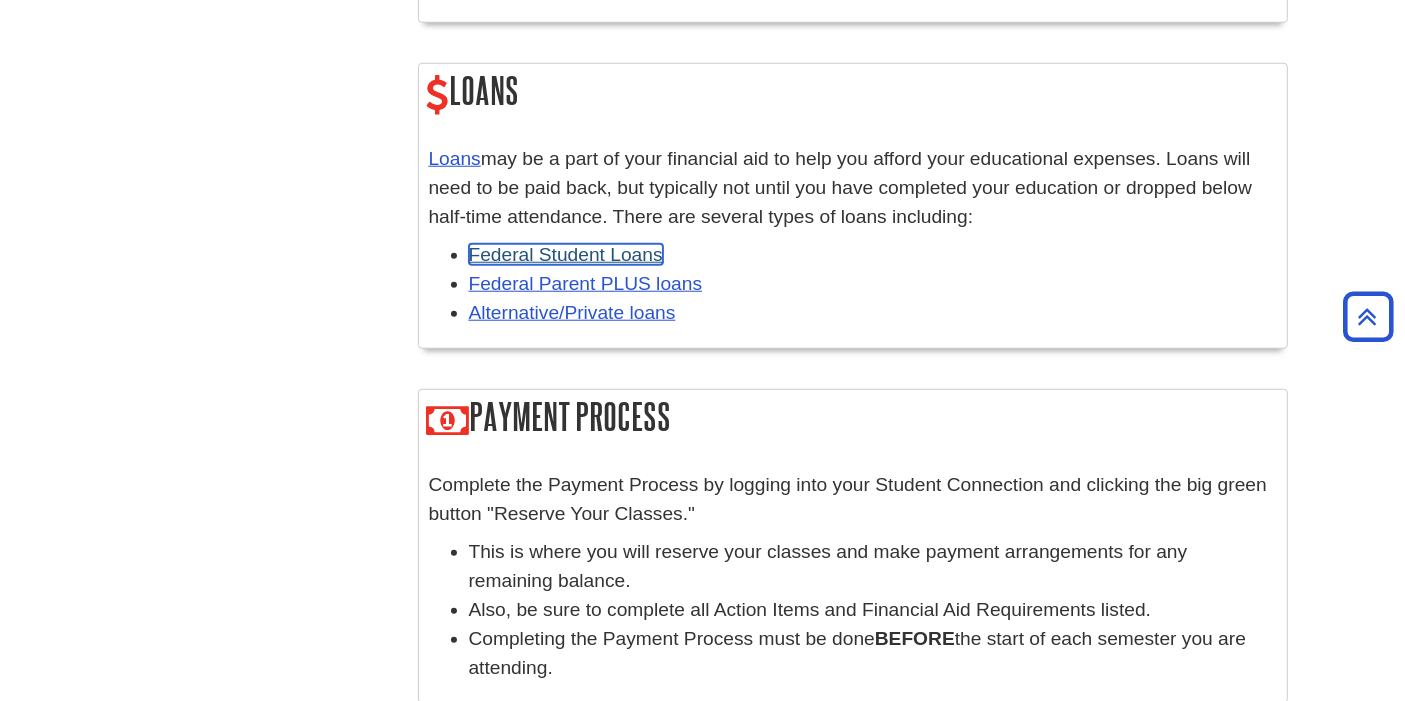 click on "Federal Student Loans" at bounding box center (566, 254) 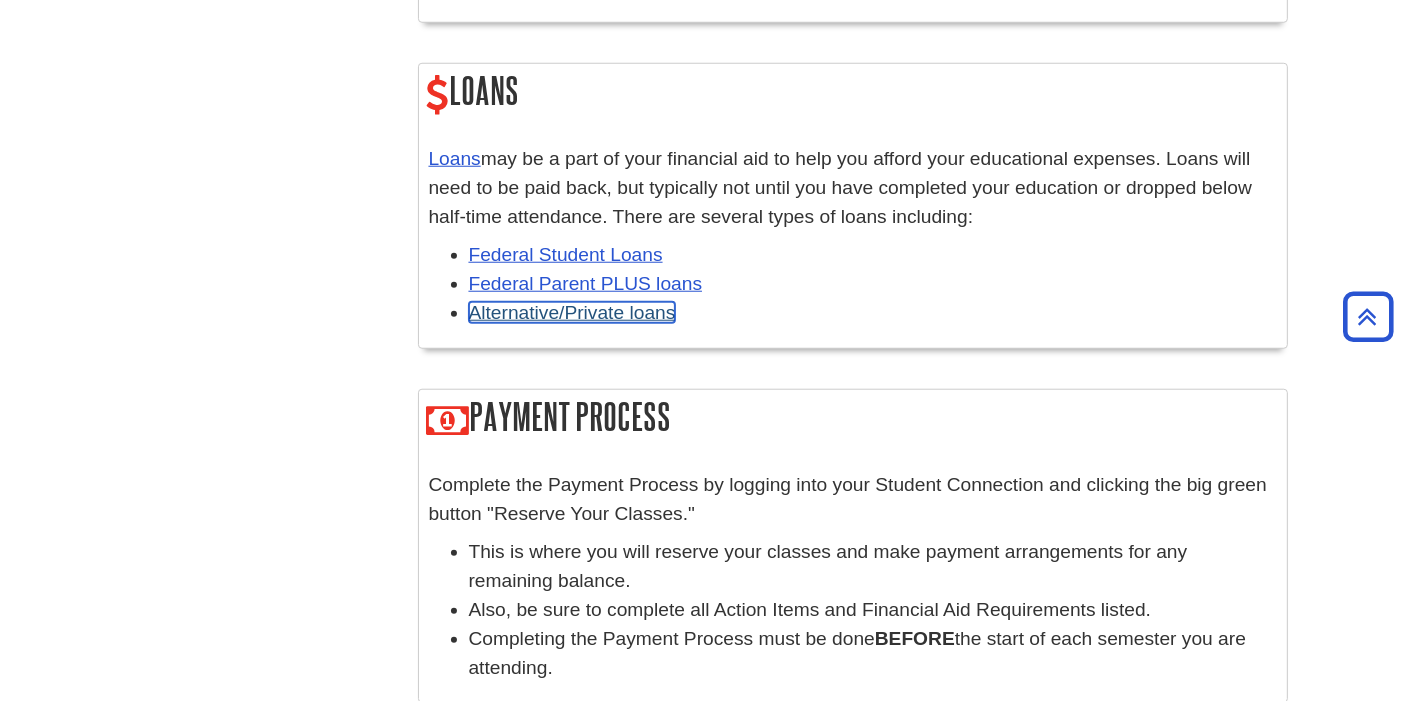 click on "Alternative/Private loans" at bounding box center (572, 312) 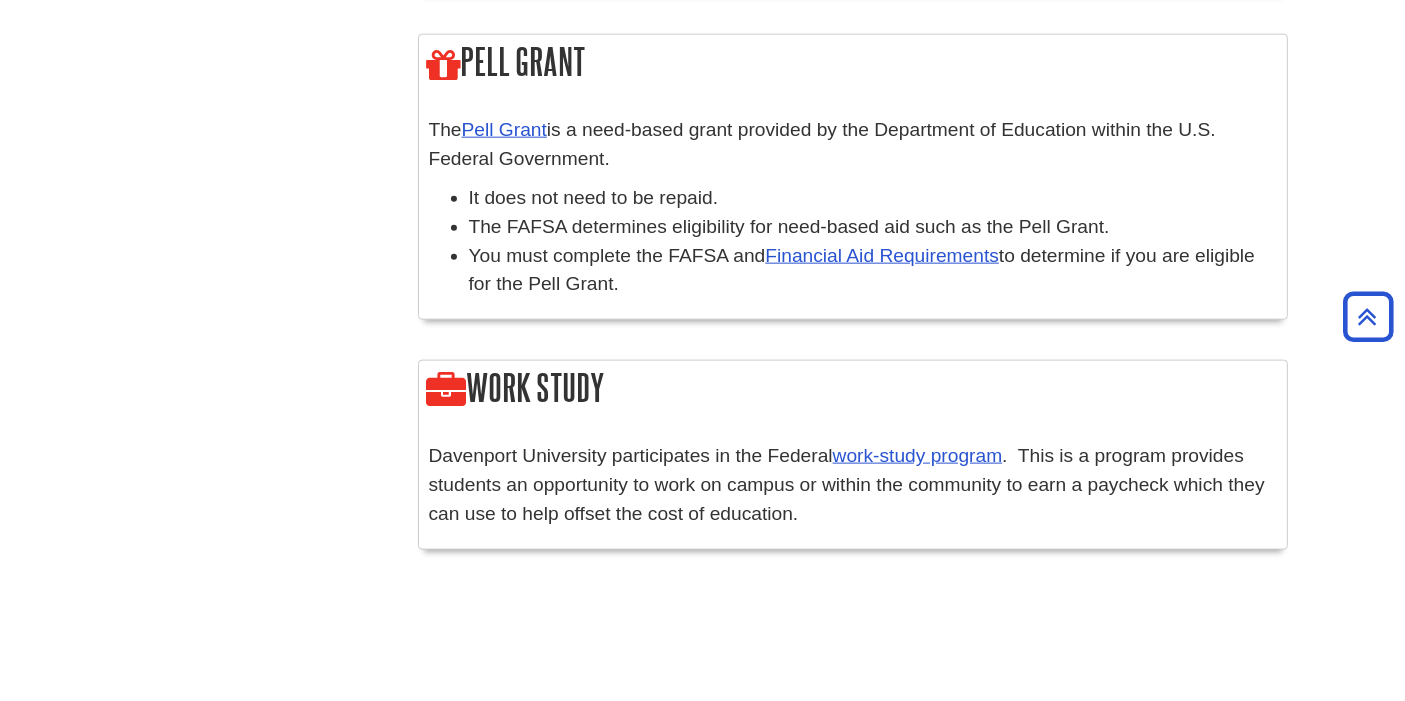 scroll, scrollTop: 2650, scrollLeft: 0, axis: vertical 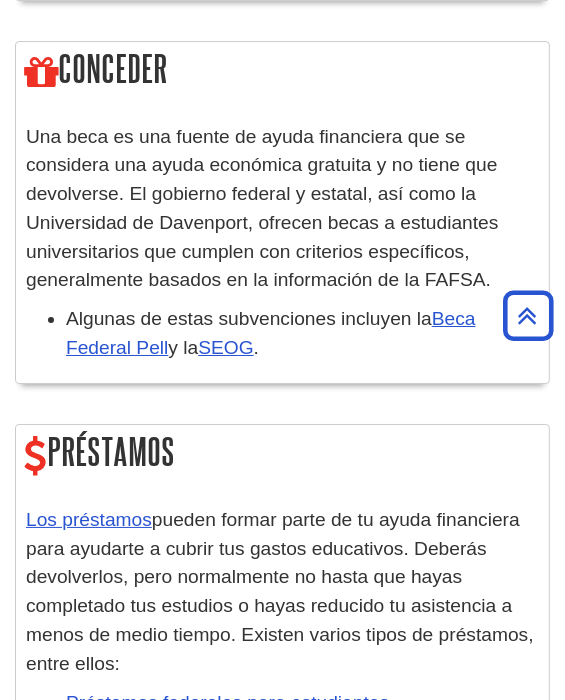drag, startPoint x: 415, startPoint y: 306, endPoint x: 425, endPoint y: 353, distance: 48.052055 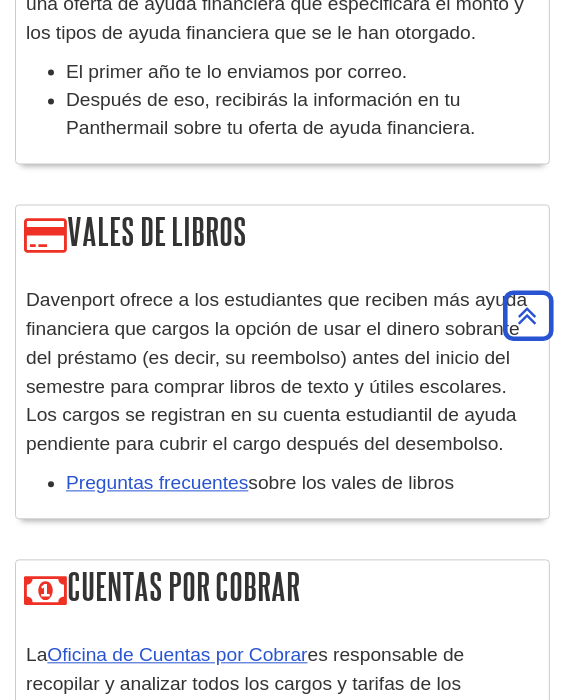 scroll, scrollTop: 832, scrollLeft: 0, axis: vertical 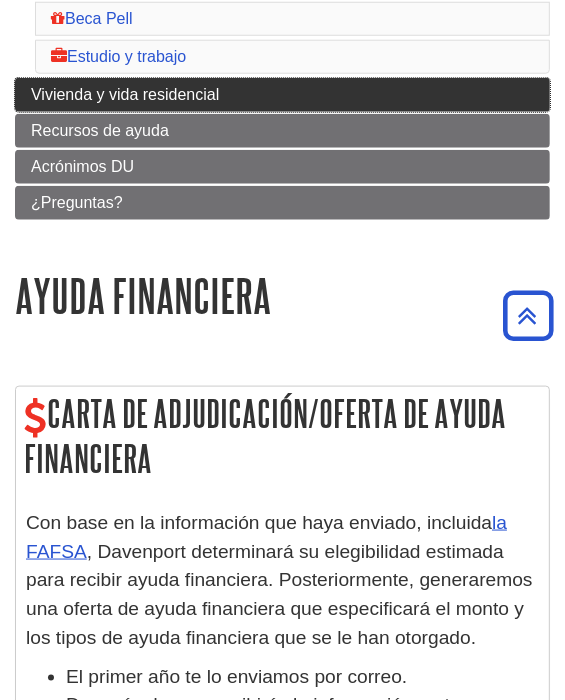 click on "Vivienda y vida residencial" at bounding box center (282, 95) 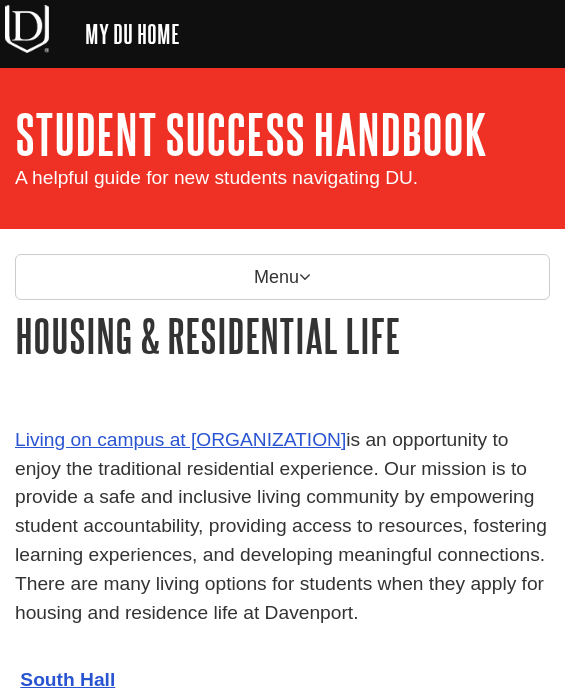 scroll, scrollTop: 0, scrollLeft: 0, axis: both 